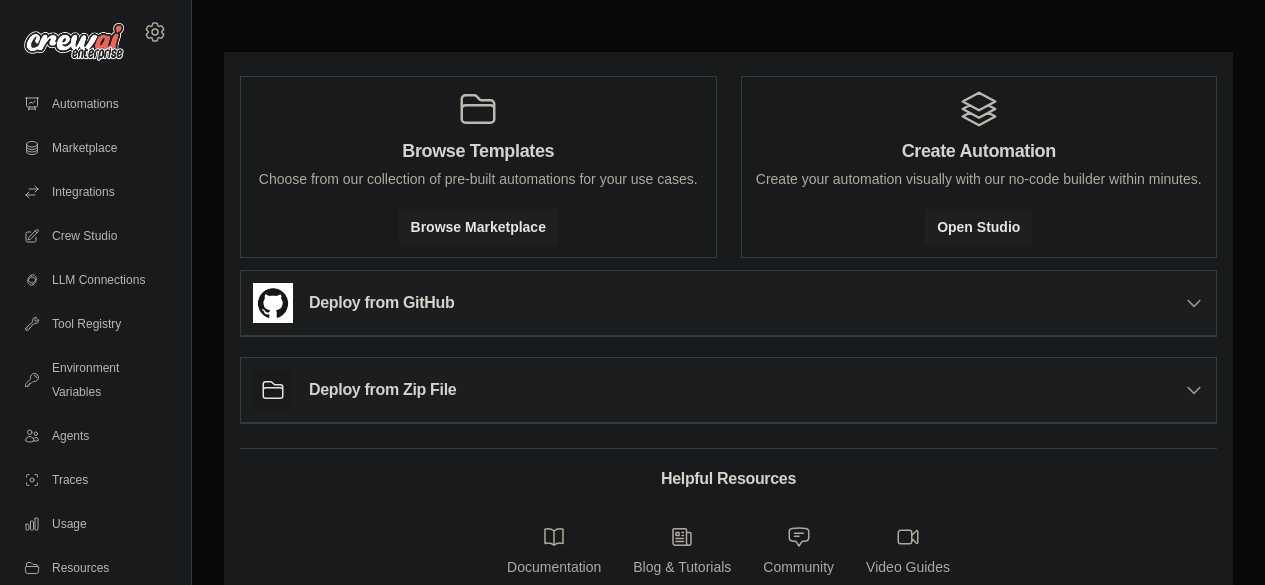 scroll, scrollTop: 0, scrollLeft: 0, axis: both 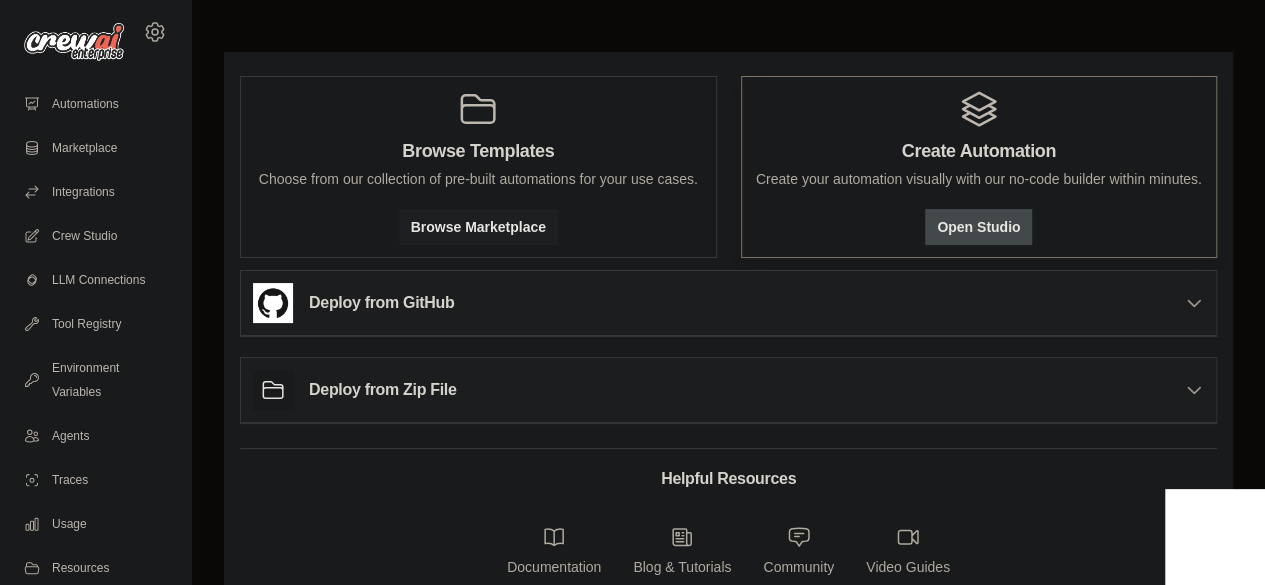 click on "Open Studio" at bounding box center [978, 227] 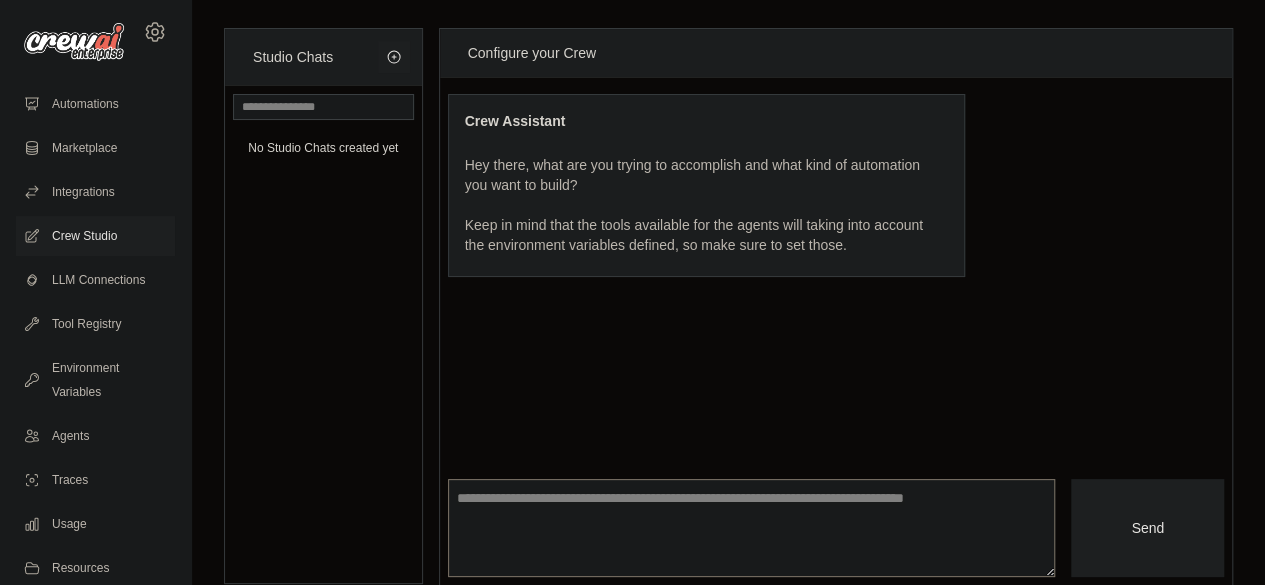 click at bounding box center [752, 528] 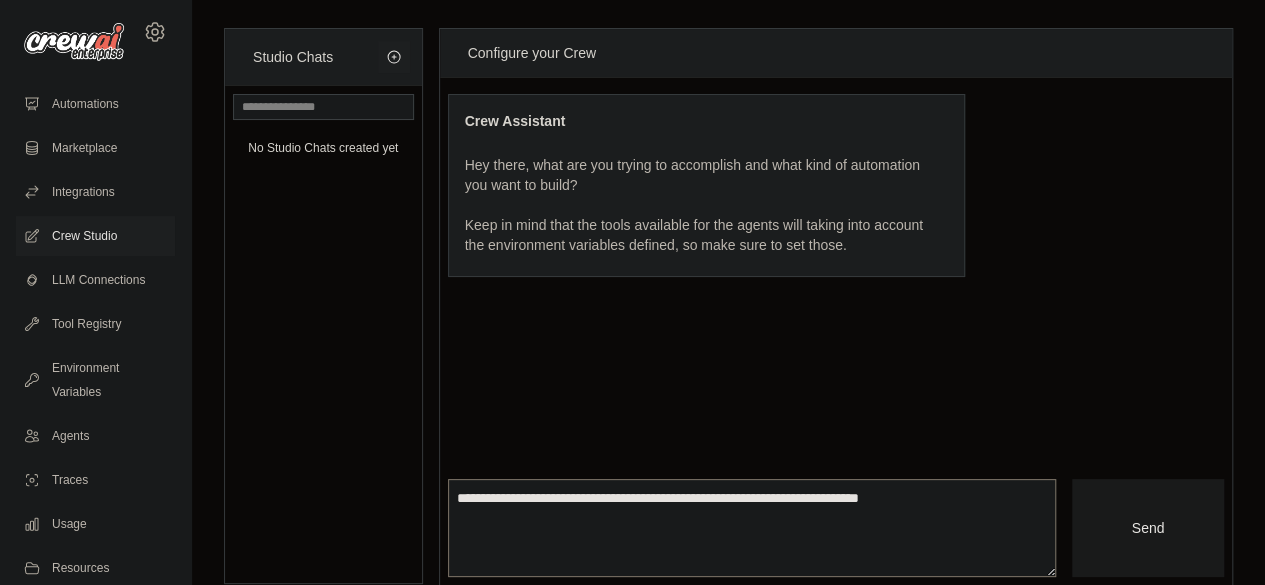 type on "**********" 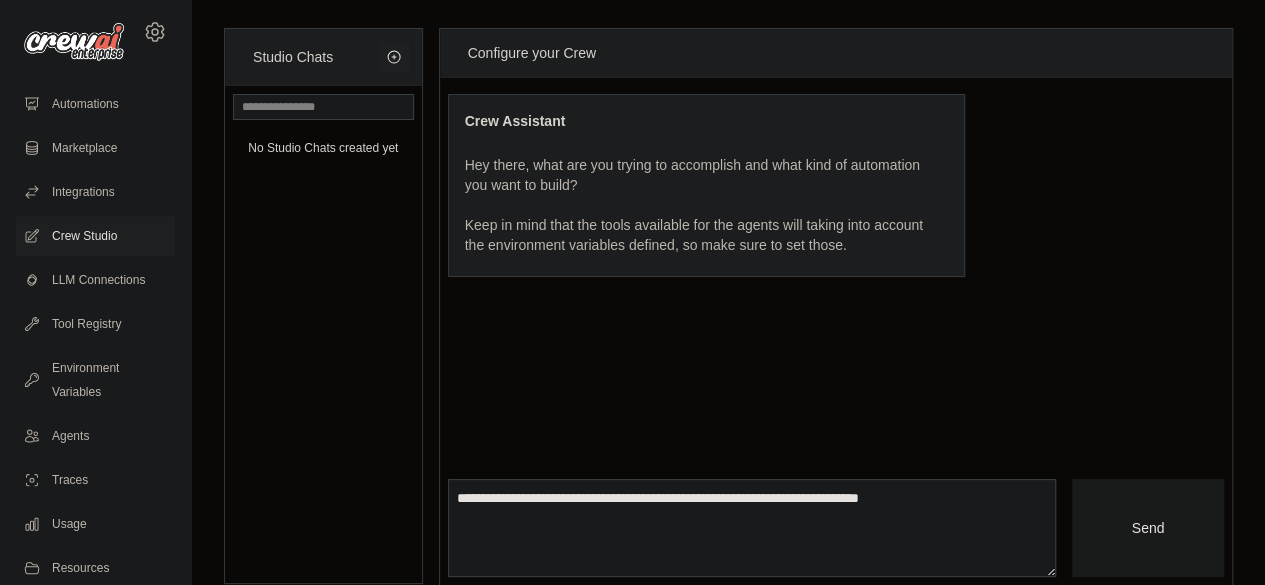click on "Send" at bounding box center [1148, 527] 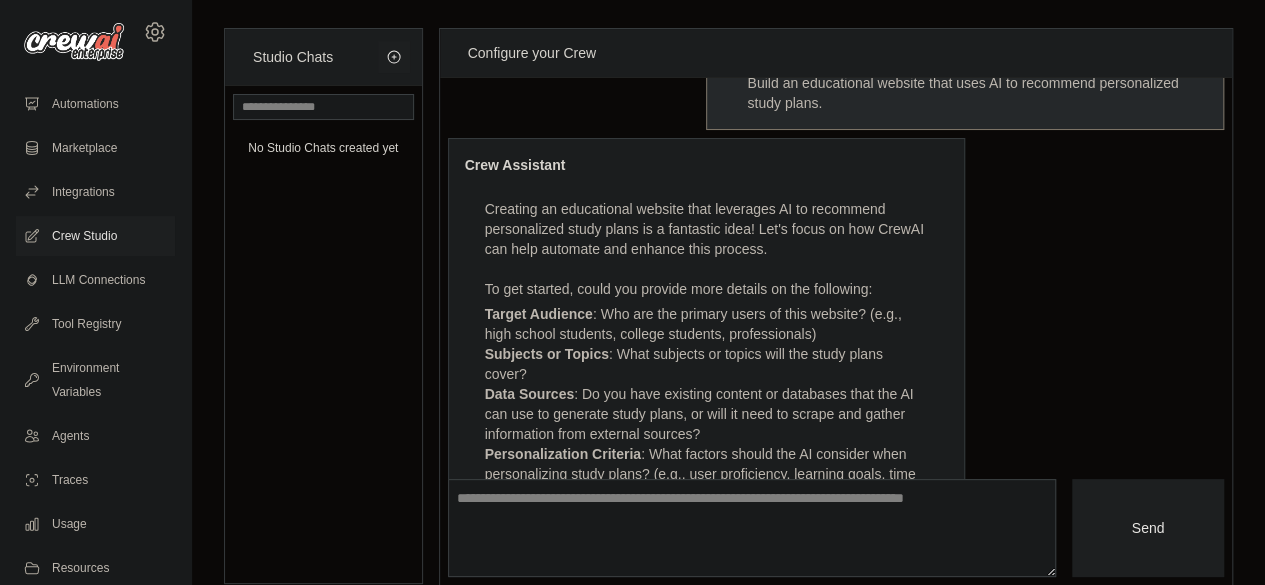 scroll, scrollTop: 249, scrollLeft: 0, axis: vertical 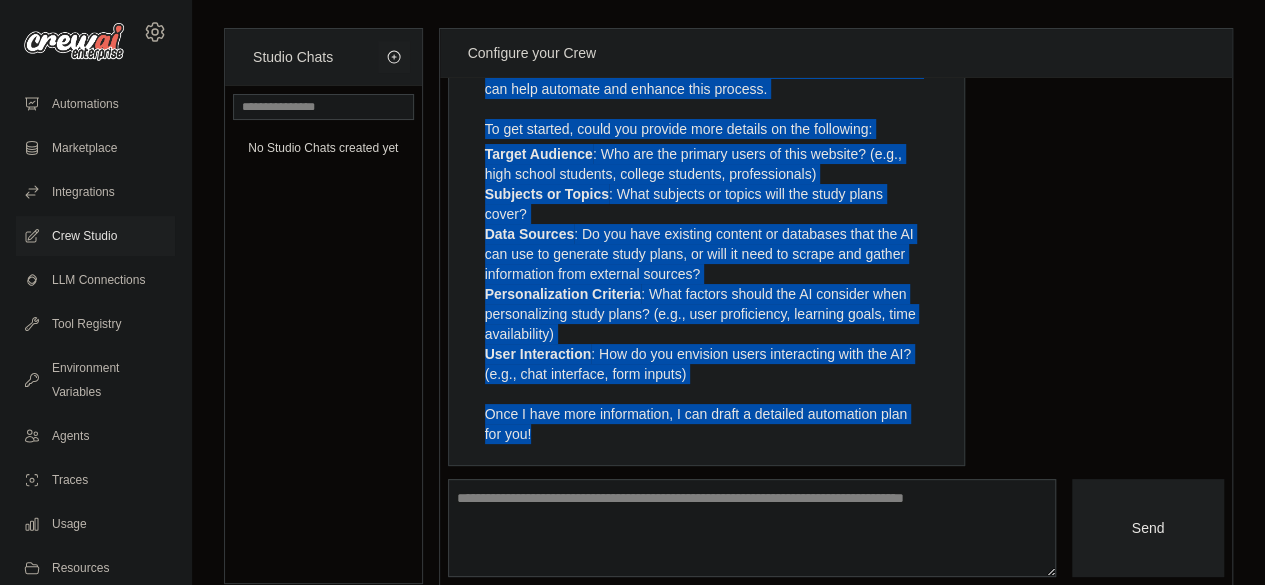 drag, startPoint x: 486, startPoint y: 205, endPoint x: 774, endPoint y: 494, distance: 408.00122 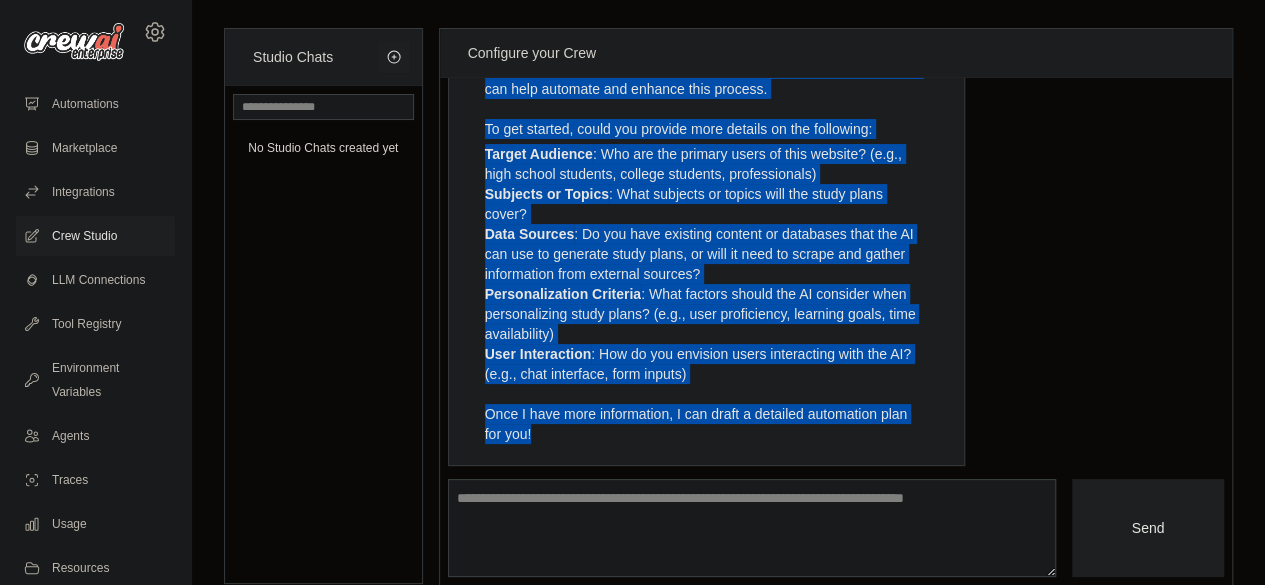 copy on "Creating an educational website that leverages AI to recommend personalized study plans is a fantastic idea! Let's focus on how CrewAI can help automate and enhance this process.
To get started, could you provide more details on the following:
Target Audience : Who are the primary users of this website? (e.g., high school students, college students, professionals) Subjects or Topics : What subjects or topics will the study plans cover? Data Sources : Do you have existing content or databases that the AI can use to generate study plans, or will it need to scrape and gather information from external sources? Personalization Criteria : What factors should the AI consider when personalizing study plans? (e.g., user proficiency, learning goals, time availability) User Interaction : How do you envision users interacting with the AI? (e.g., chat interface, form inputs)
Once I have more information, I can draft a detailed automation plan for you!" 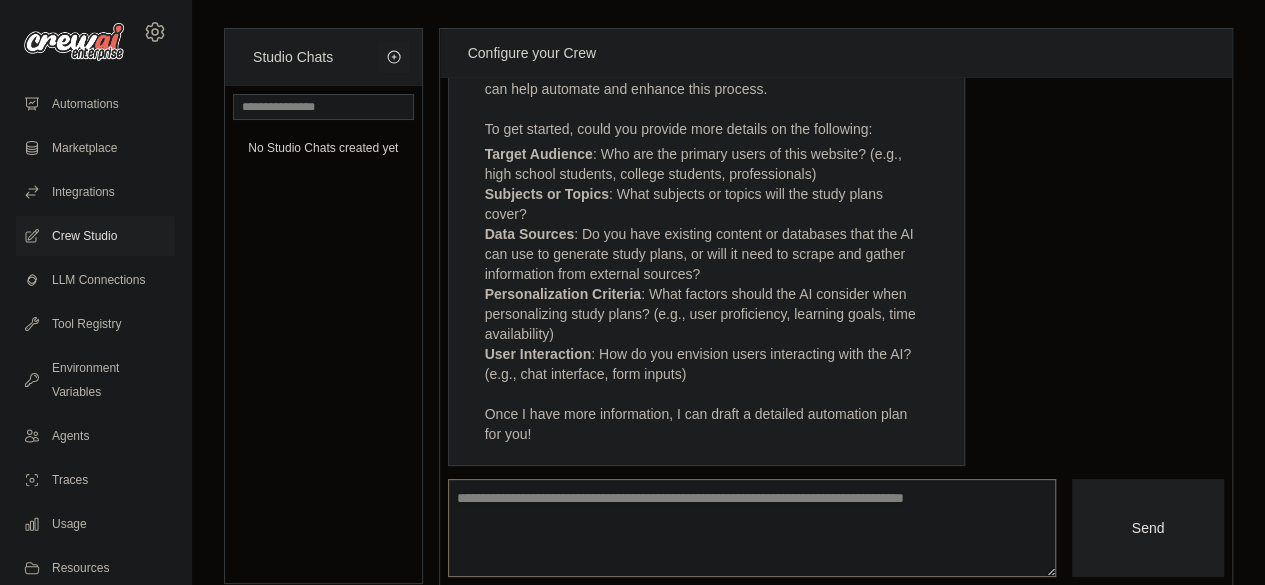 click at bounding box center [752, 527] 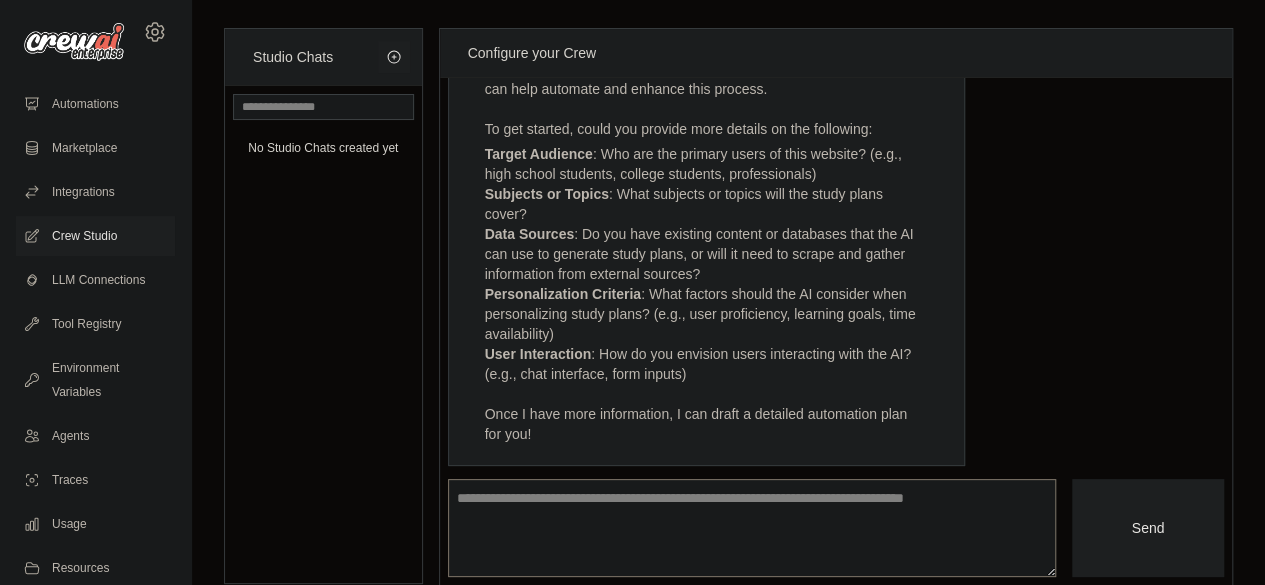 paste on "**********" 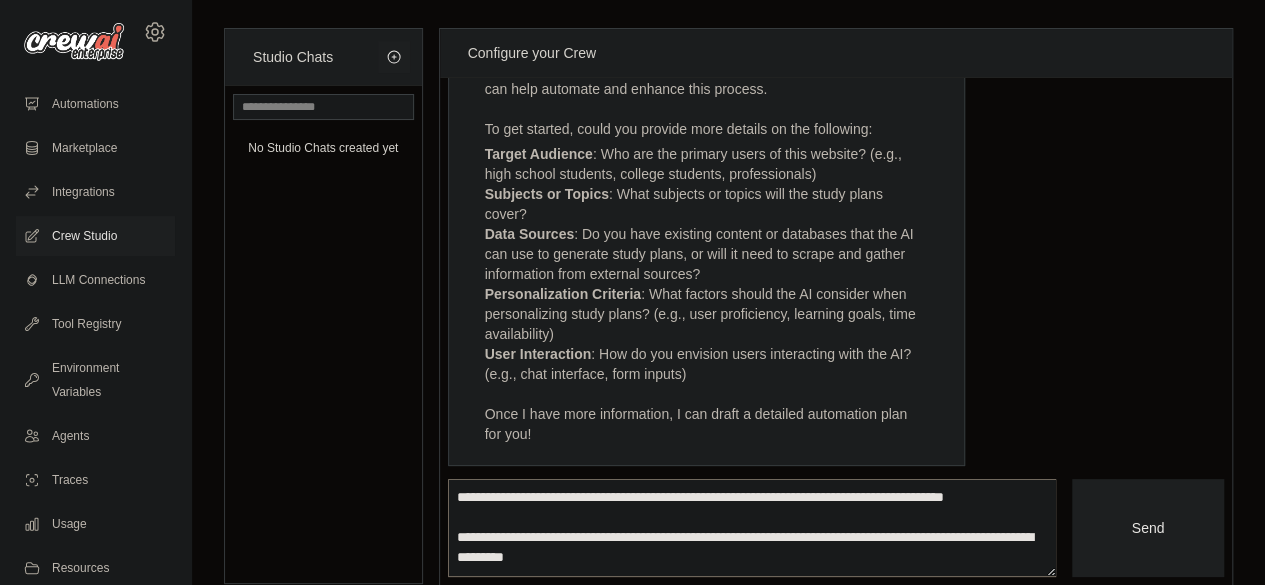 scroll, scrollTop: 20, scrollLeft: 0, axis: vertical 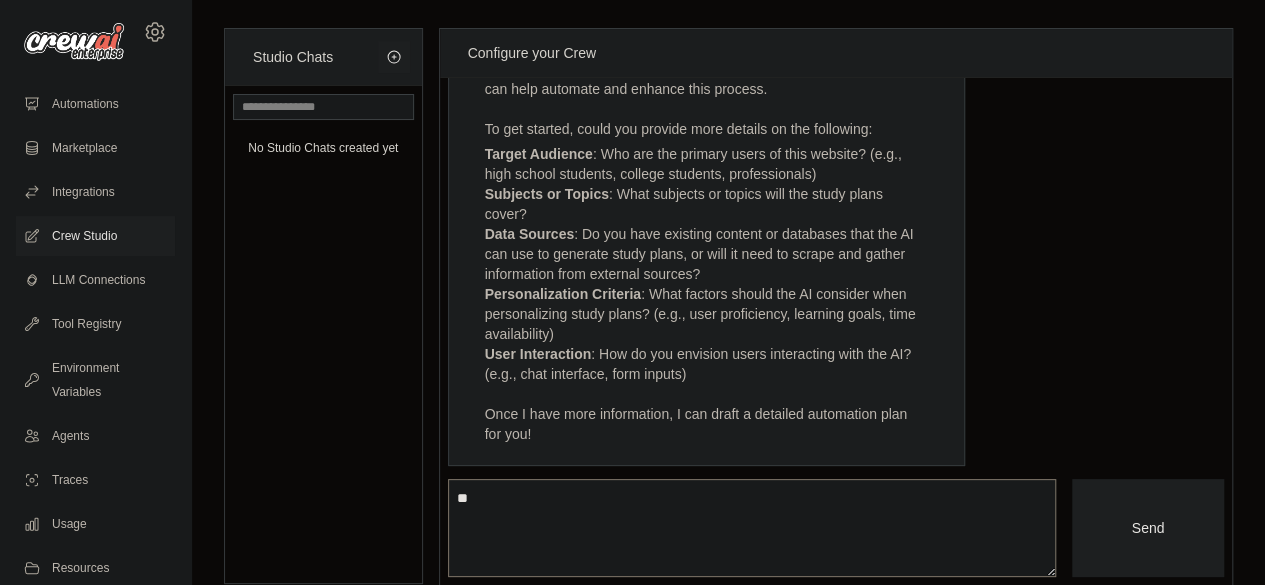 type on "*" 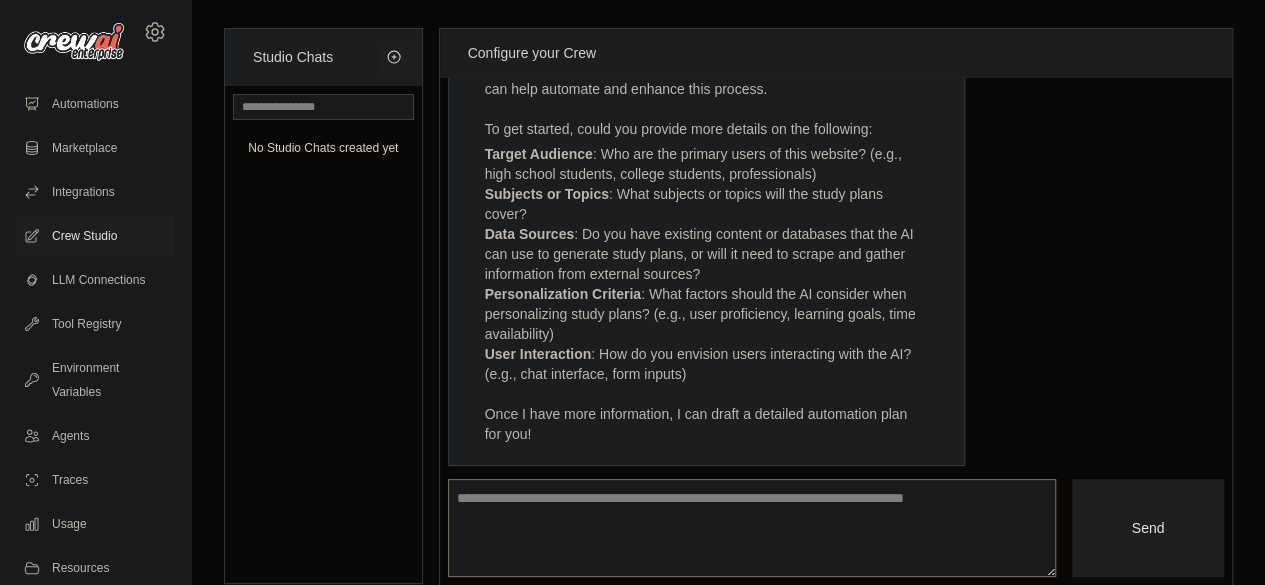 paste on "**********" 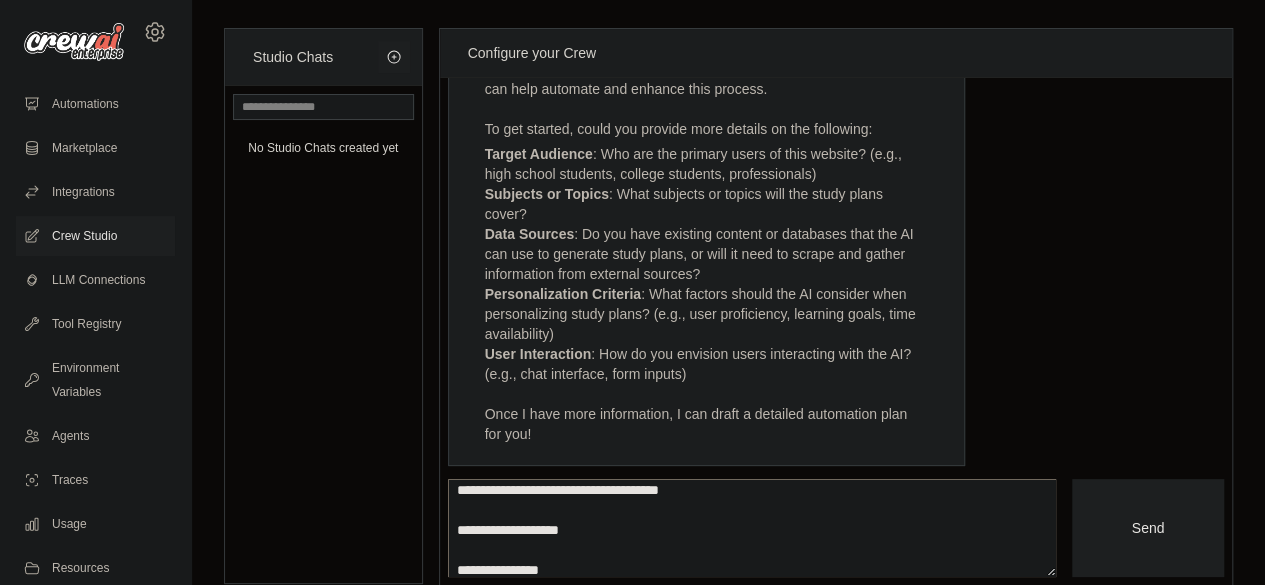 scroll, scrollTop: 0, scrollLeft: 0, axis: both 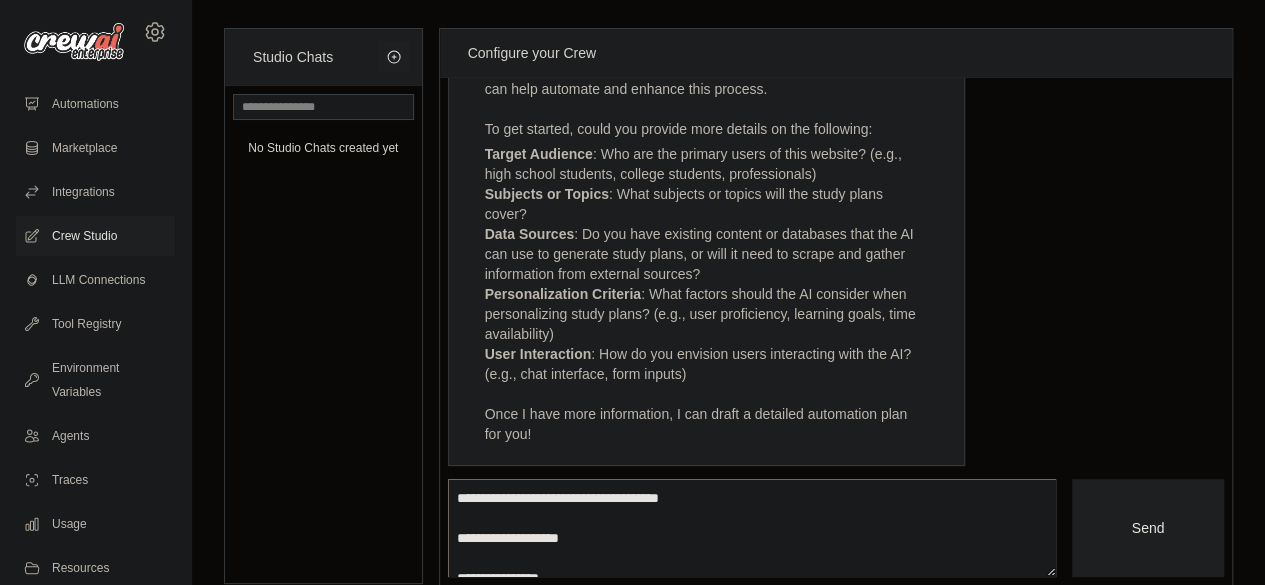 click on "**********" at bounding box center [752, 527] 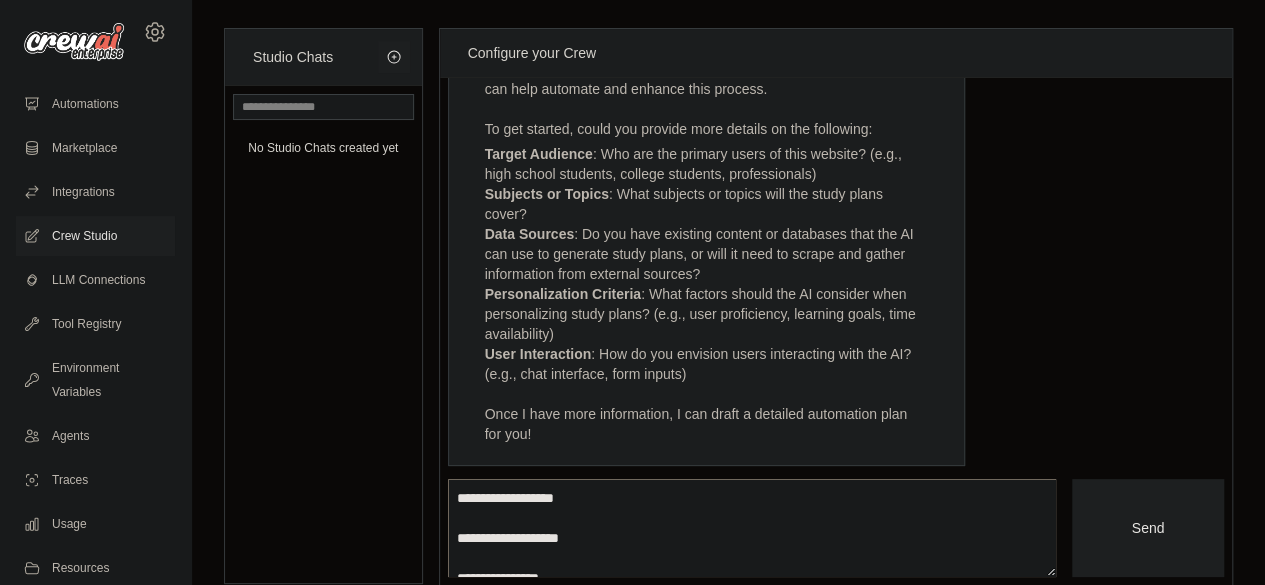click on "**********" at bounding box center (752, 527) 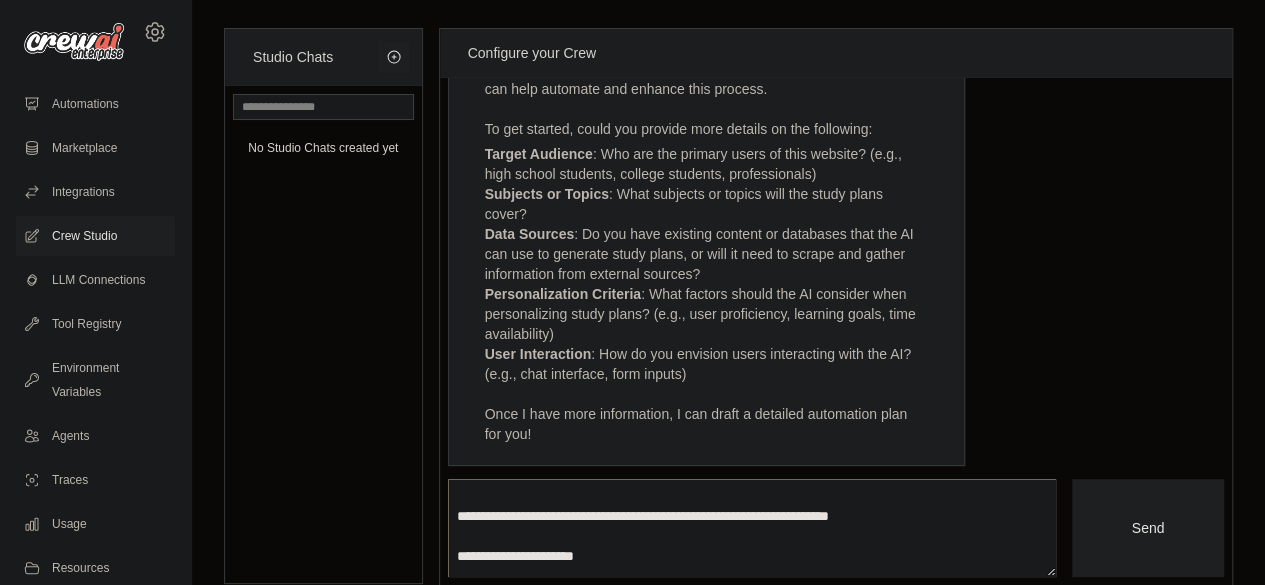 scroll, scrollTop: 90, scrollLeft: 0, axis: vertical 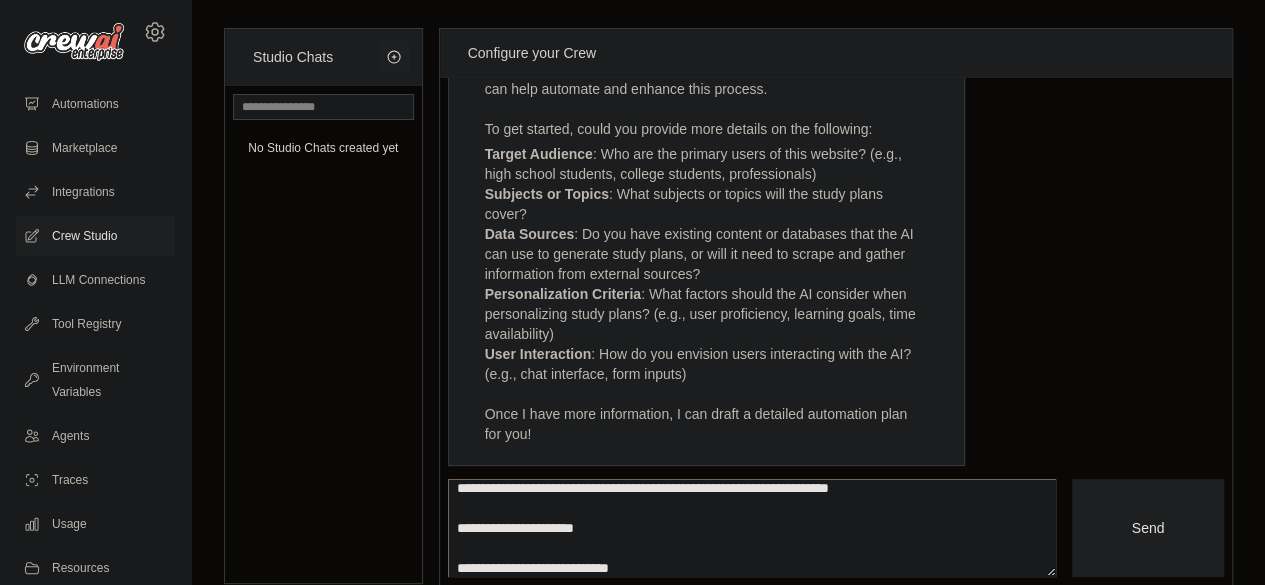 click on "**********" at bounding box center (752, 527) 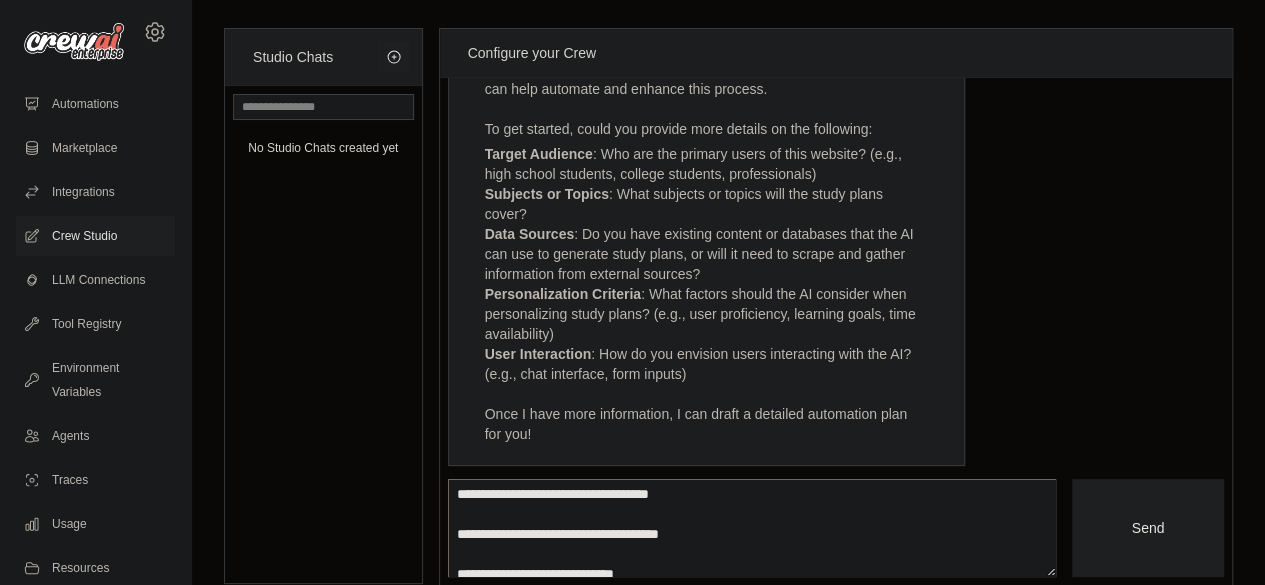 scroll, scrollTop: 245, scrollLeft: 0, axis: vertical 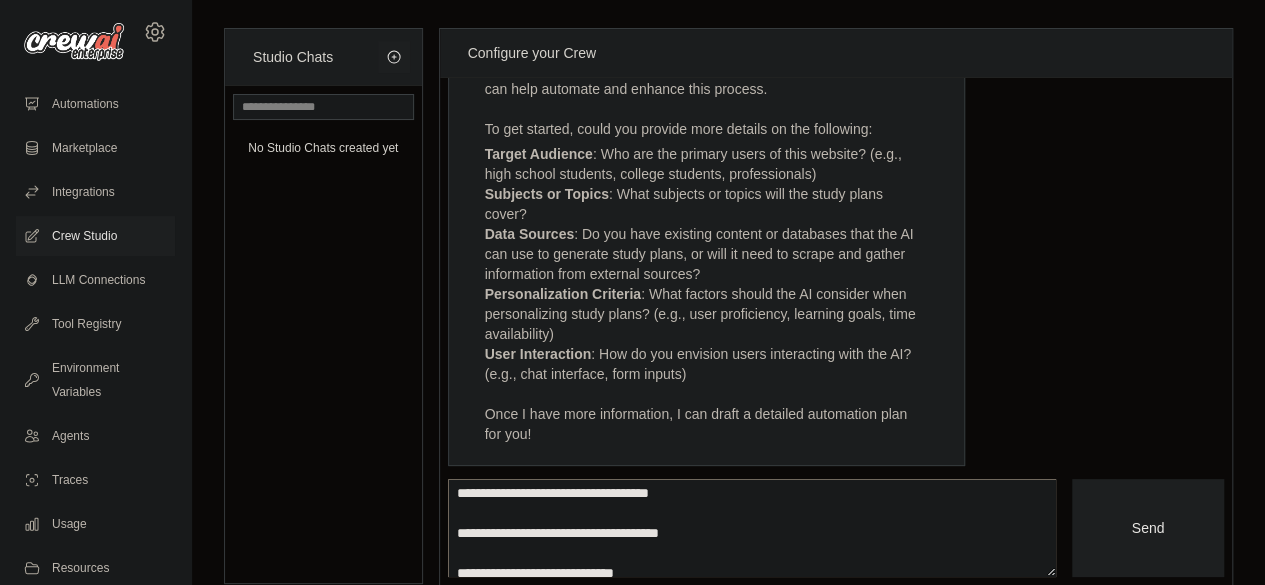 click on "**********" at bounding box center [752, 527] 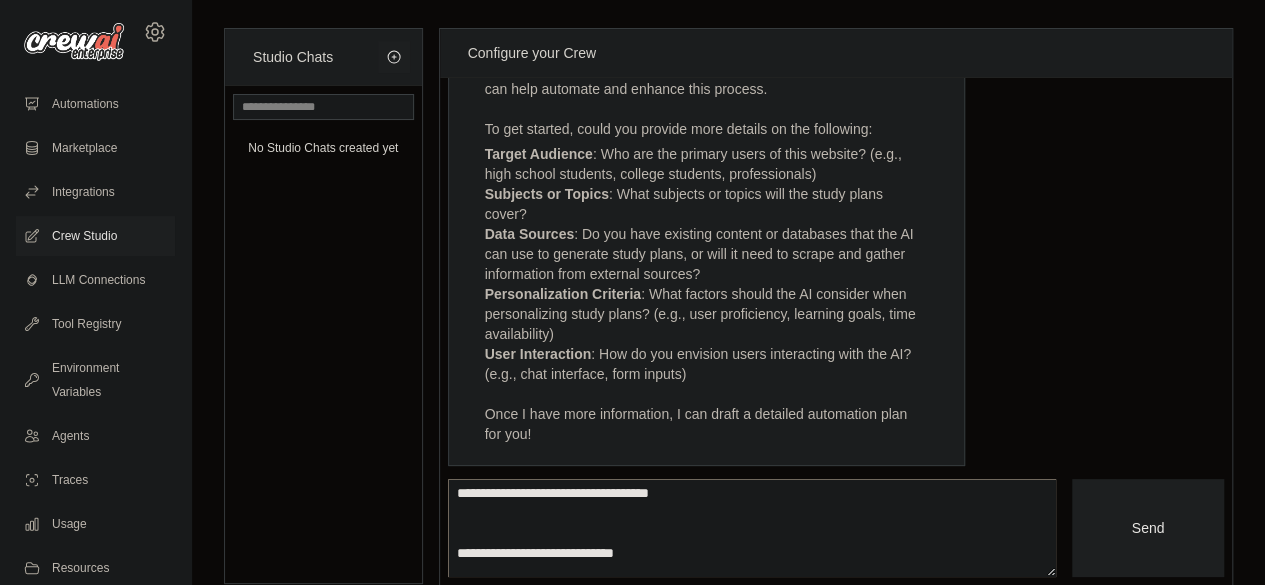 click on "**********" at bounding box center (752, 527) 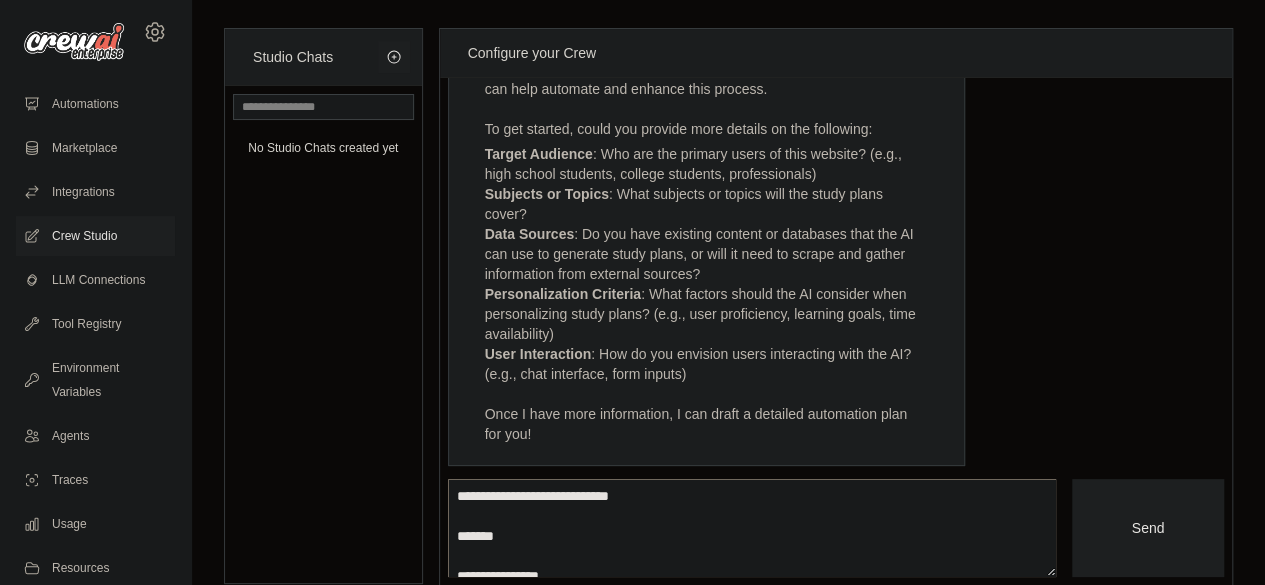 scroll, scrollTop: 303, scrollLeft: 0, axis: vertical 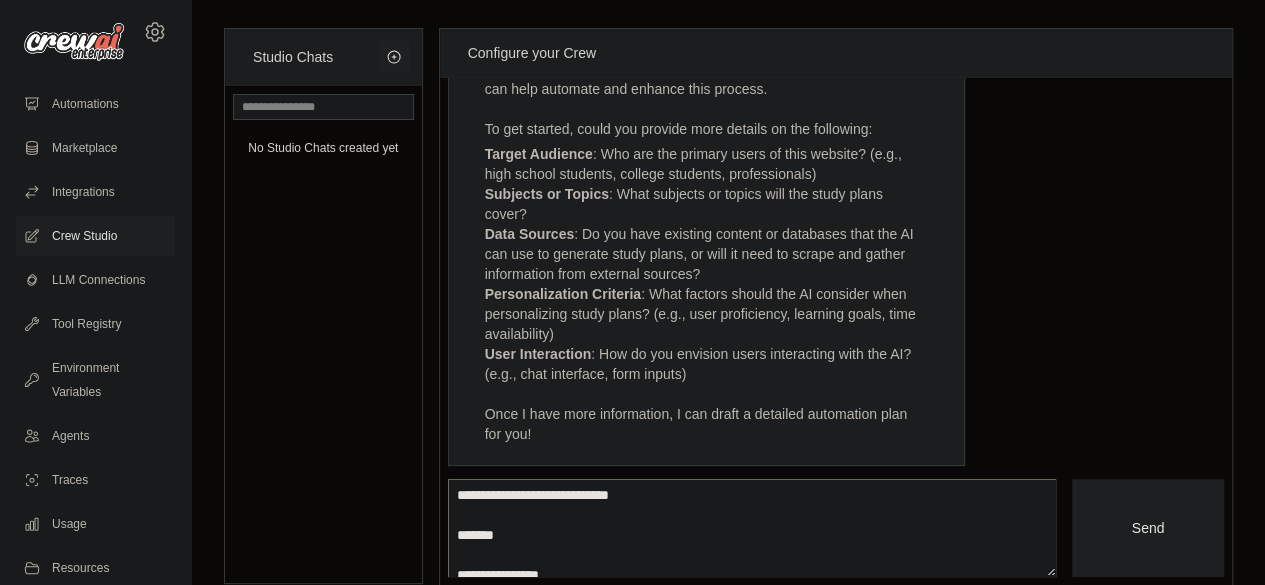 click on "**********" at bounding box center (752, 527) 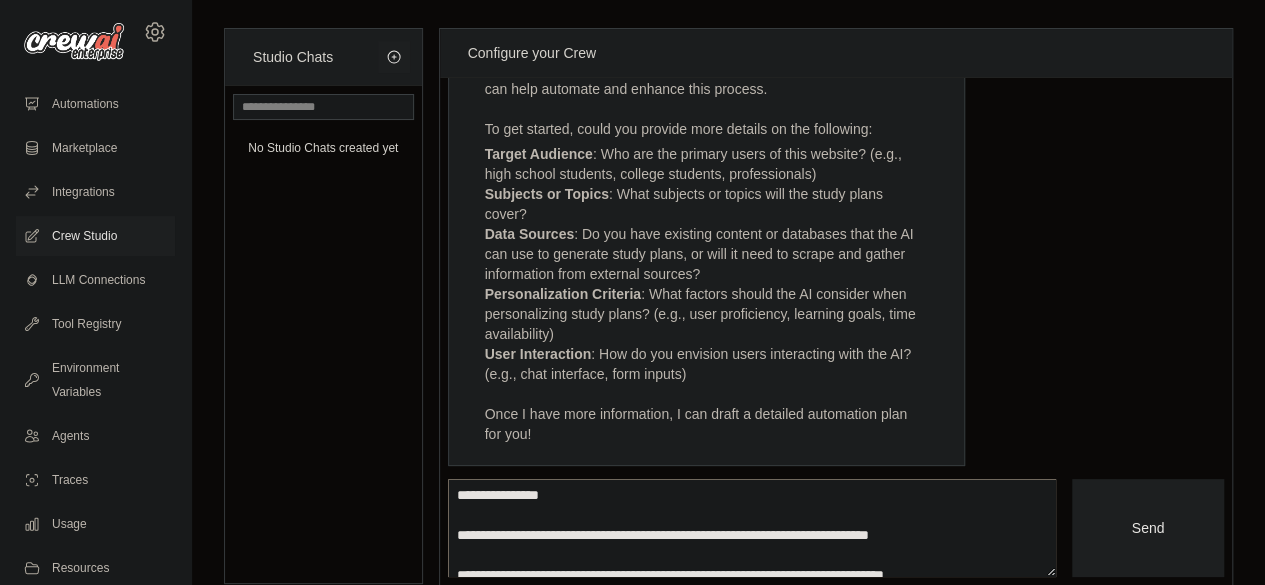 scroll, scrollTop: 406, scrollLeft: 0, axis: vertical 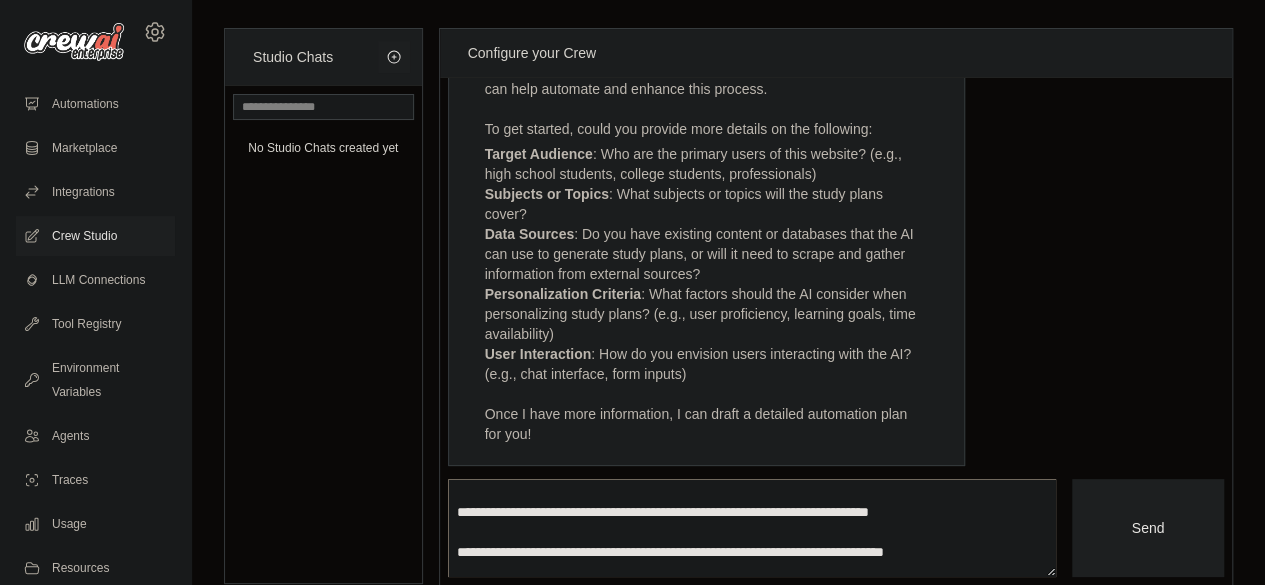 click on "**********" at bounding box center (752, 527) 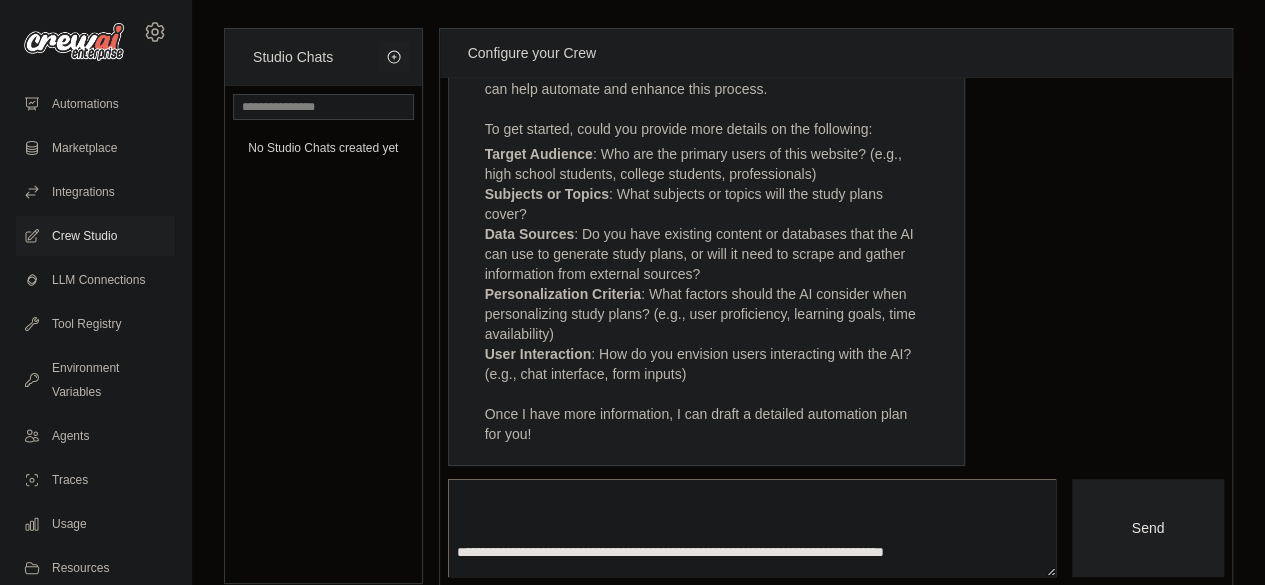 click on "**********" at bounding box center (752, 527) 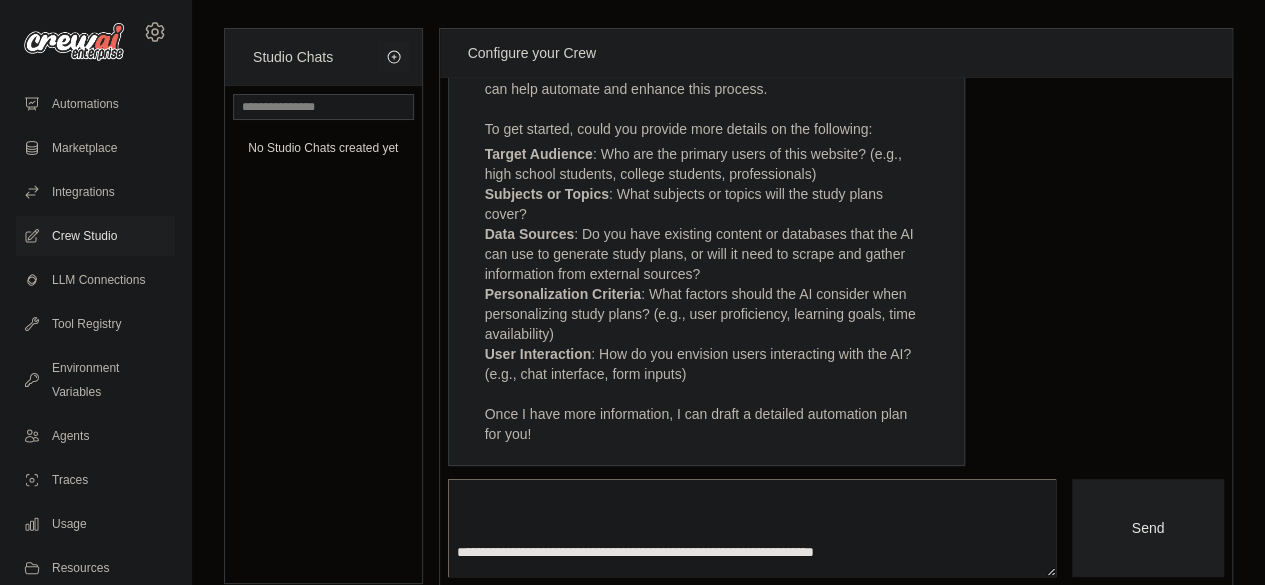 click on "**********" at bounding box center [752, 527] 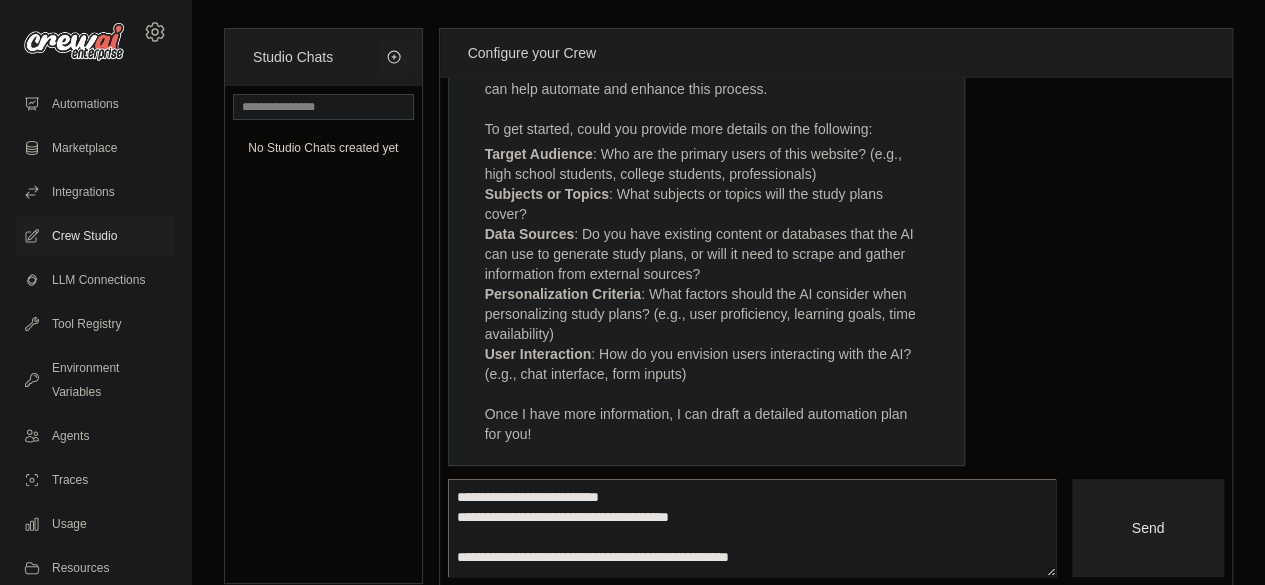scroll, scrollTop: 505, scrollLeft: 0, axis: vertical 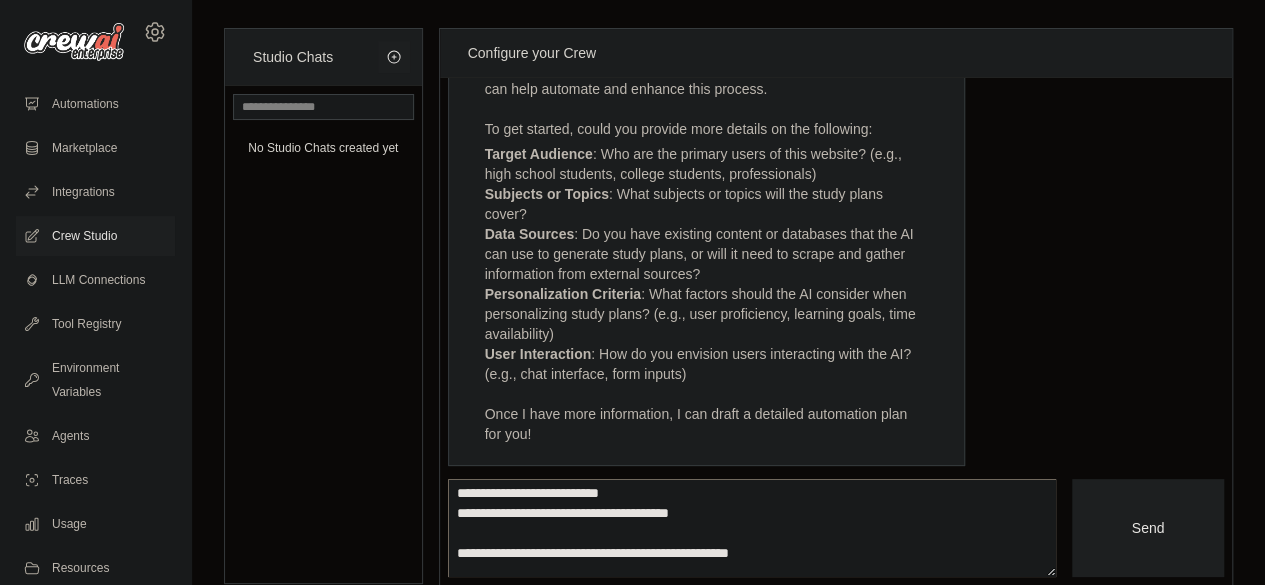drag, startPoint x: 456, startPoint y: 512, endPoint x: 676, endPoint y: 529, distance: 220.65584 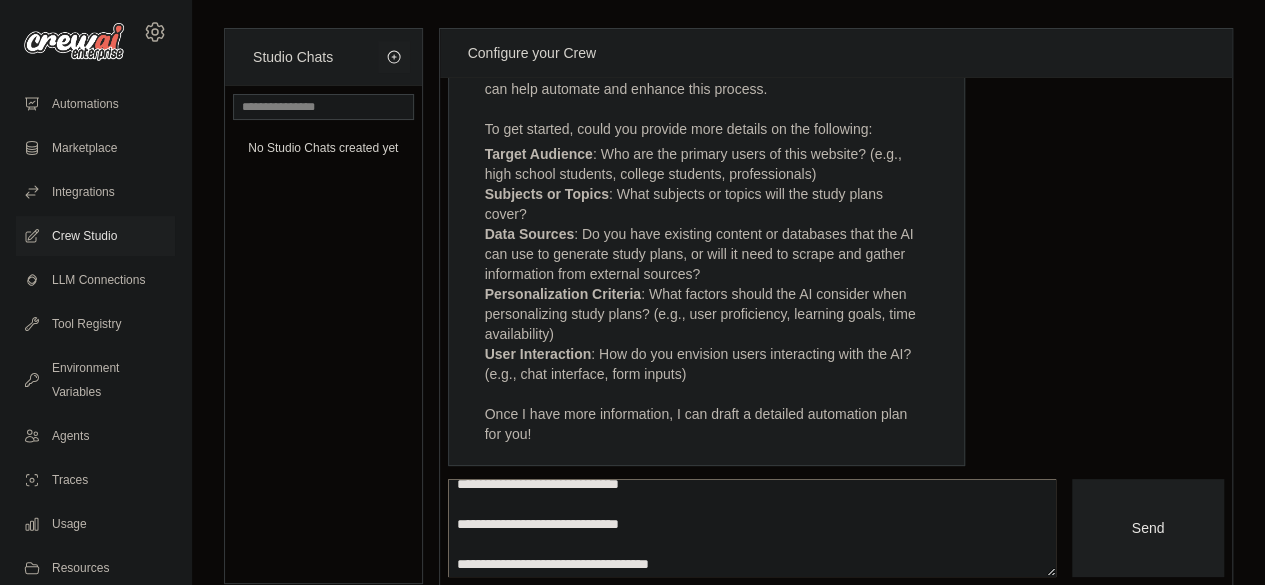 scroll, scrollTop: 760, scrollLeft: 0, axis: vertical 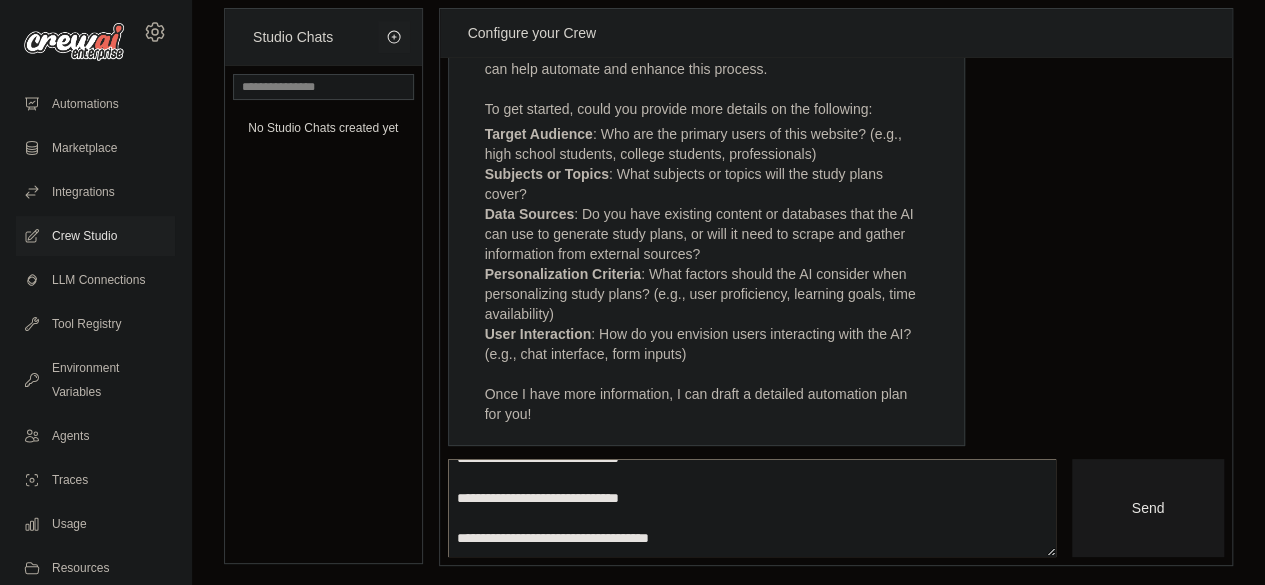 type on "**********" 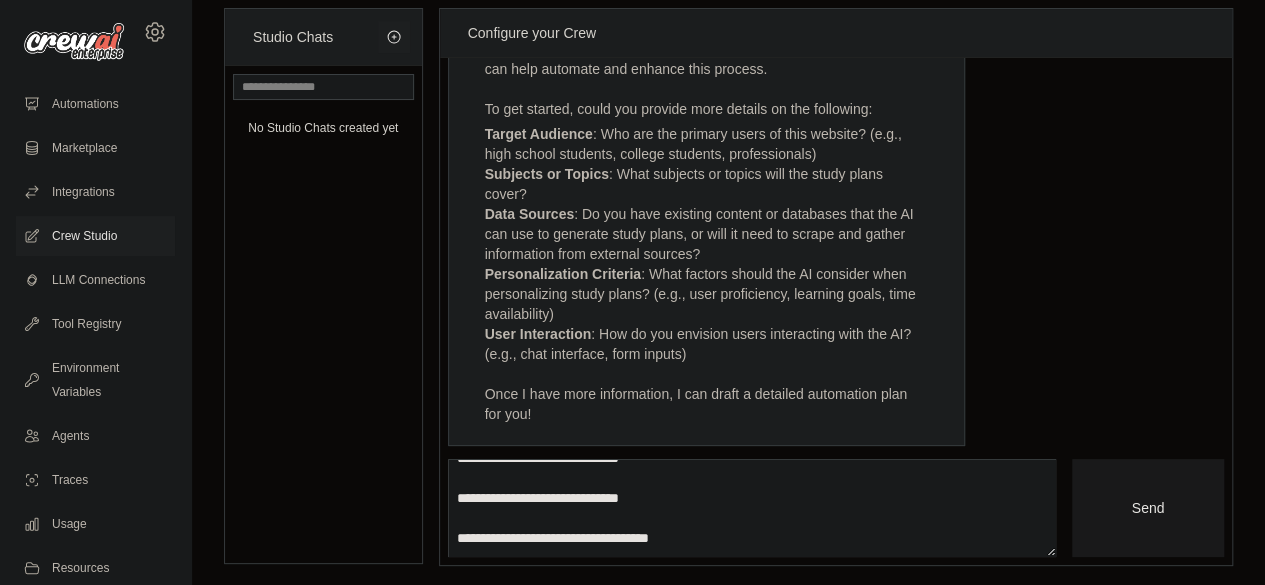 click on "Send" at bounding box center [1148, 507] 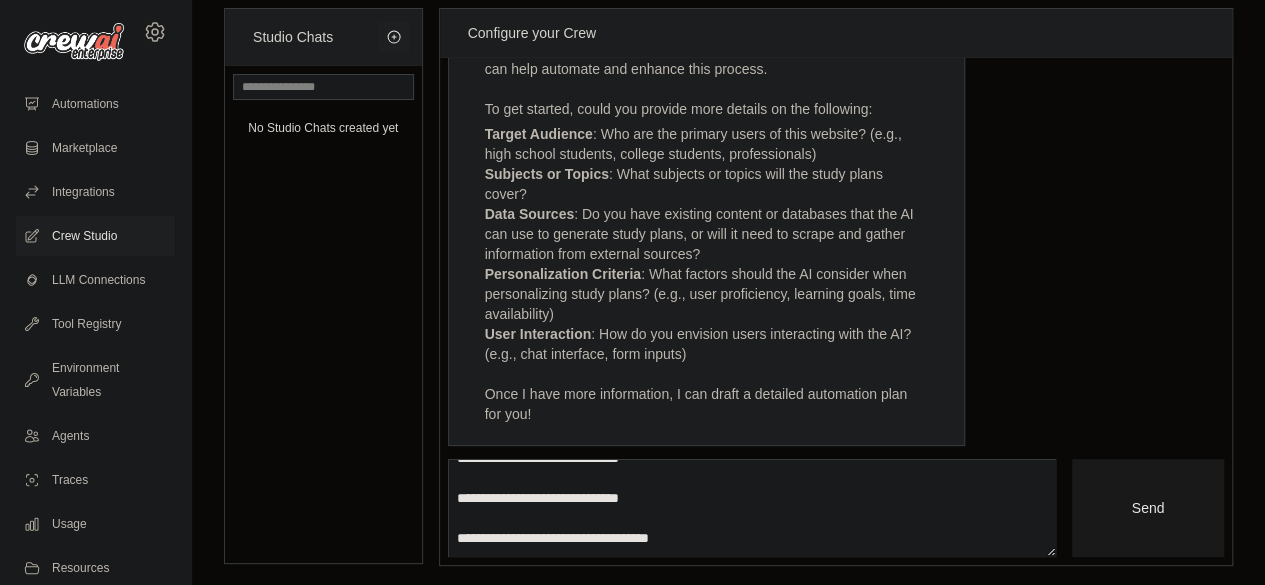 type 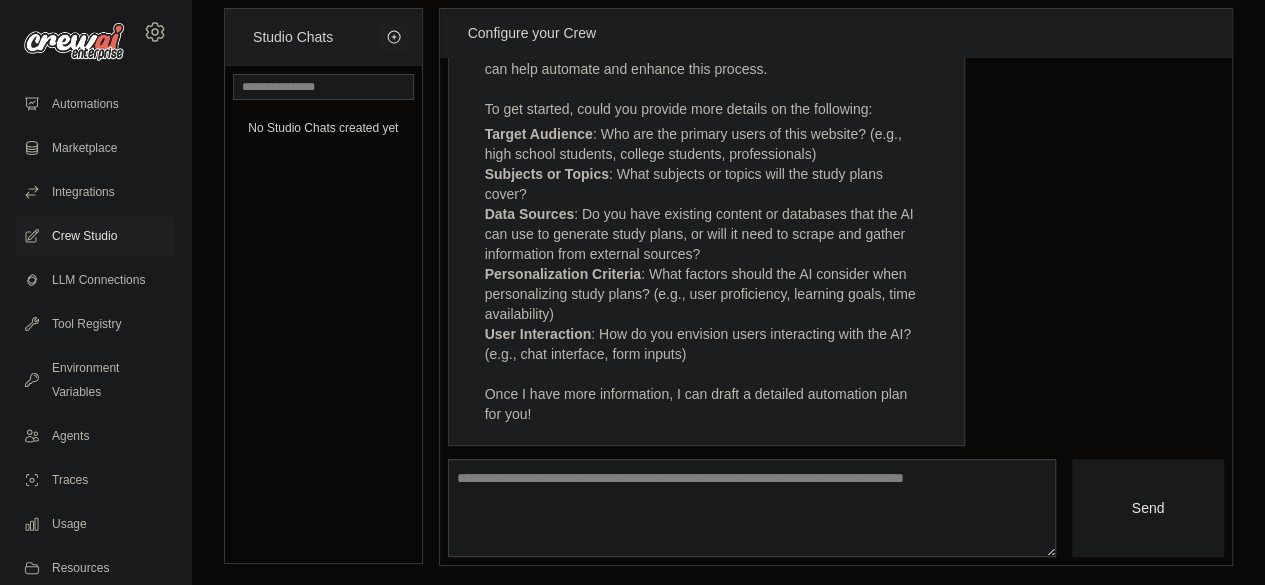 scroll, scrollTop: 0, scrollLeft: 0, axis: both 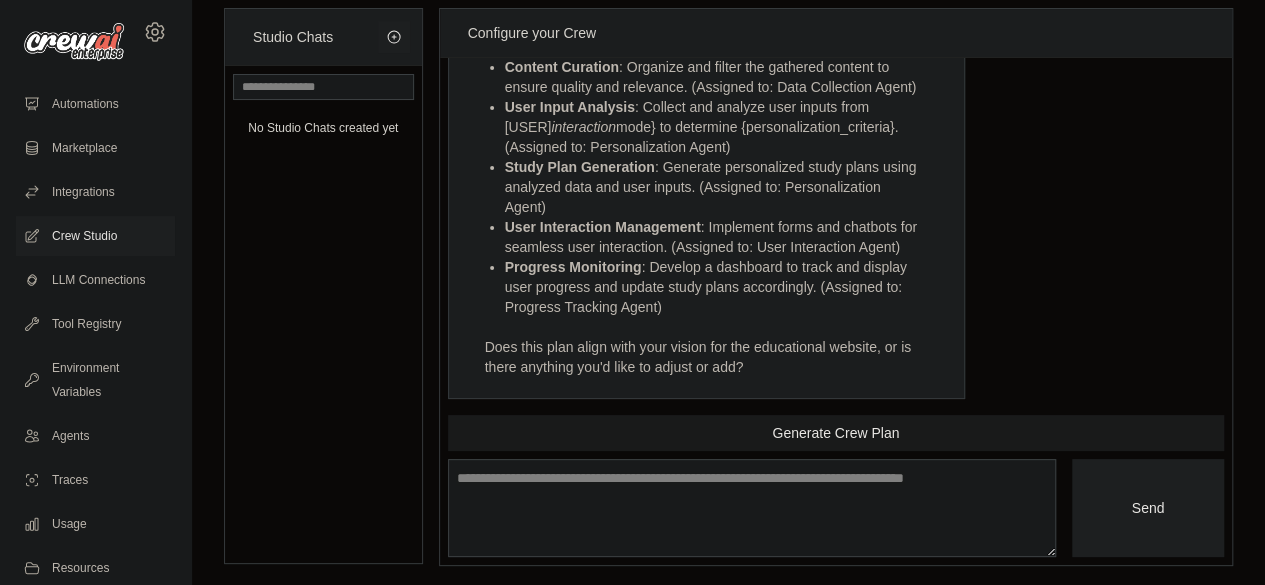 click on "Generate Crew Plan" at bounding box center (836, 433) 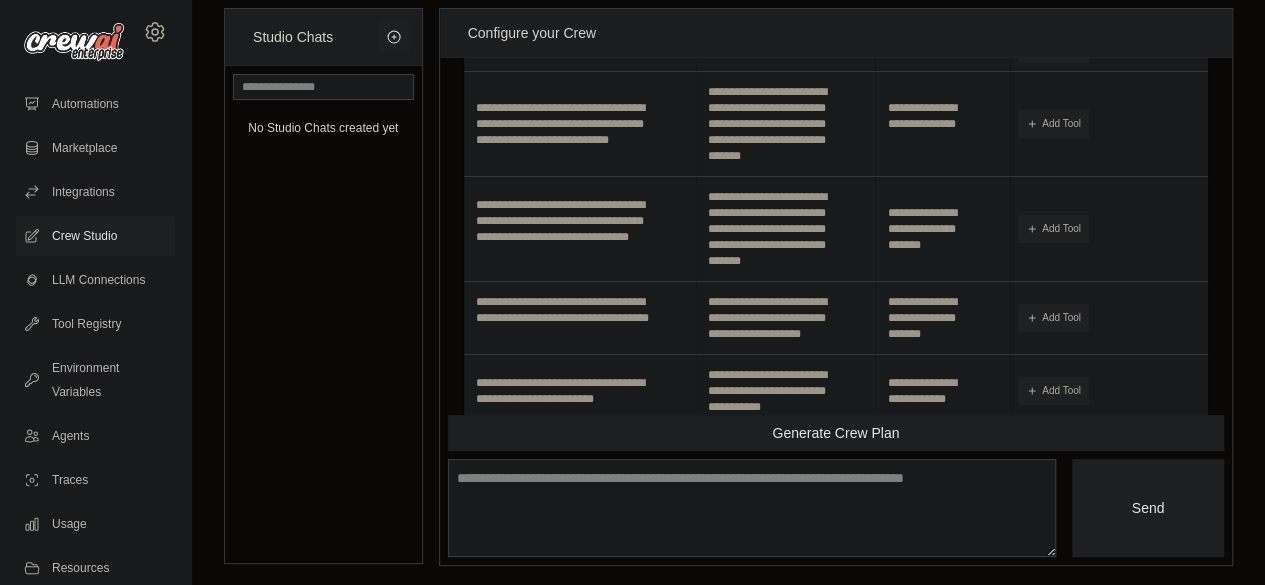 scroll, scrollTop: 4004, scrollLeft: 0, axis: vertical 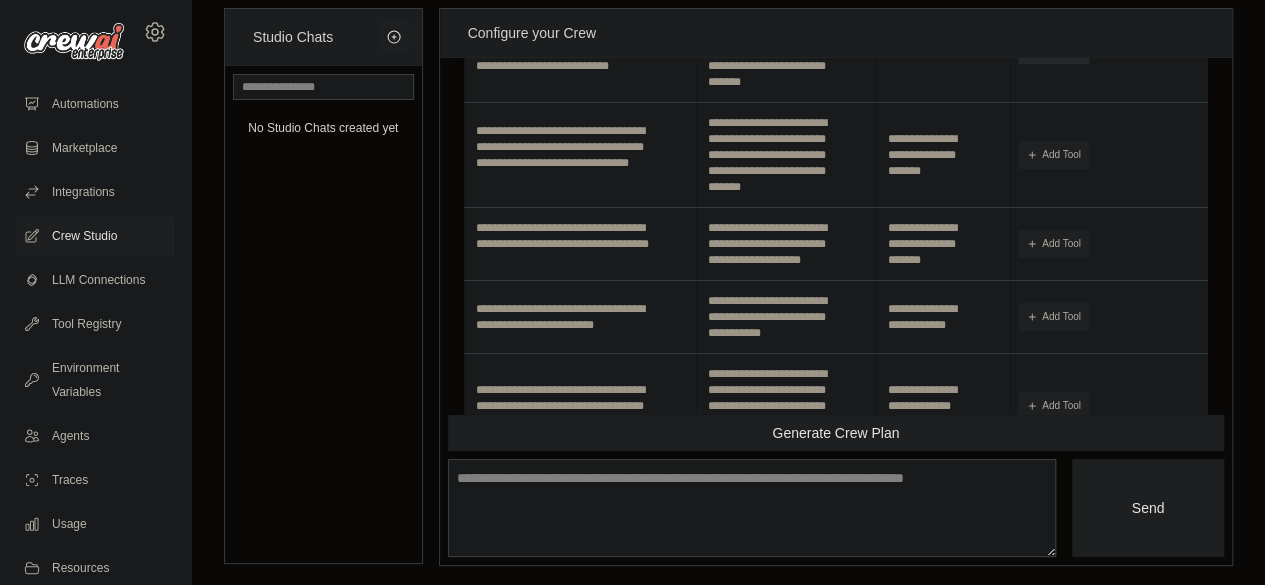 click on "Add Tool" at bounding box center [1053, 50] 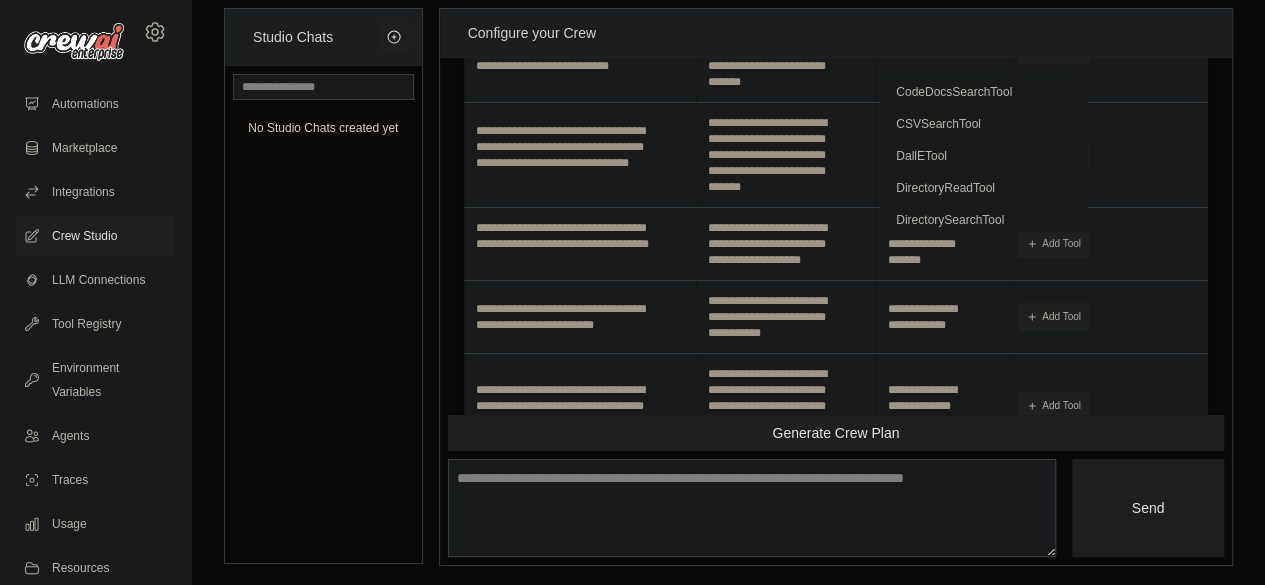 click on "Add Tool
CodeDocsSearchTool
CSVSearchTool
DallETool
DirectoryReadTool" at bounding box center [1109, 50] 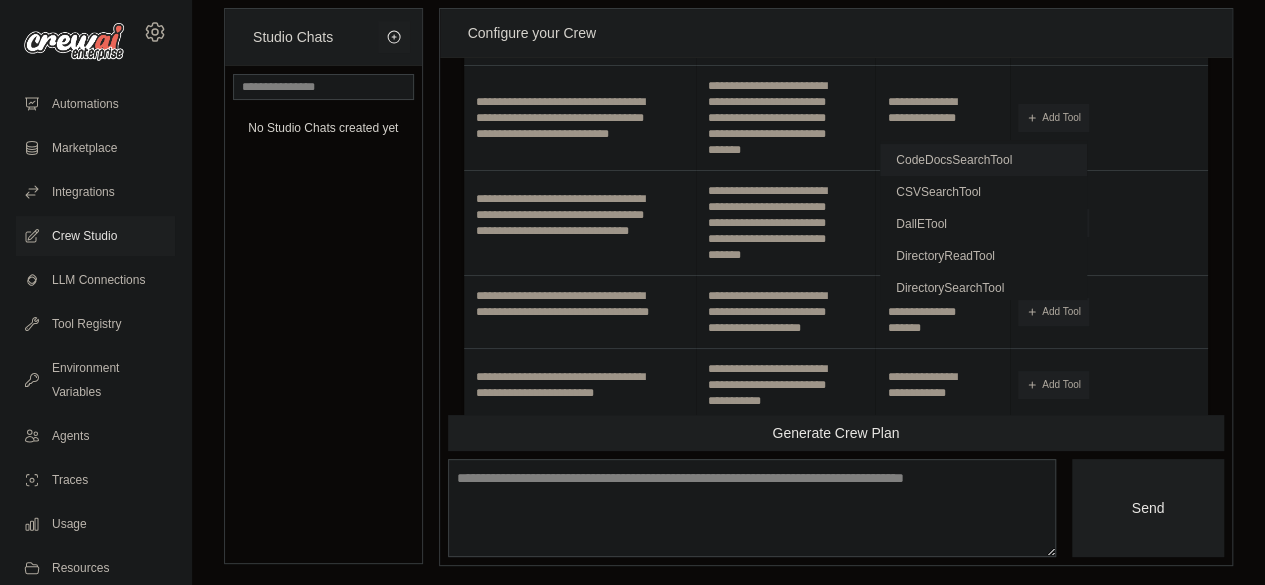 scroll, scrollTop: 4222, scrollLeft: 0, axis: vertical 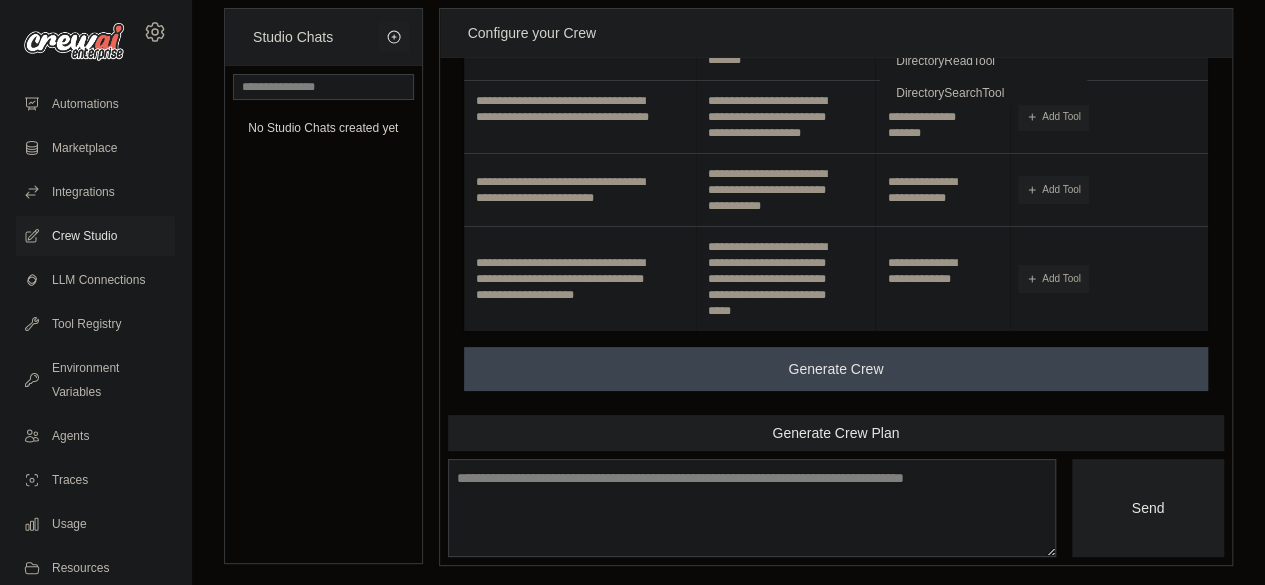 click on "Generate Crew" at bounding box center (835, 369) 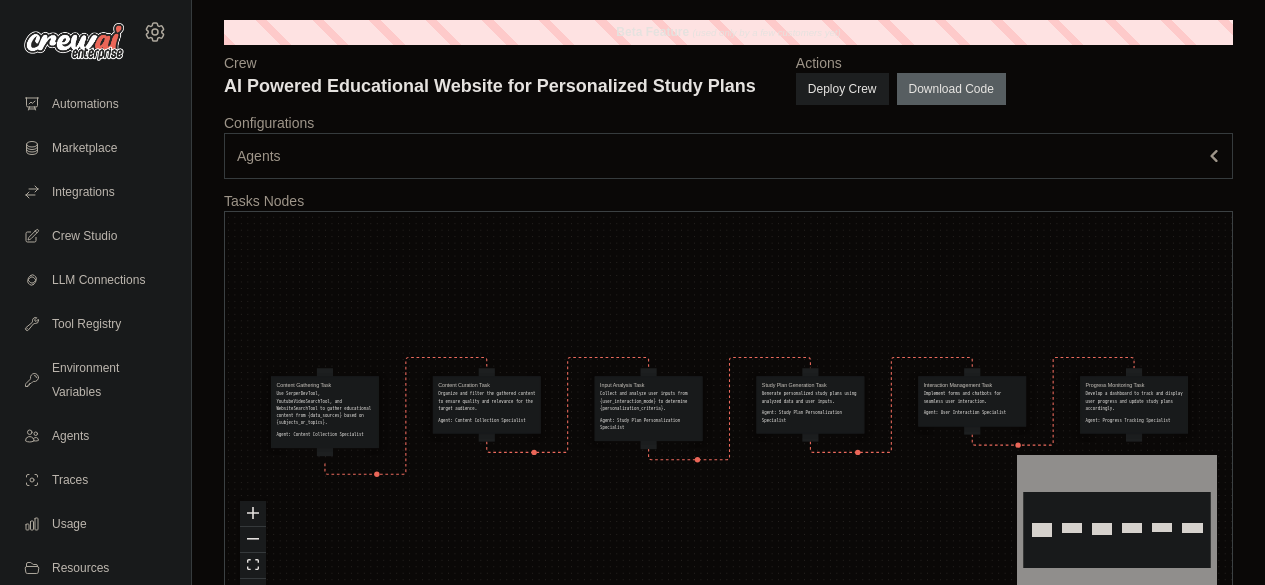scroll, scrollTop: 0, scrollLeft: 0, axis: both 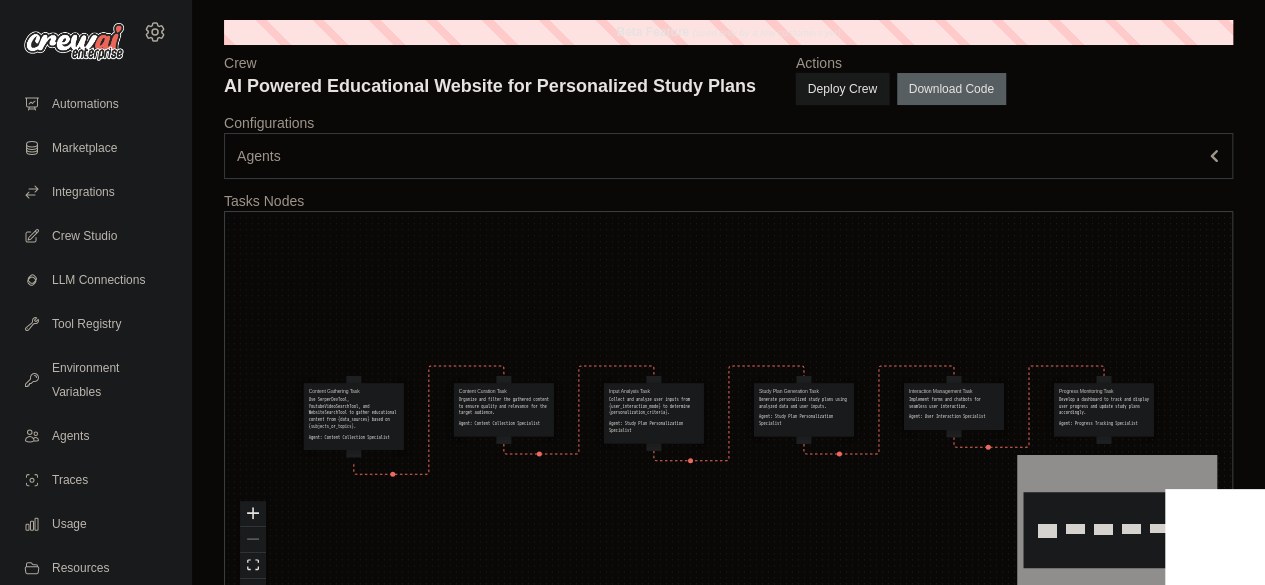 click on "Deploy Crew" at bounding box center (842, 89) 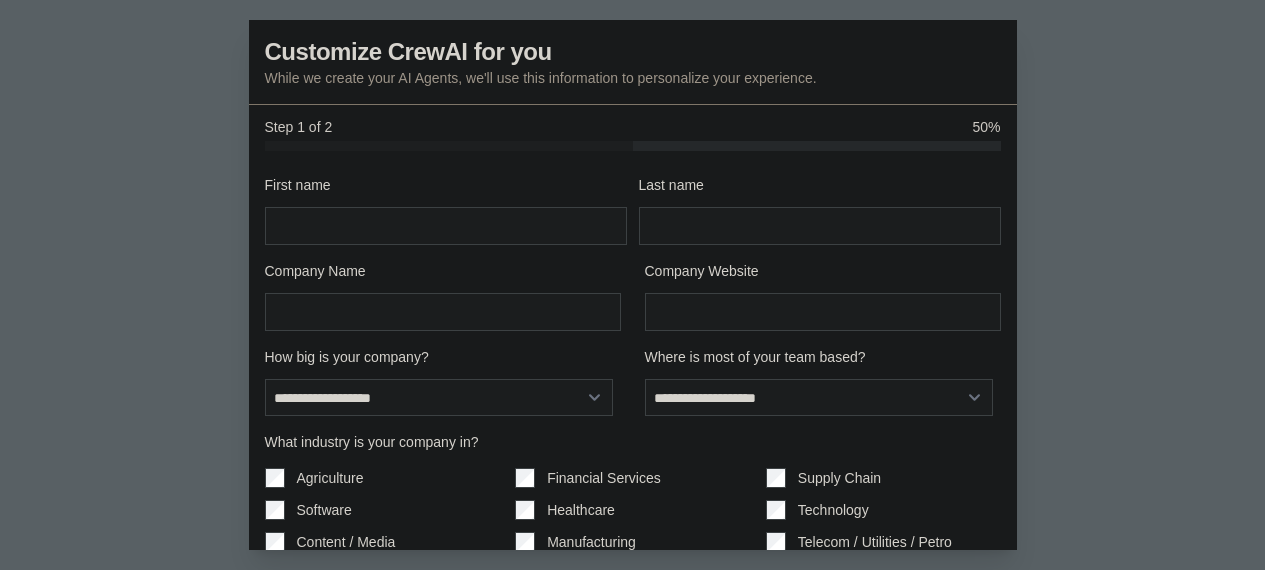 scroll, scrollTop: 0, scrollLeft: 0, axis: both 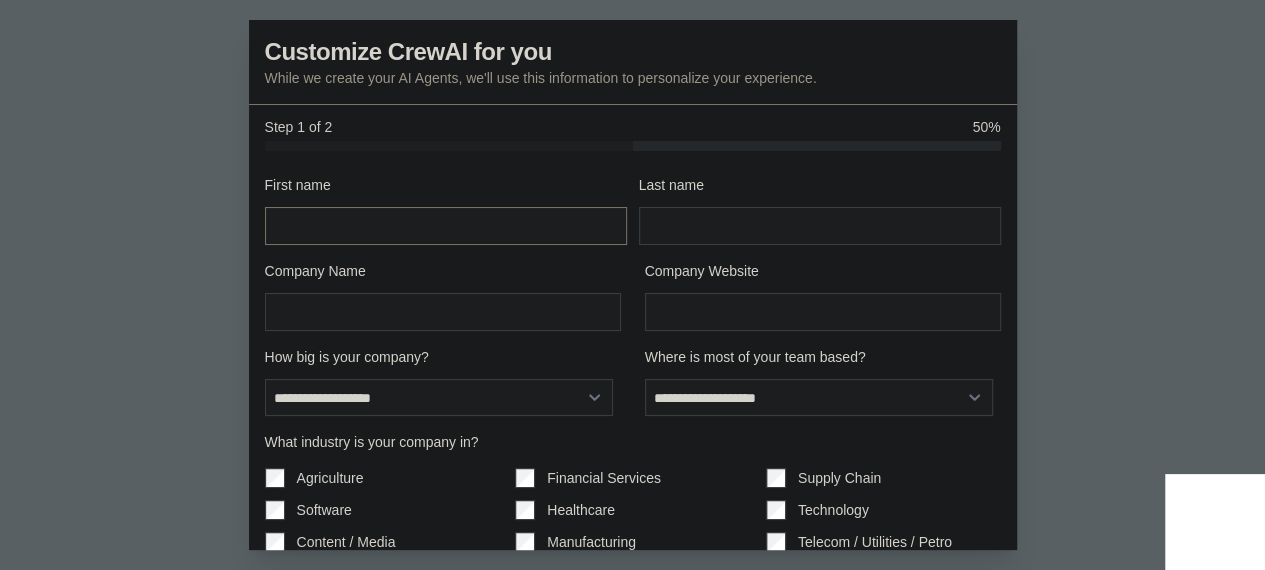 click on "First name" at bounding box center (446, 226) 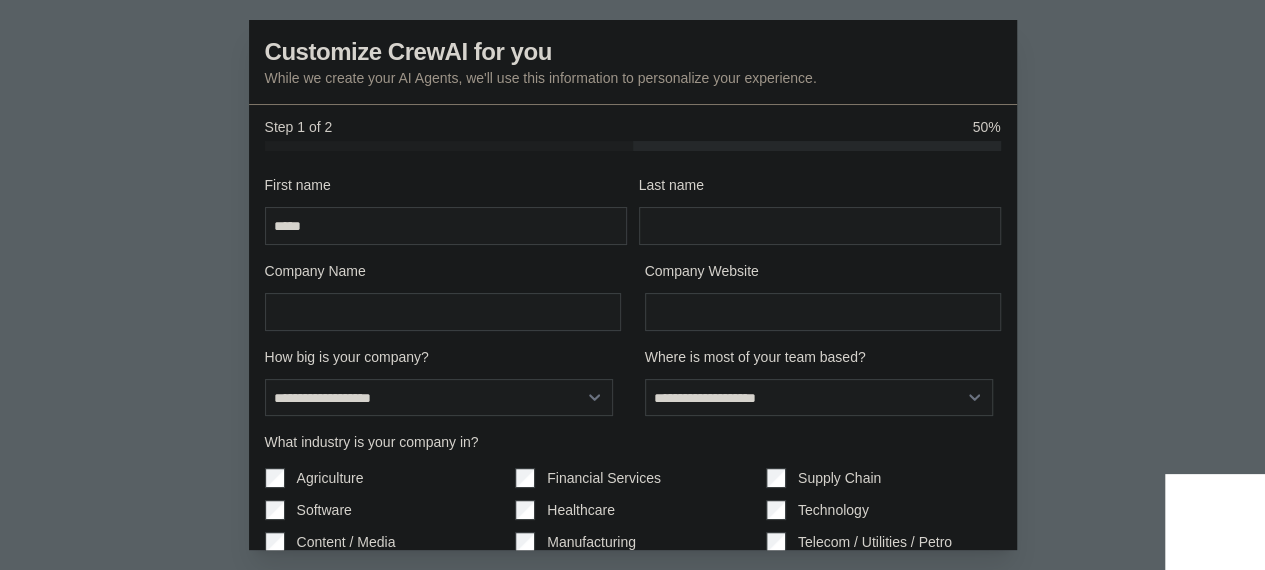 type on "**" 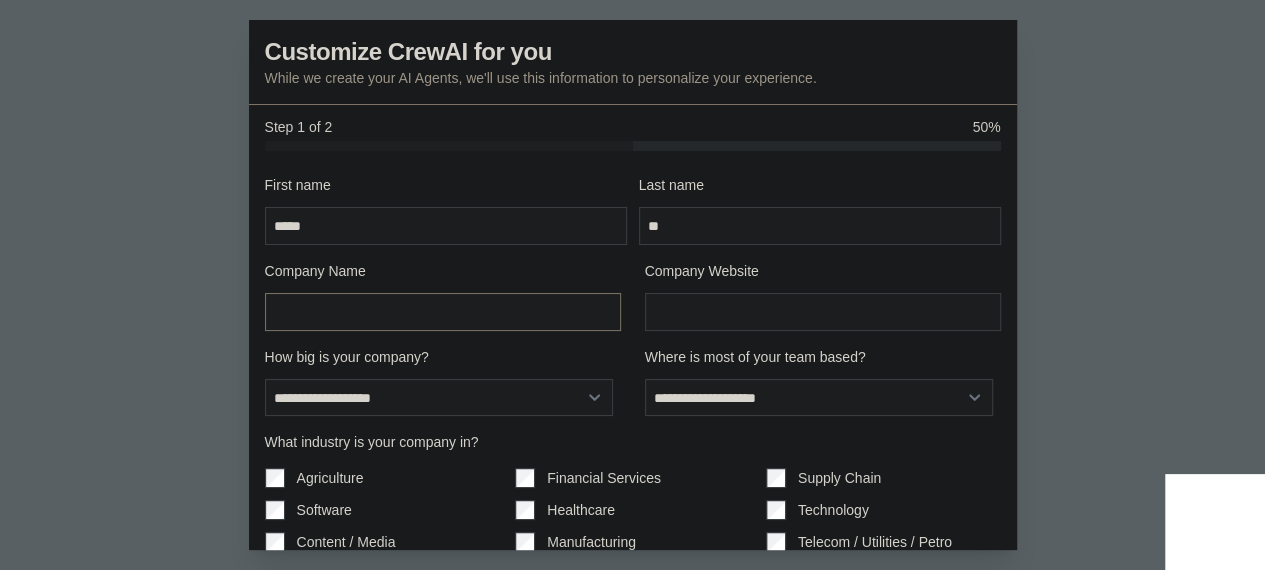 click on "Company Name" at bounding box center [443, 312] 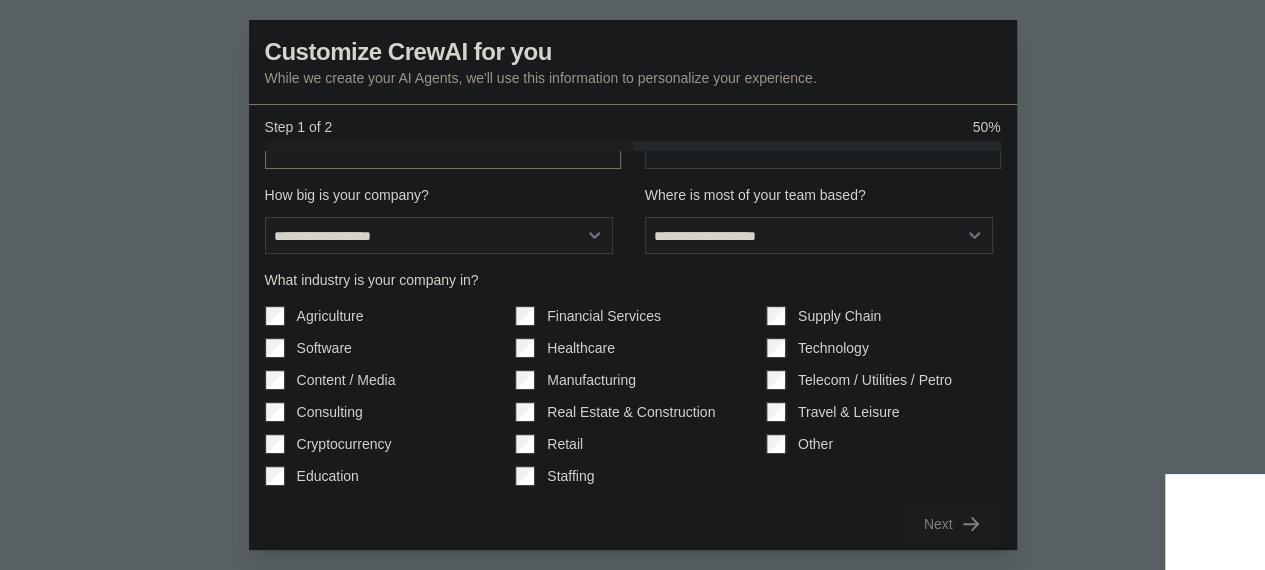 scroll, scrollTop: 15, scrollLeft: 0, axis: vertical 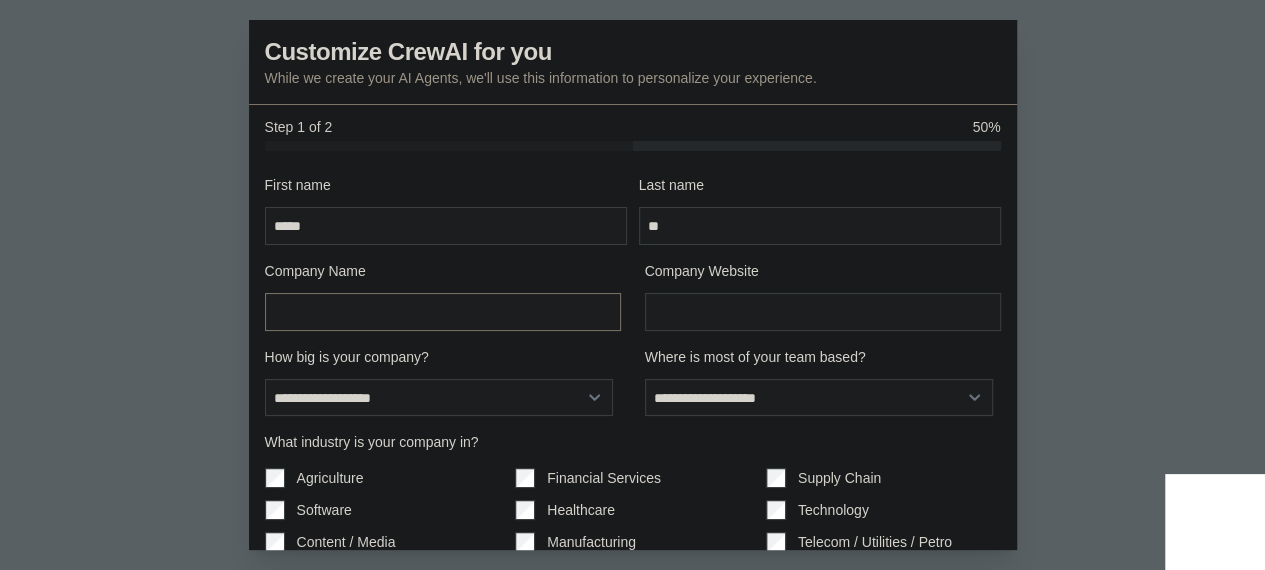 click on "Company Name" at bounding box center [443, 312] 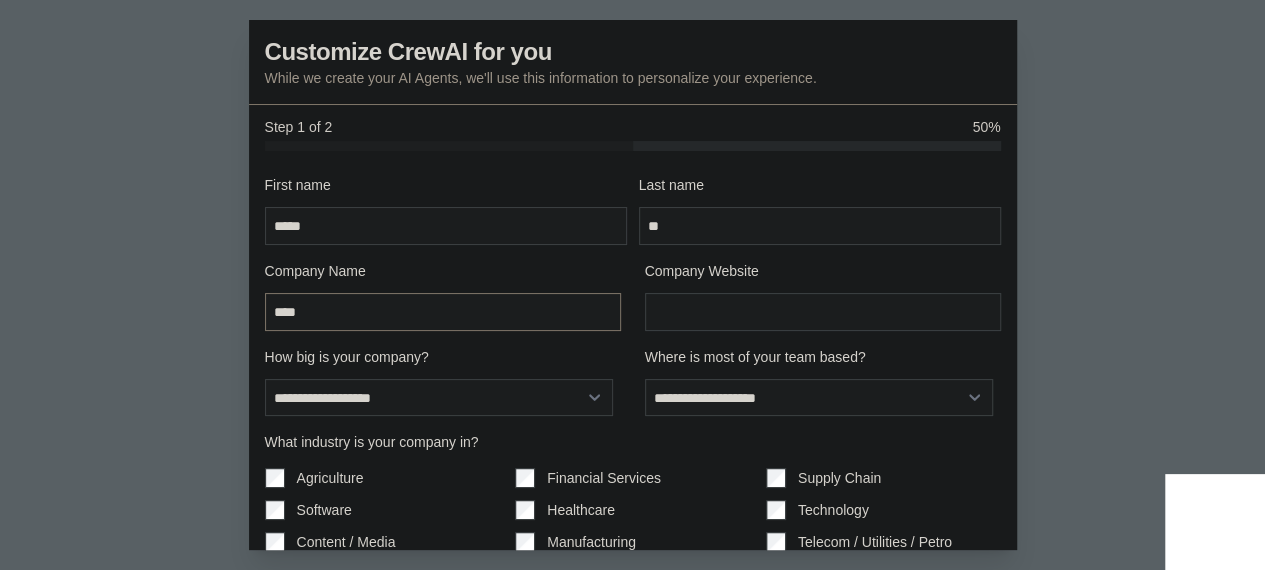 type on "****" 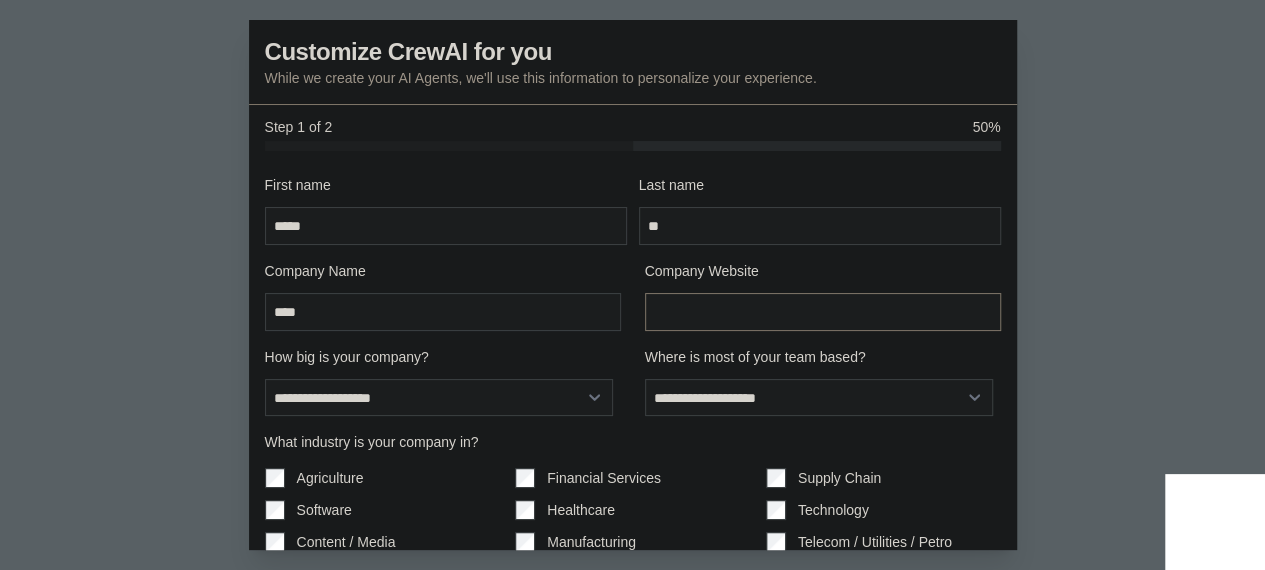 click on "Company Website" at bounding box center [823, 312] 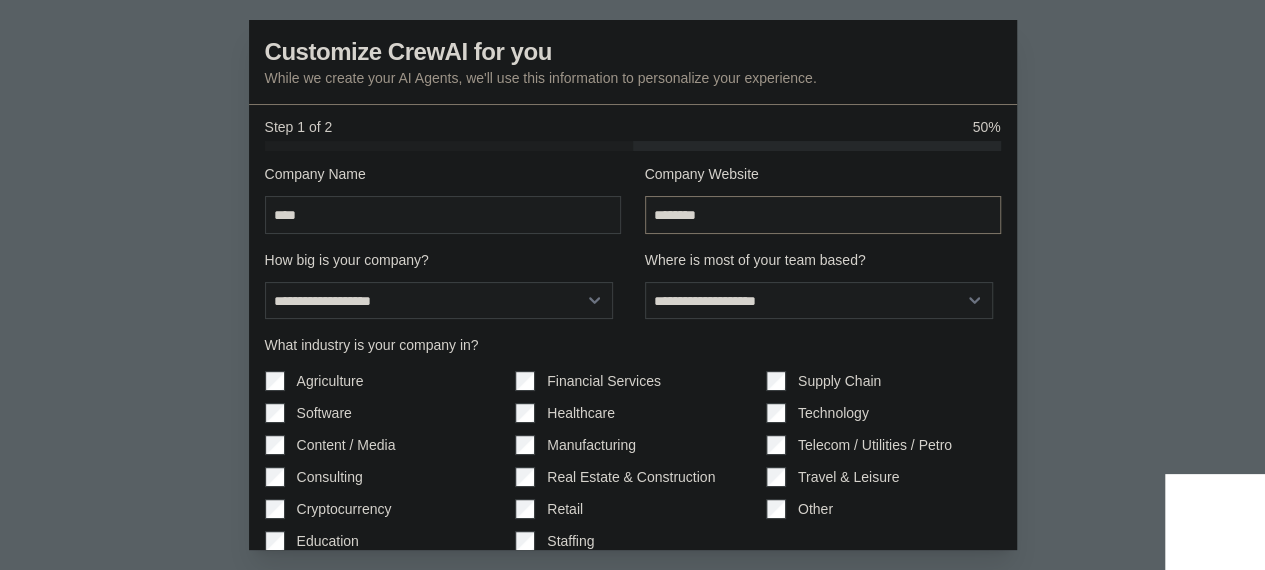 scroll, scrollTop: 98, scrollLeft: 0, axis: vertical 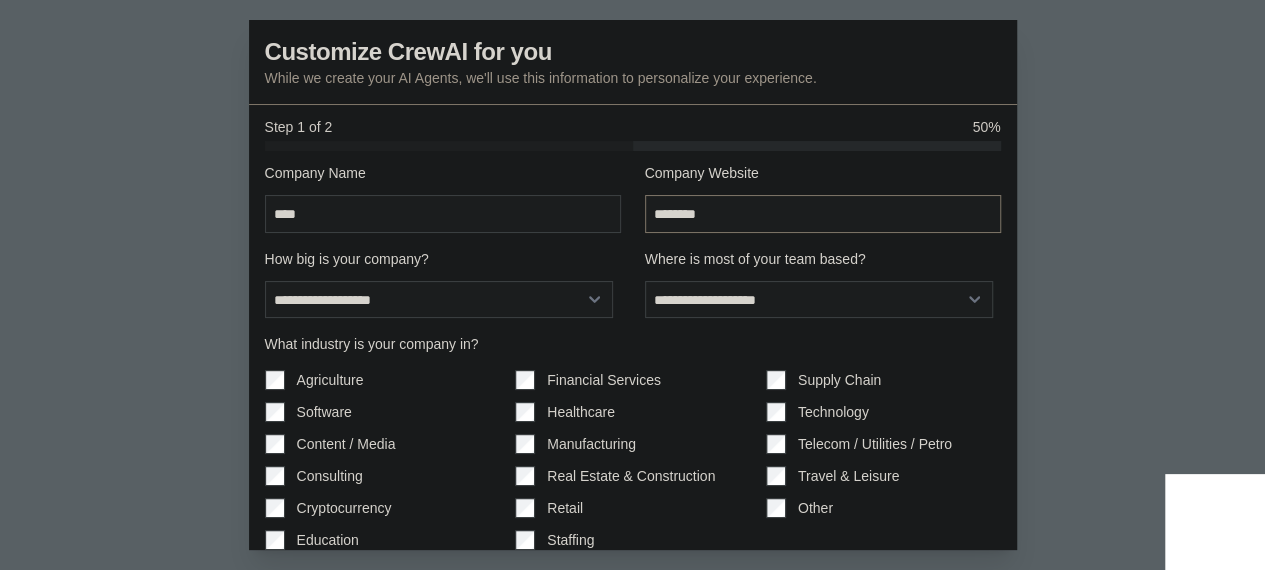 type on "********" 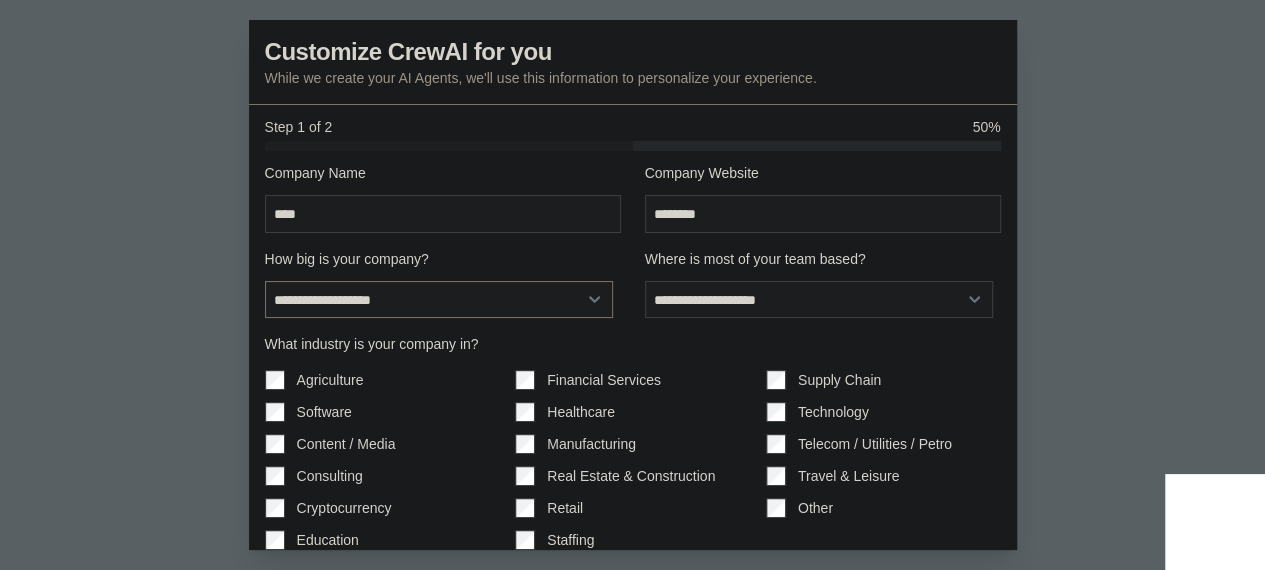 click on "**********" at bounding box center [439, 299] 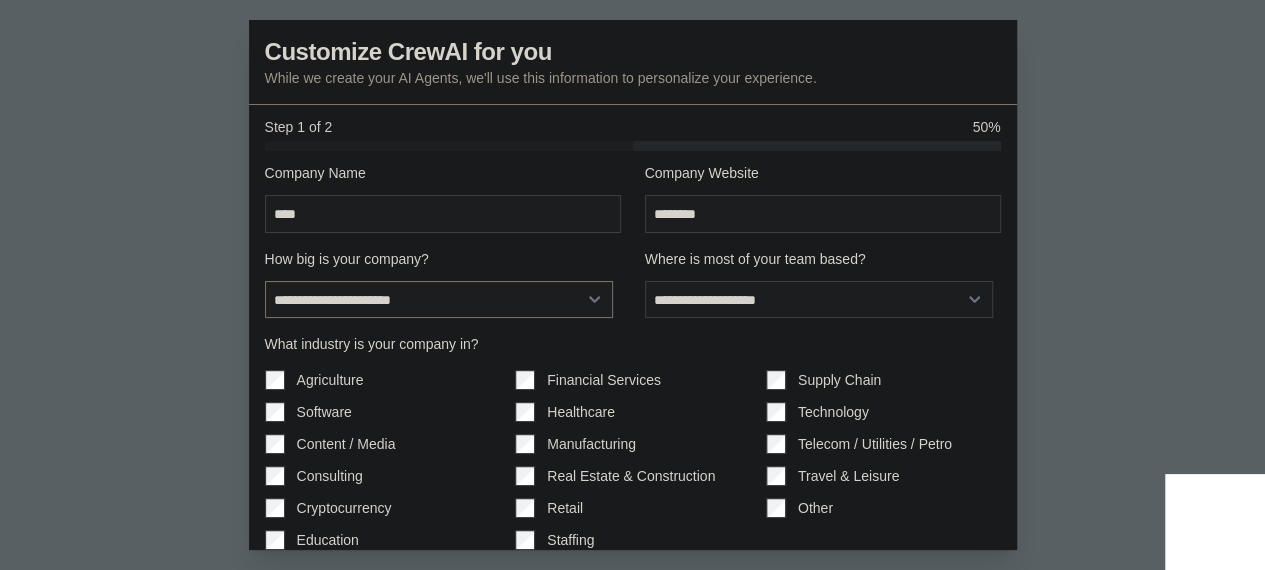 click on "**********" at bounding box center [439, 299] 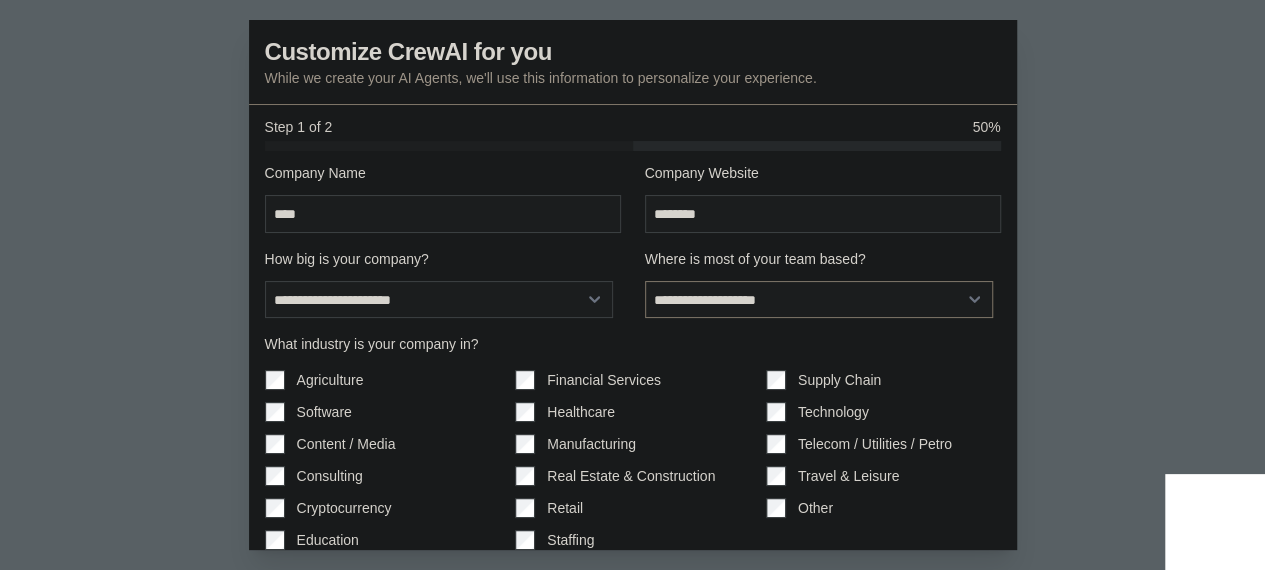 click on "**********" at bounding box center [819, 299] 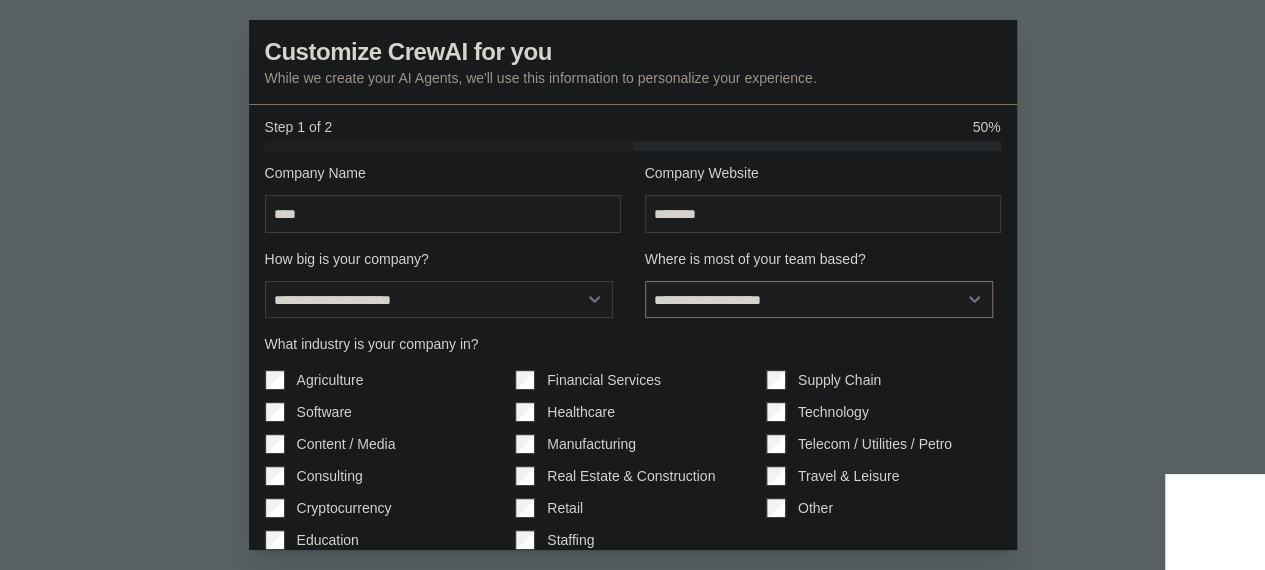 click on "**********" at bounding box center (819, 299) 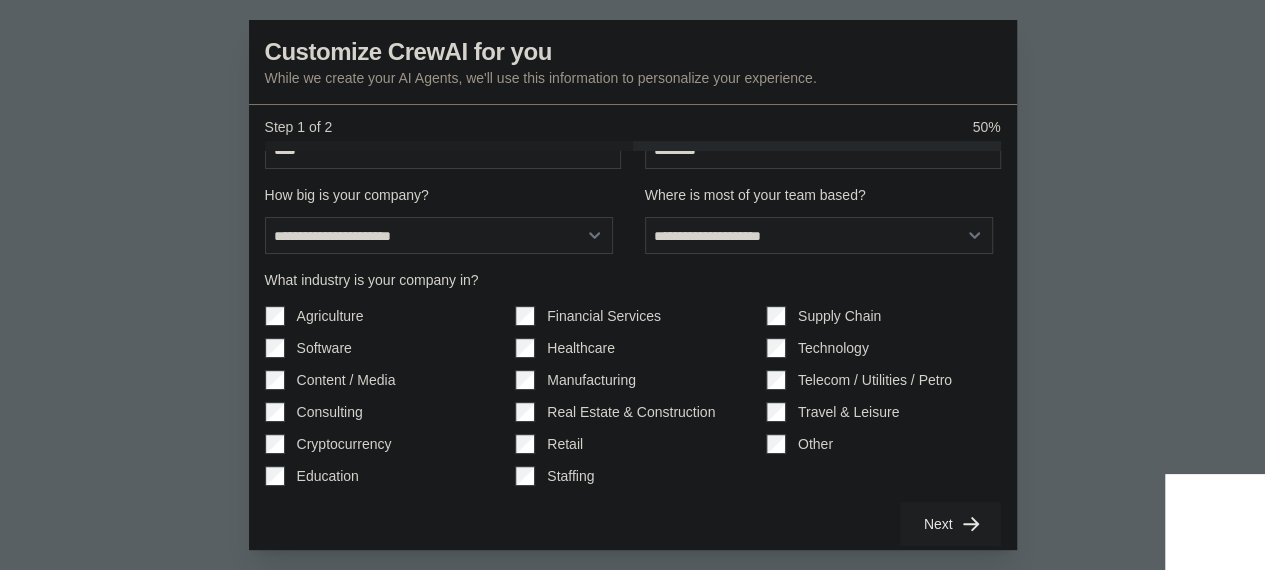 click 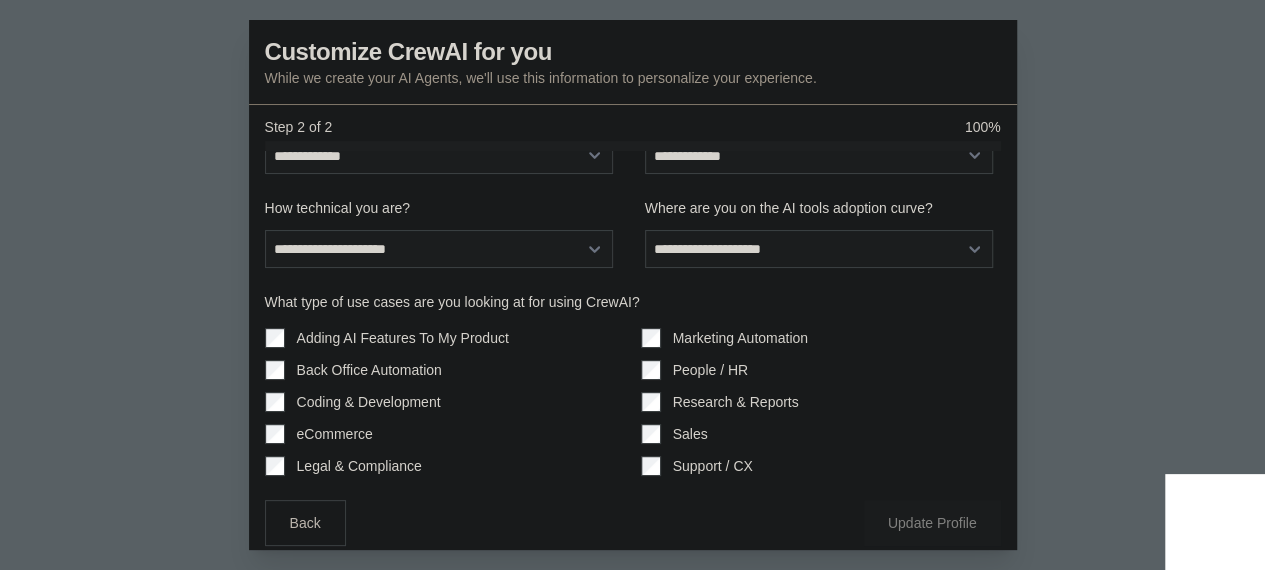 scroll, scrollTop: 0, scrollLeft: 0, axis: both 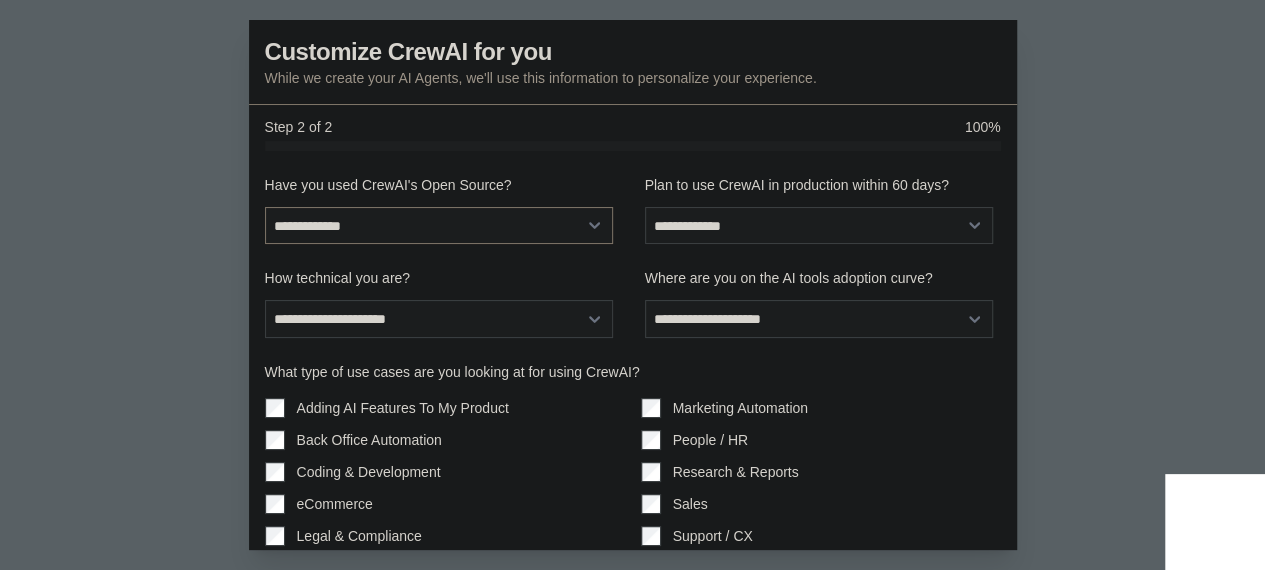 click on "**********" at bounding box center (439, 225) 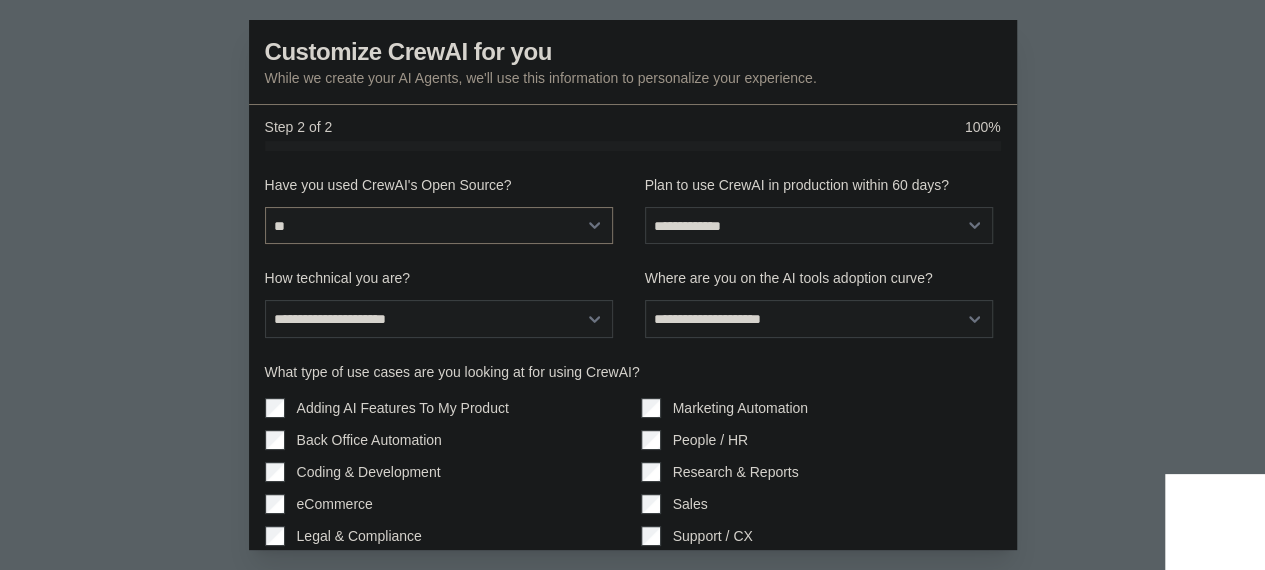 click on "**********" at bounding box center (439, 225) 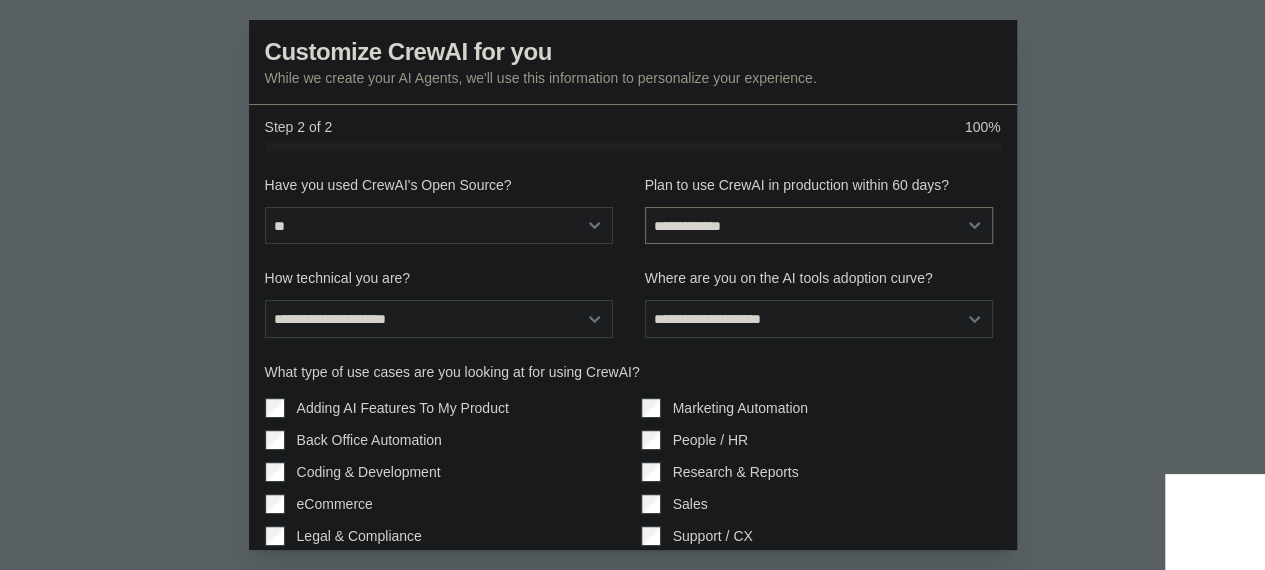 click on "**********" at bounding box center [819, 225] 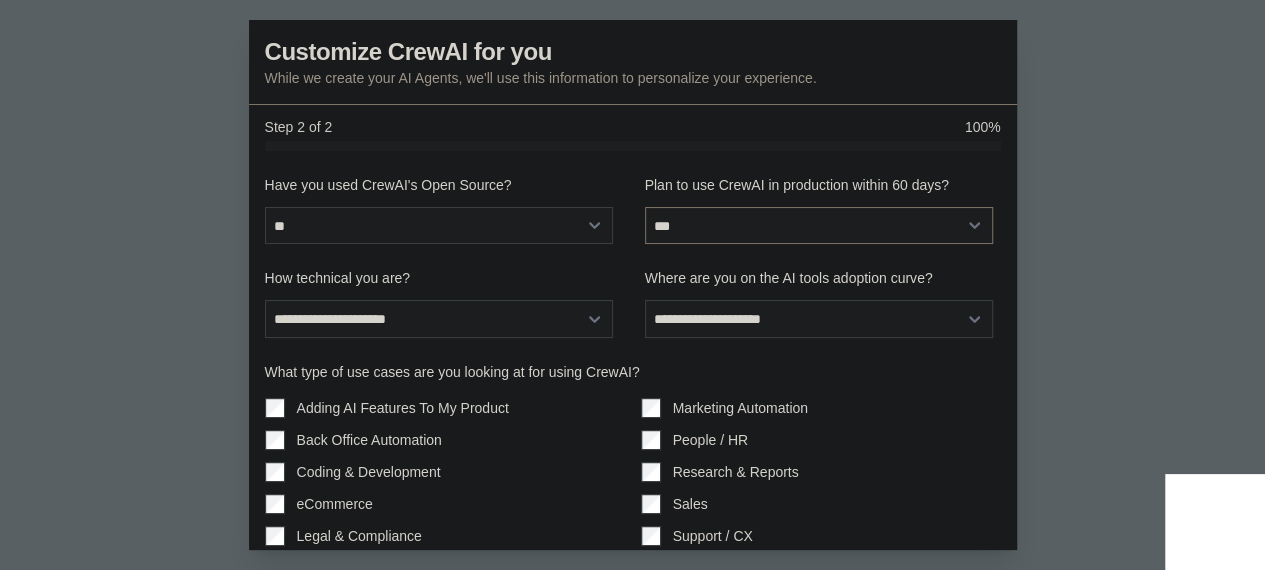 click on "**********" at bounding box center (819, 225) 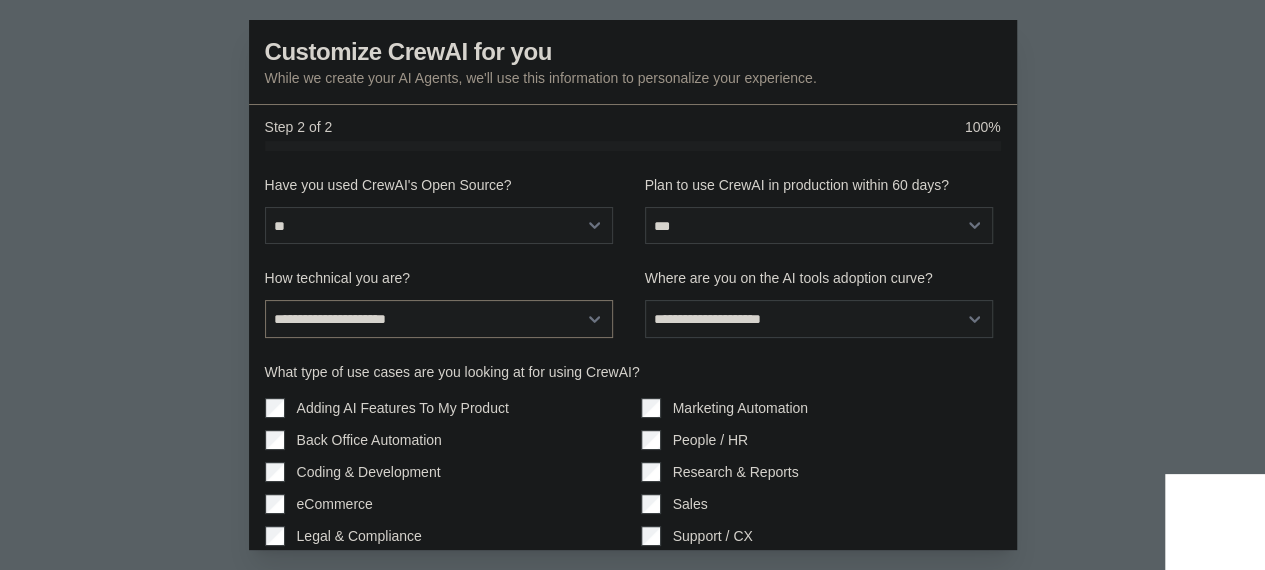 click on "**********" at bounding box center (439, 318) 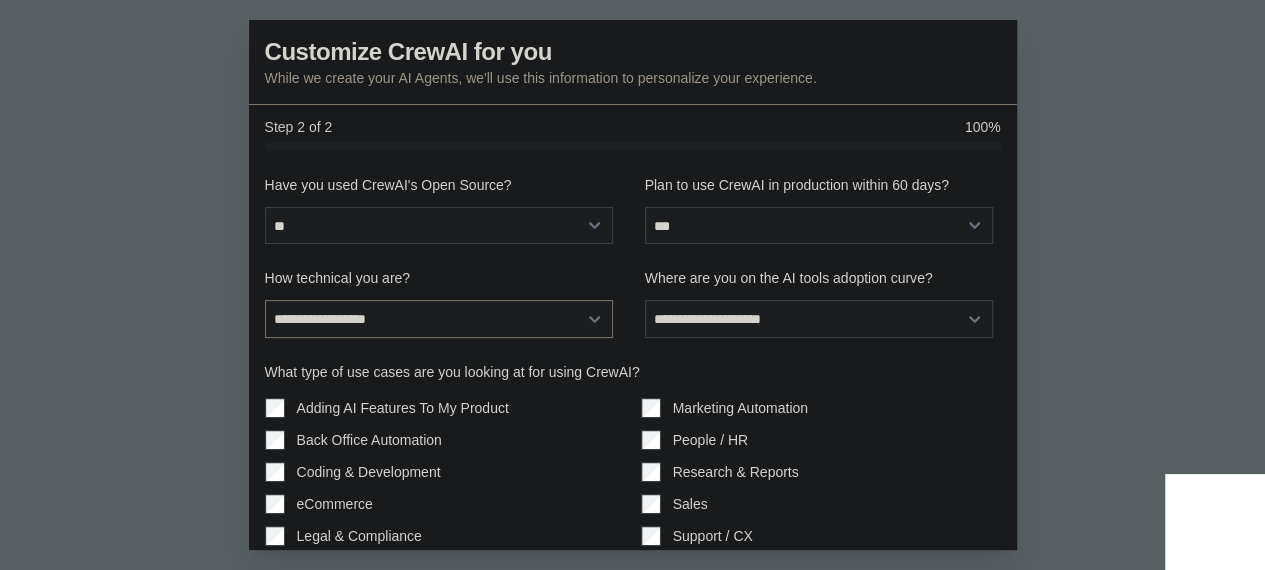 click on "**********" at bounding box center (439, 318) 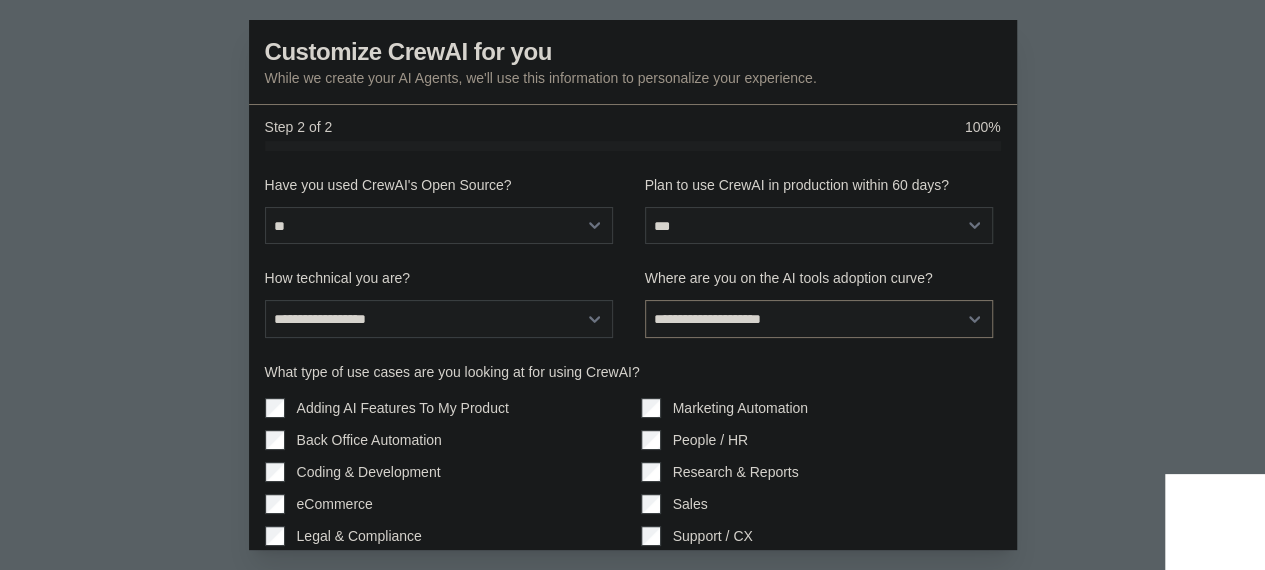 click on "**********" at bounding box center (819, 318) 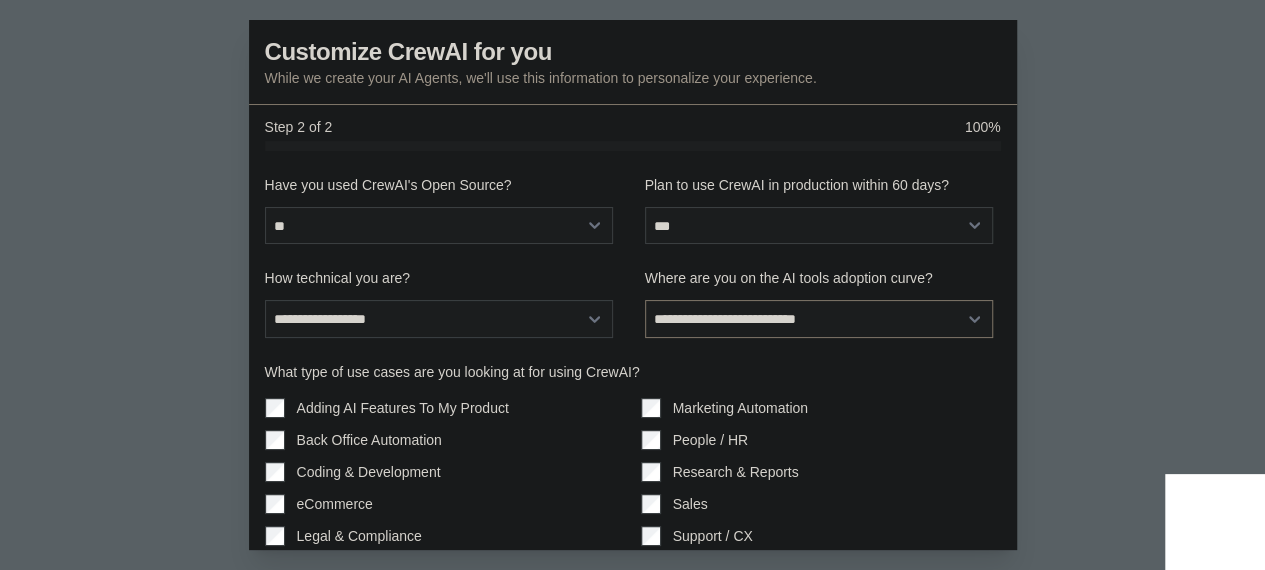 click on "**********" at bounding box center (819, 318) 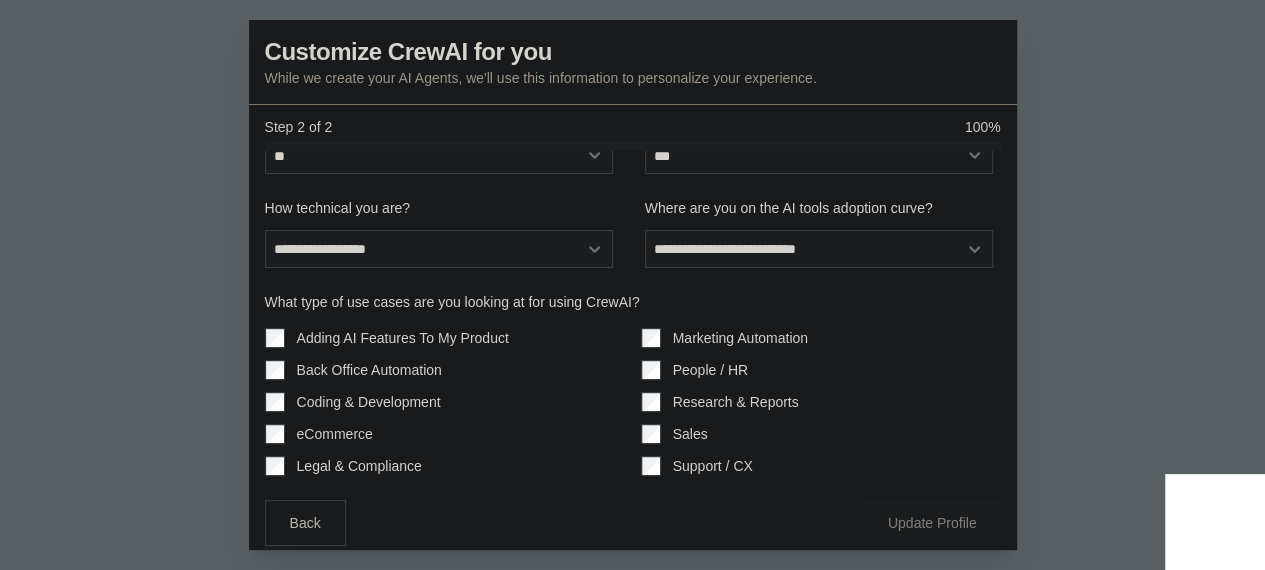 click on "Adding AI Features To My Product
Back Office Automation
Coding & Development
eCommerce
Legal & Compliance" at bounding box center (445, 402) 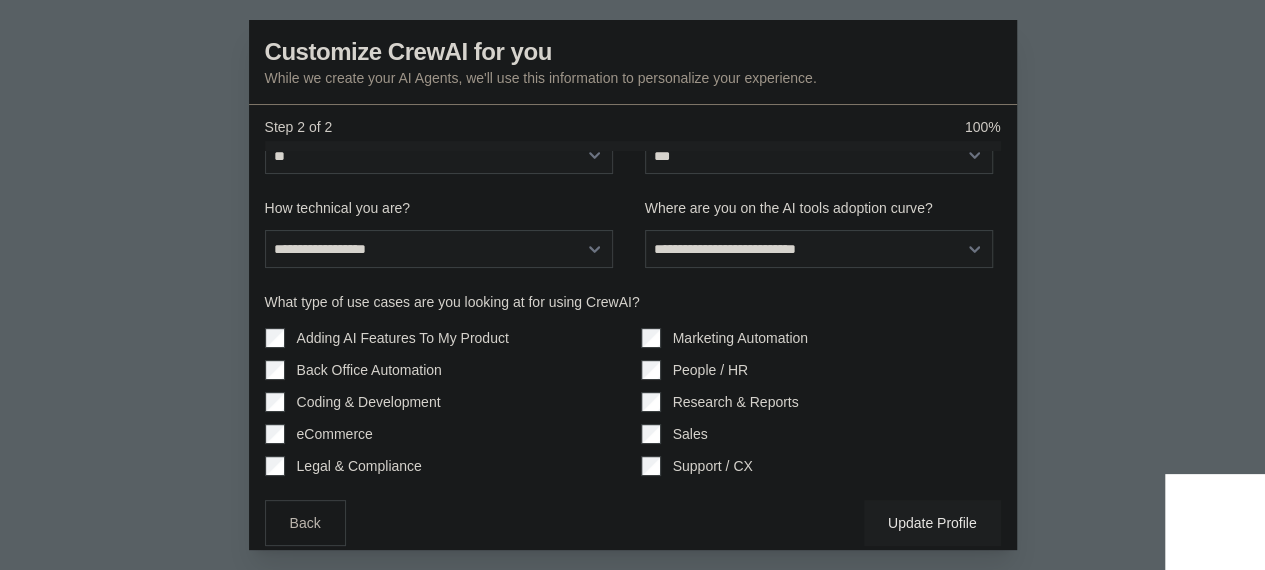 click on "Update Profile" at bounding box center [932, 523] 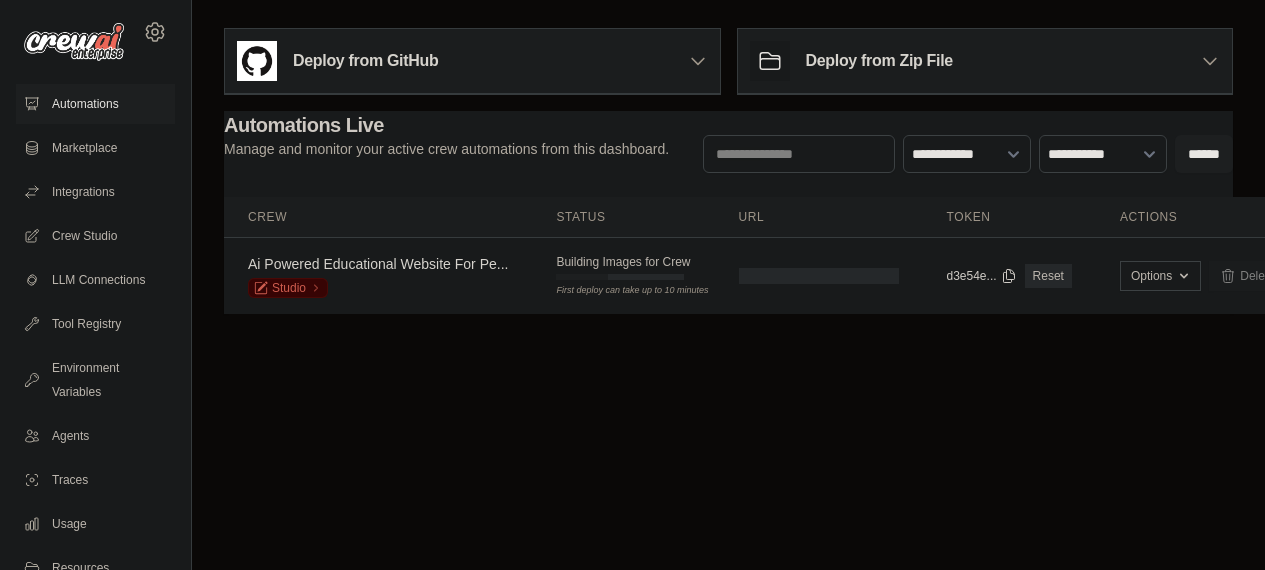 scroll, scrollTop: 0, scrollLeft: 0, axis: both 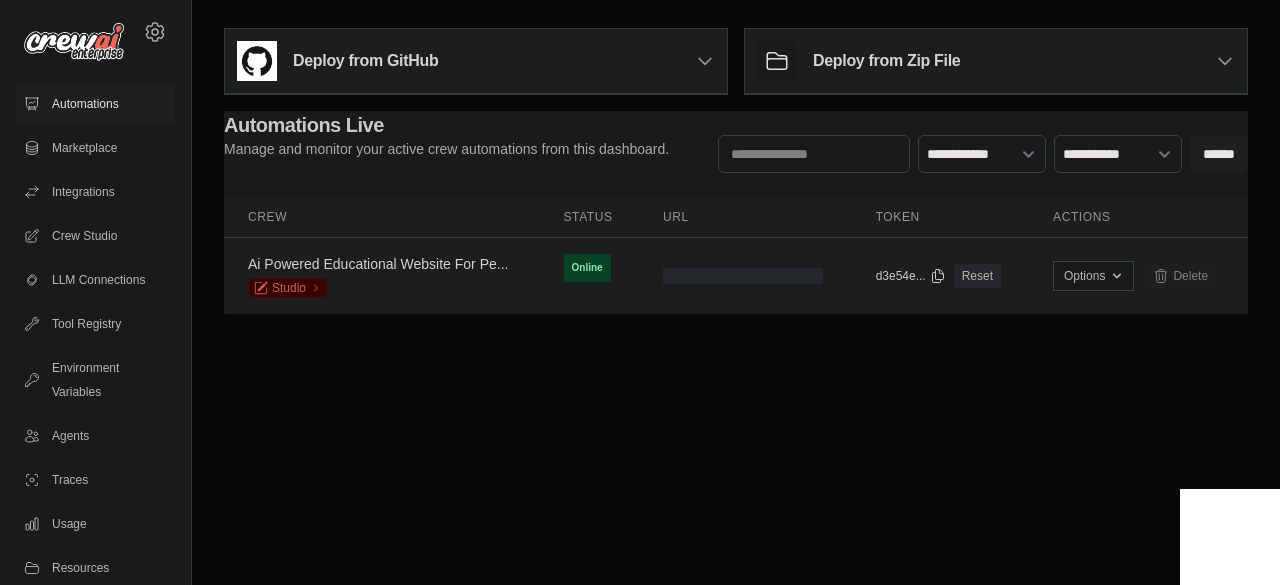 click at bounding box center (743, 276) 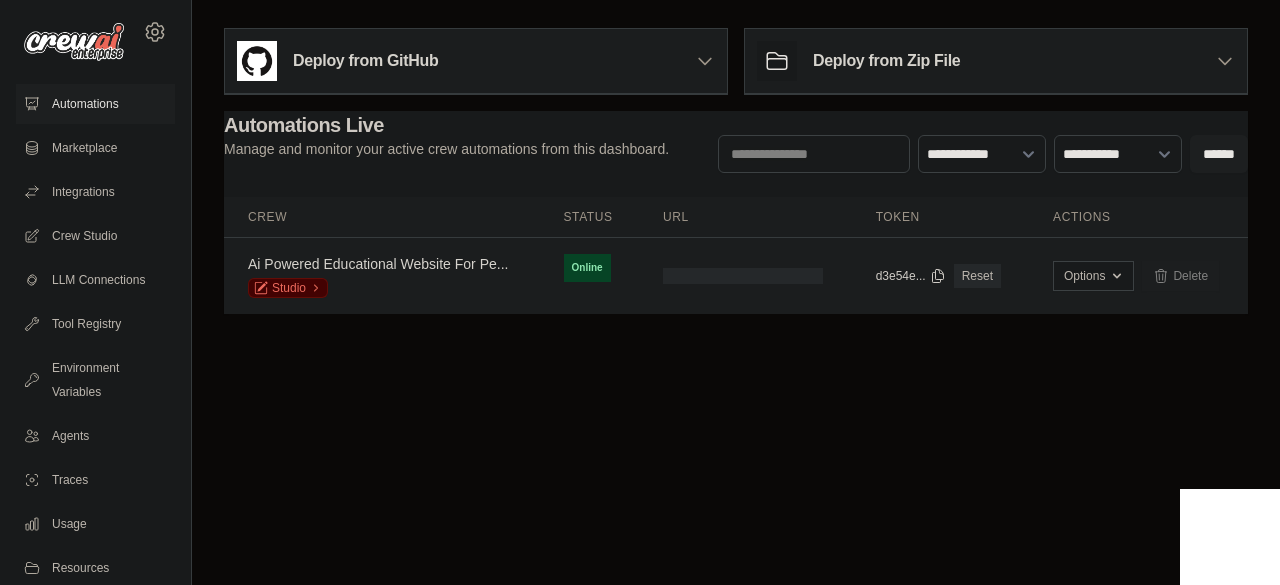 click on "Studio" at bounding box center [288, 288] 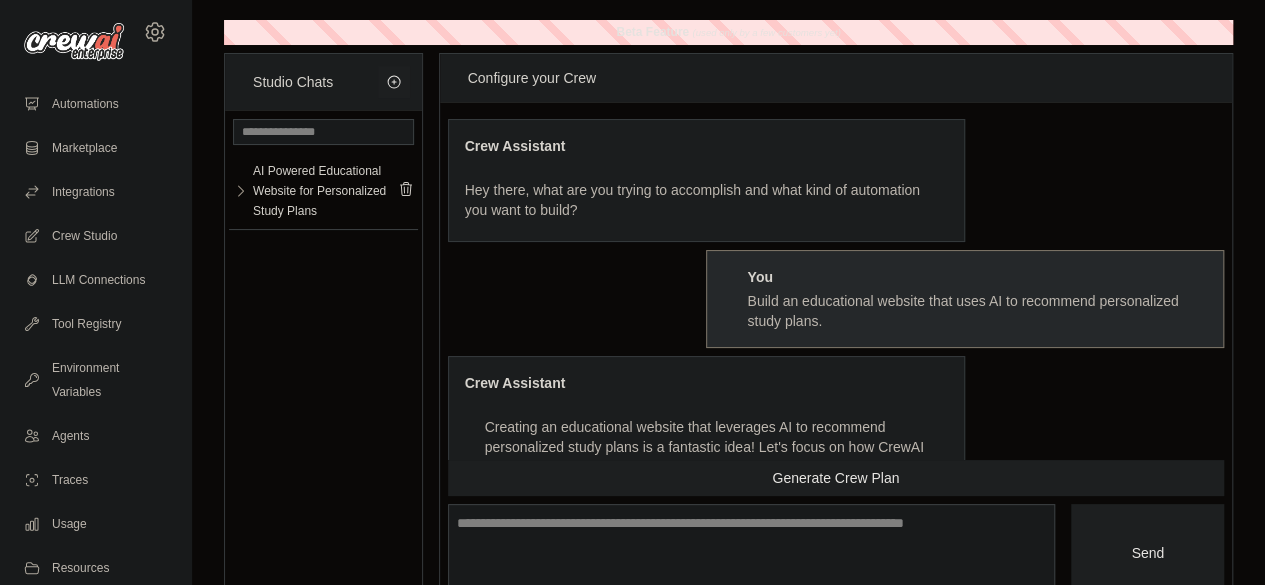 scroll, scrollTop: 4162, scrollLeft: 0, axis: vertical 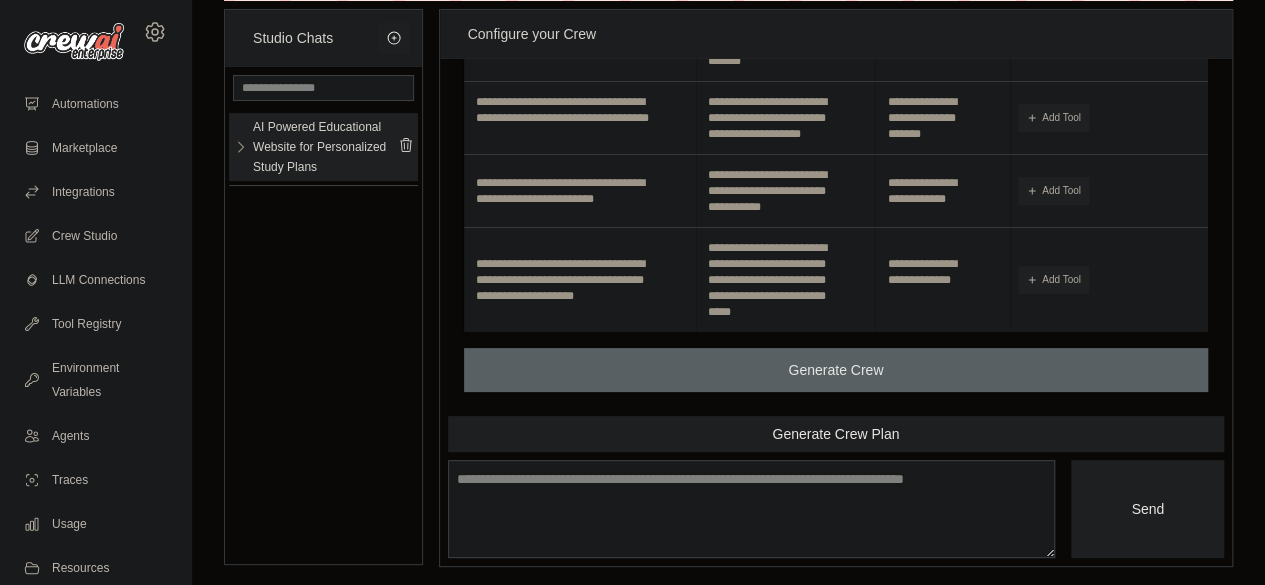click on "AI Powered Educational Website for Personalized Study Plans" at bounding box center (325, 147) 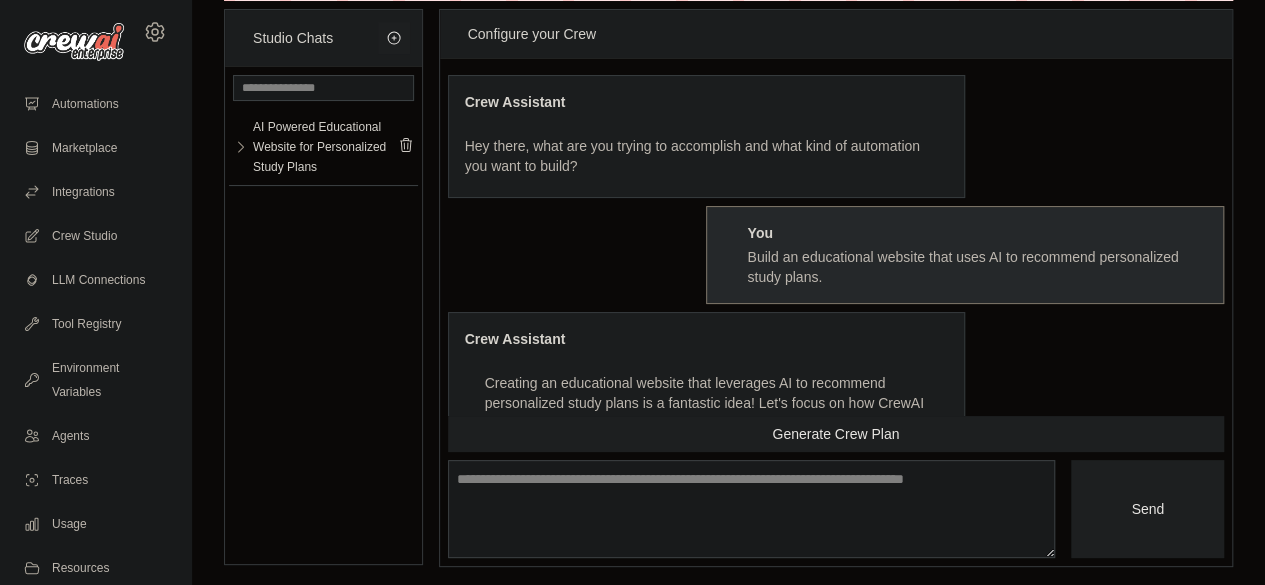 scroll, scrollTop: 0, scrollLeft: 0, axis: both 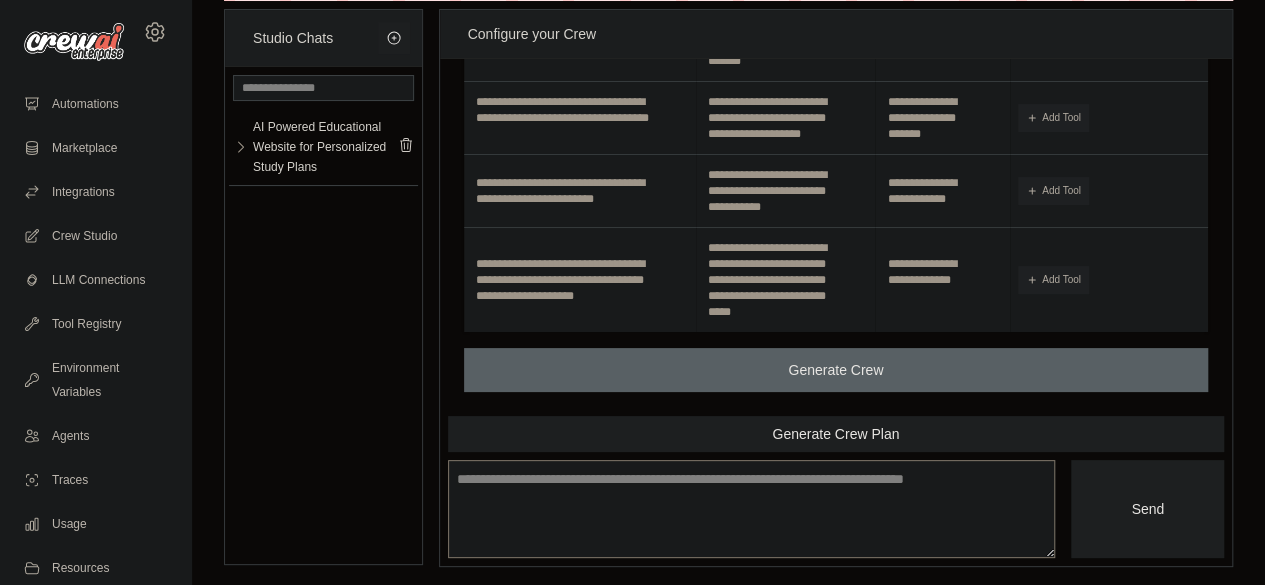 click at bounding box center [752, 509] 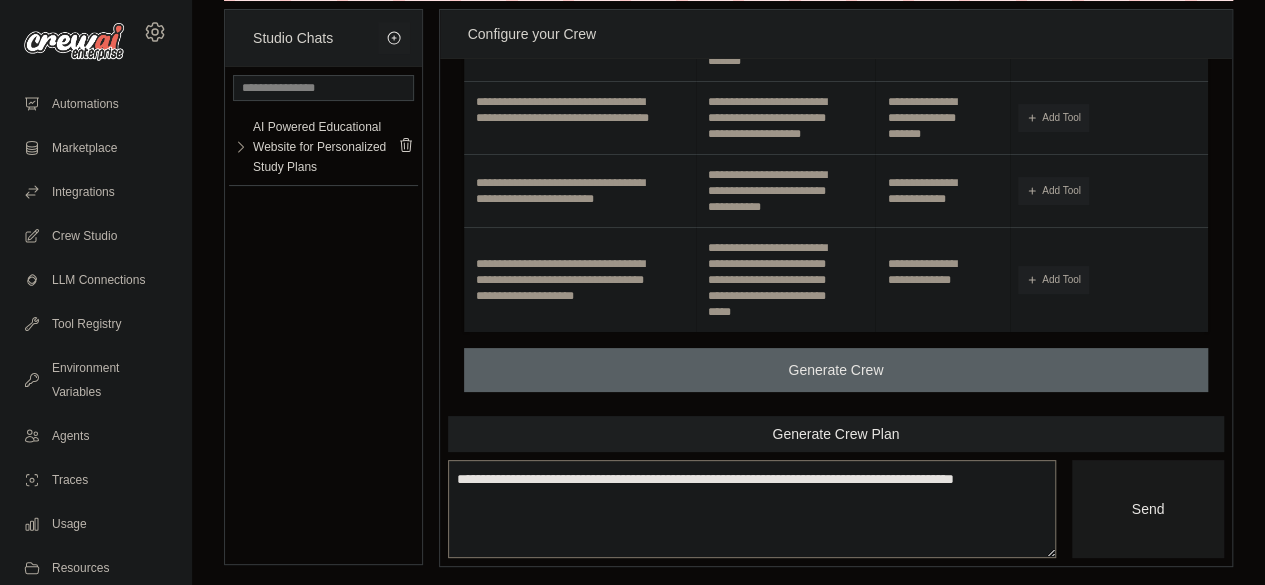 type on "**********" 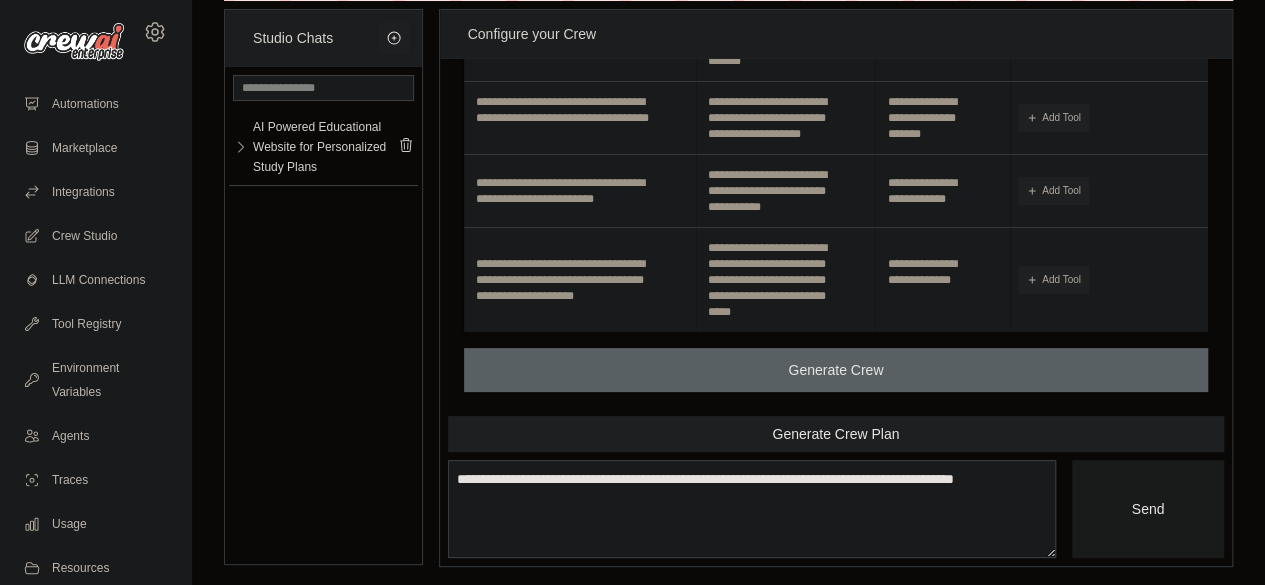 click on "Send" at bounding box center [1148, 508] 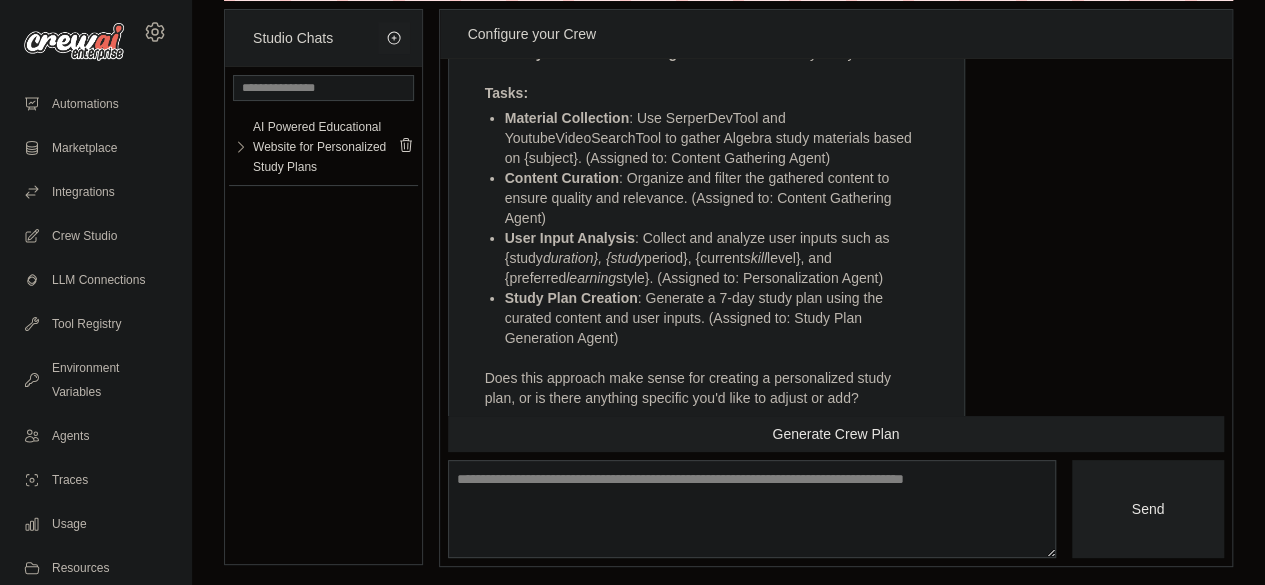 scroll, scrollTop: 5426, scrollLeft: 0, axis: vertical 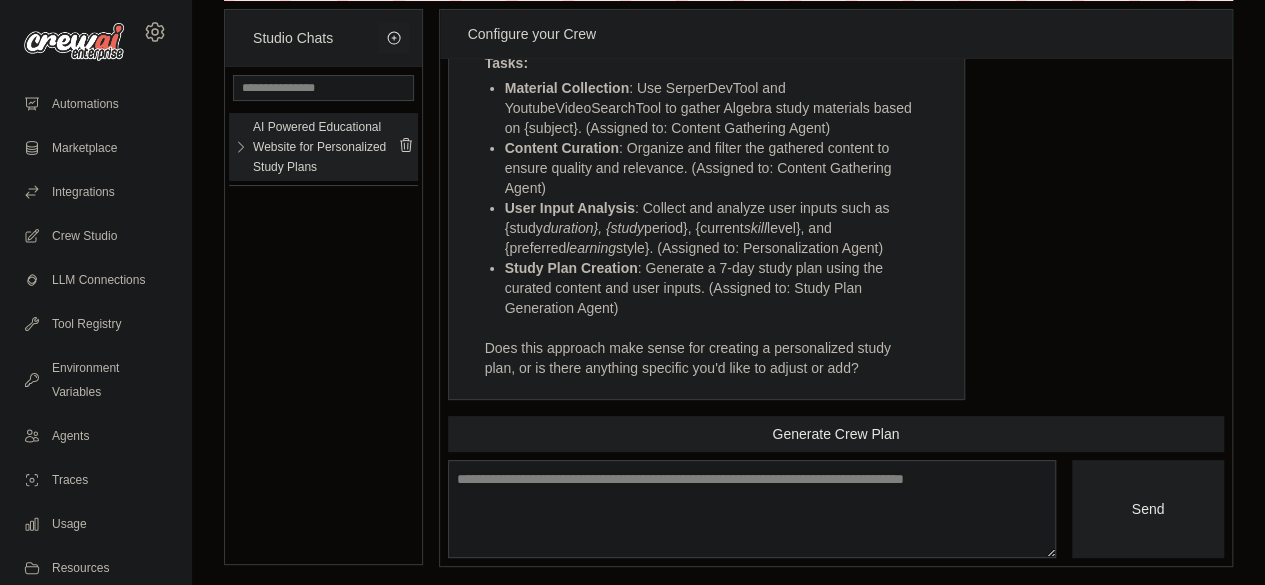 click on "AI Powered Educational Website for Personalized Study Plans" at bounding box center [325, 147] 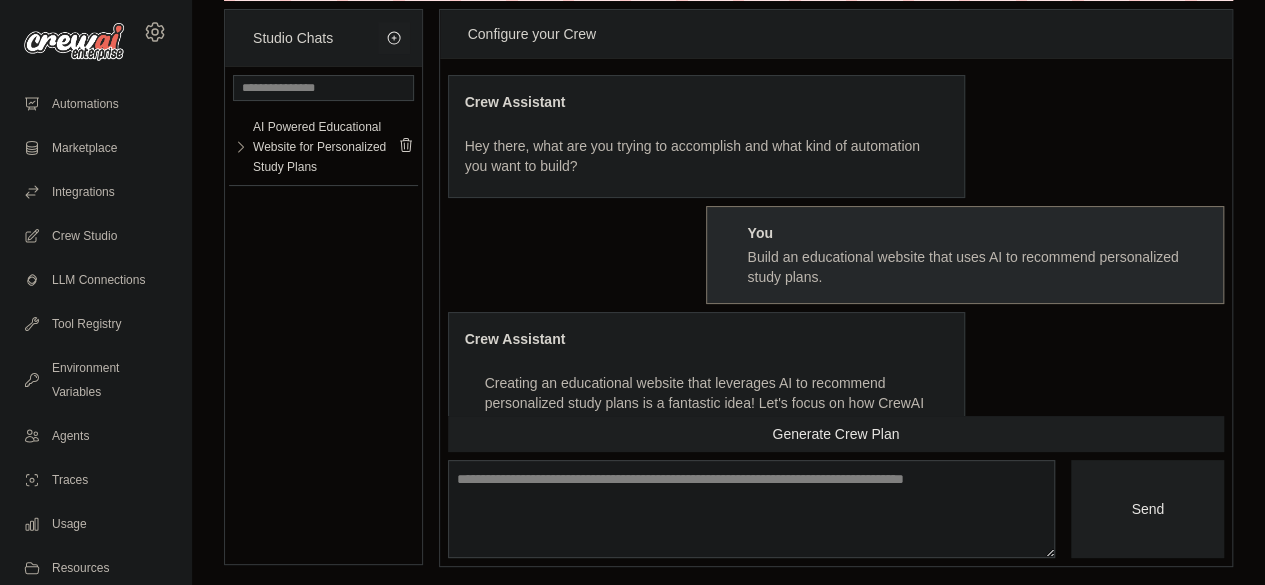 scroll, scrollTop: 0, scrollLeft: 0, axis: both 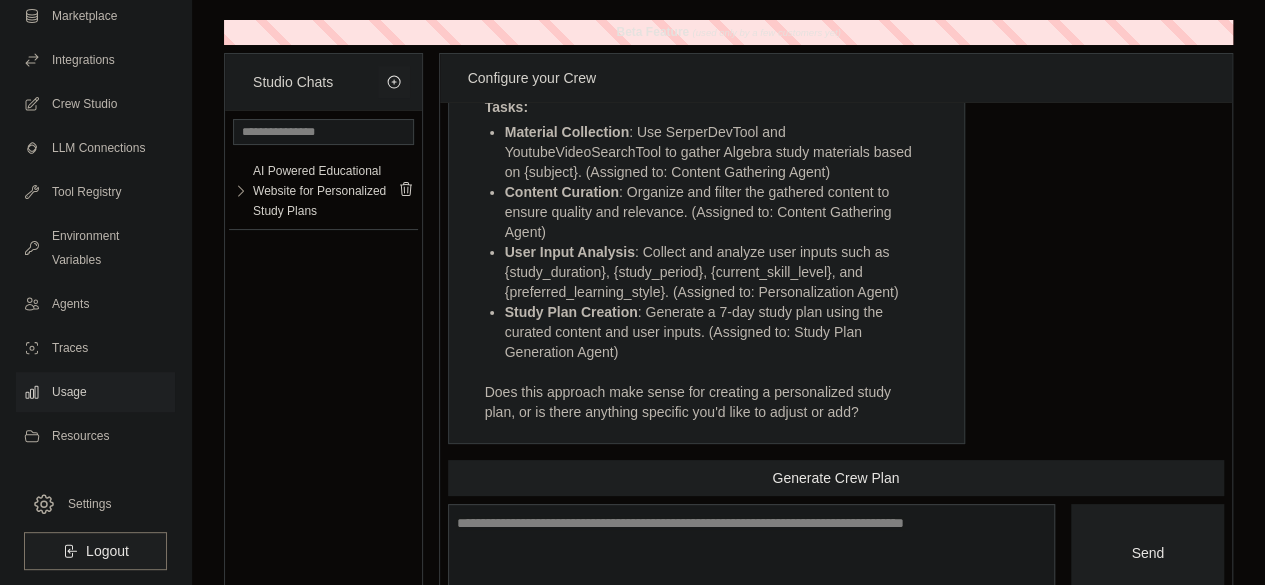 click on "Usage" at bounding box center [95, 392] 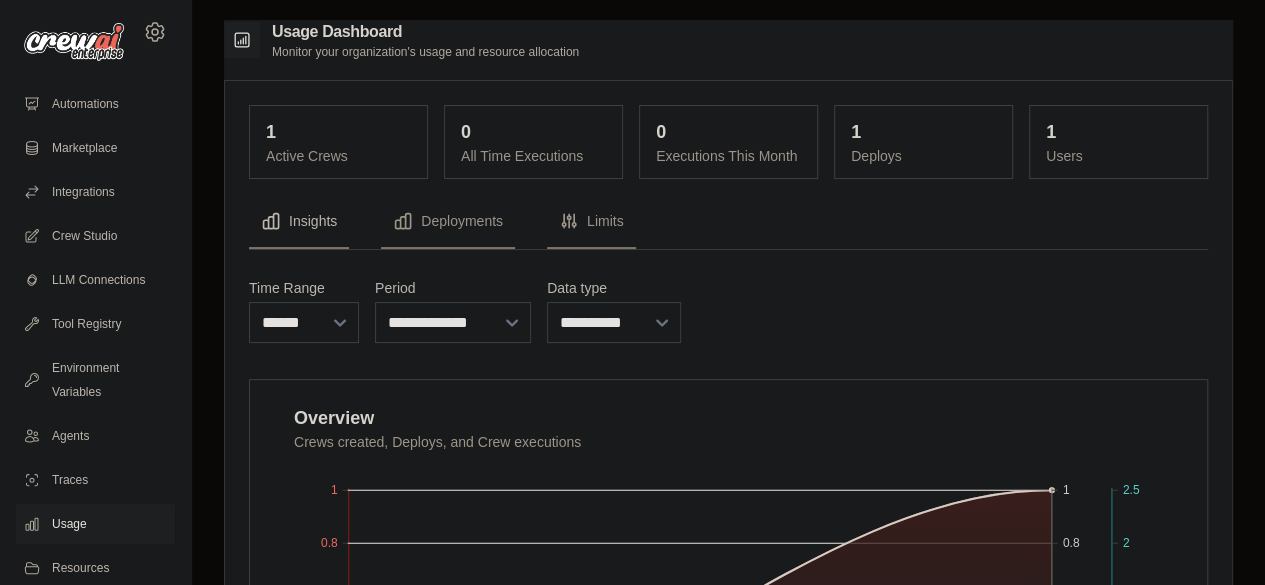 click on "Active Crews" at bounding box center (340, 156) 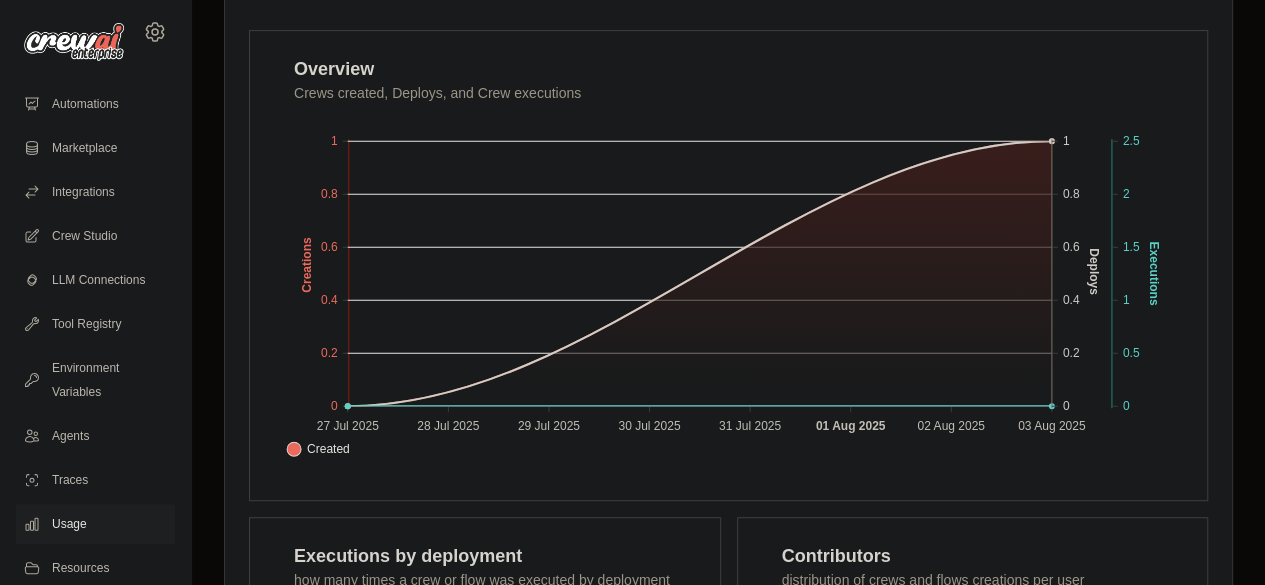 scroll, scrollTop: 0, scrollLeft: 0, axis: both 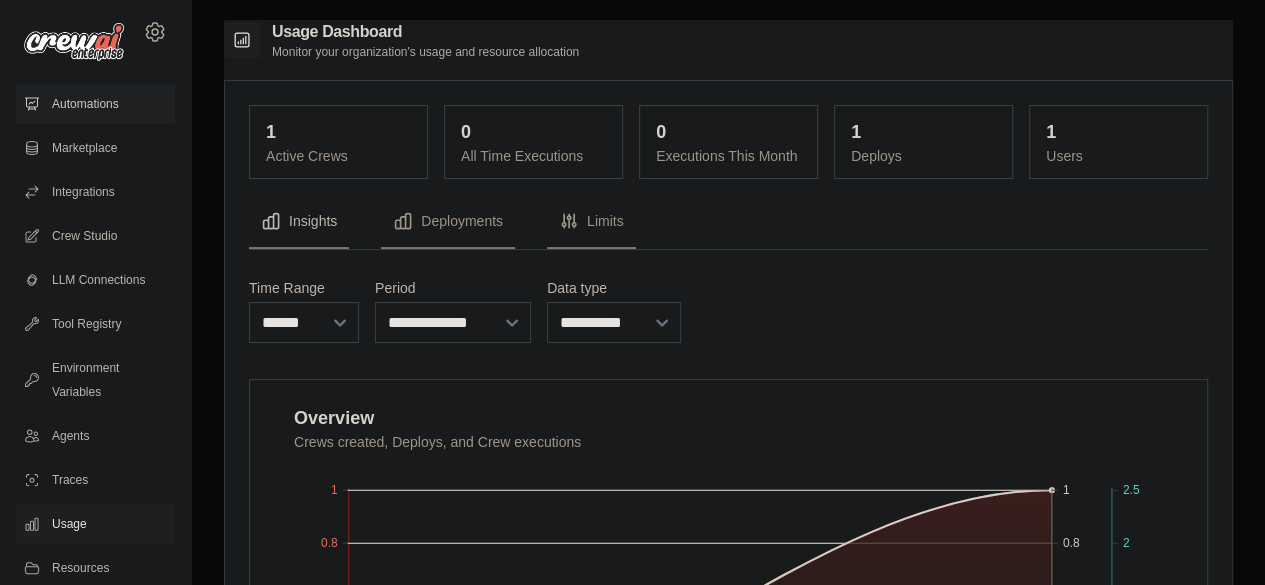 click on "Automations" at bounding box center (95, 104) 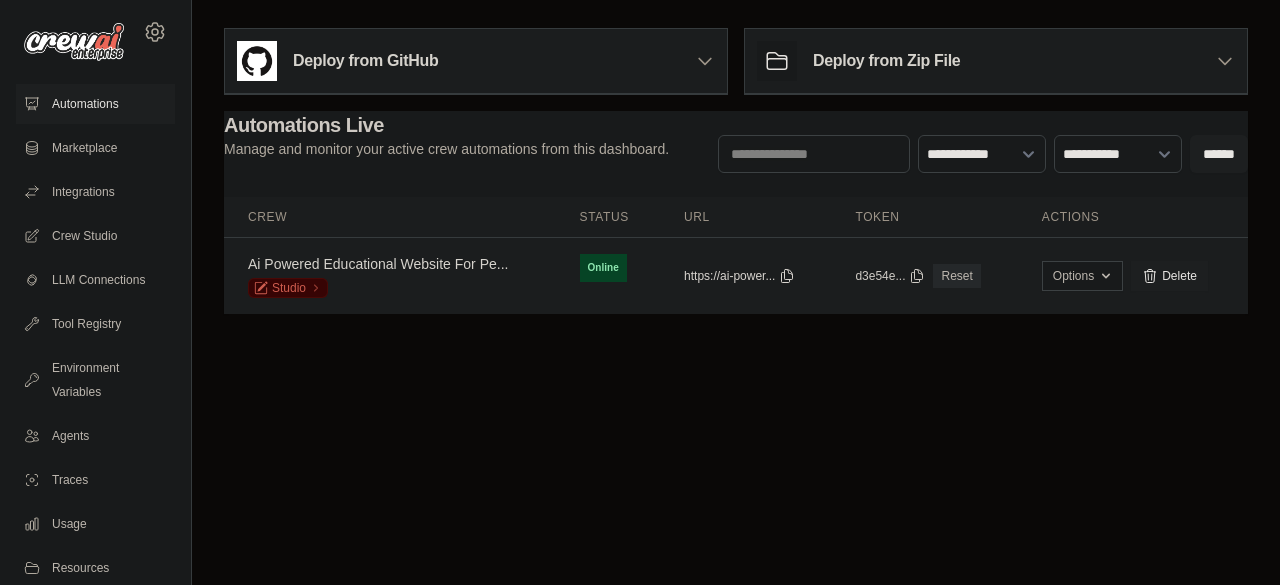 click on "https://ai-power..." at bounding box center [739, 276] 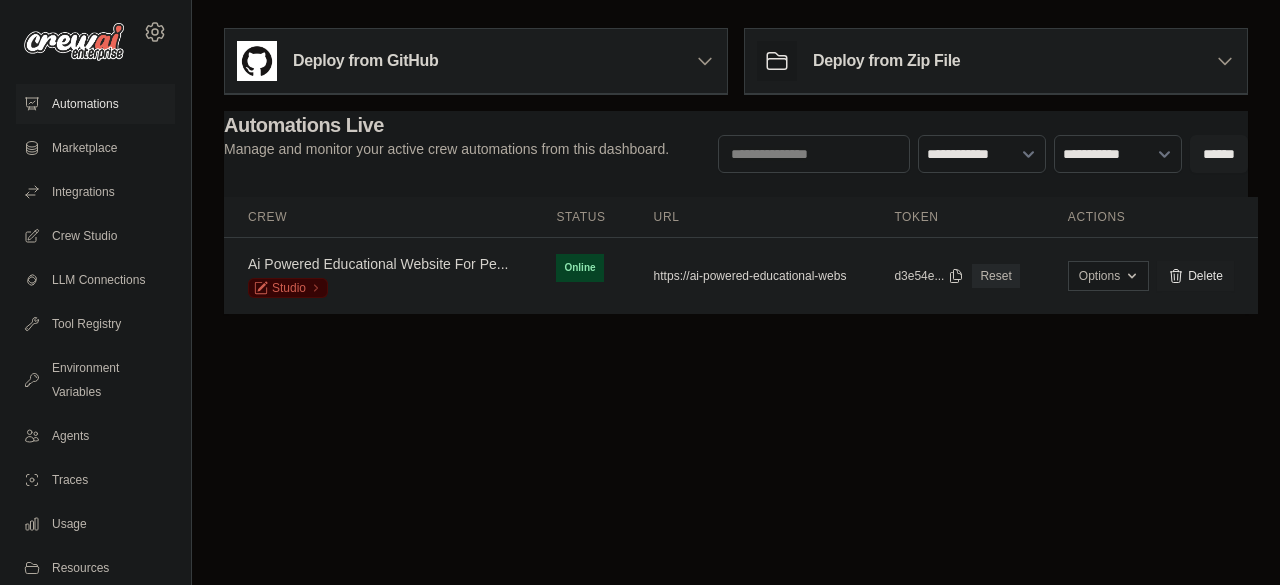 click on "https://ai-powered-educational-webs" at bounding box center (750, 276) 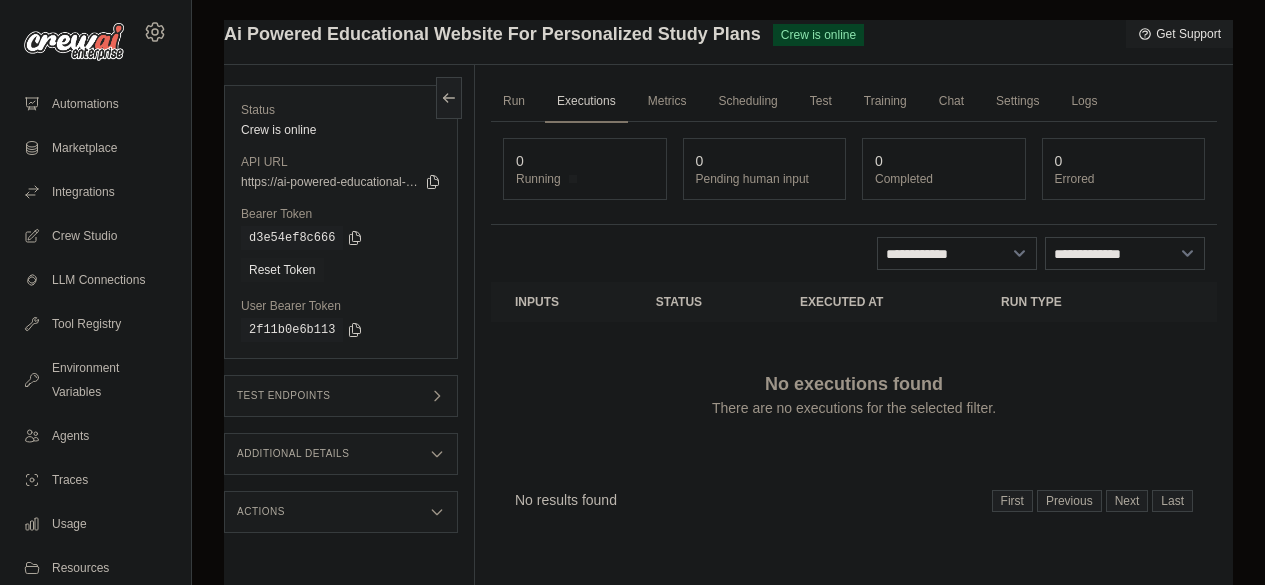 scroll, scrollTop: 0, scrollLeft: 0, axis: both 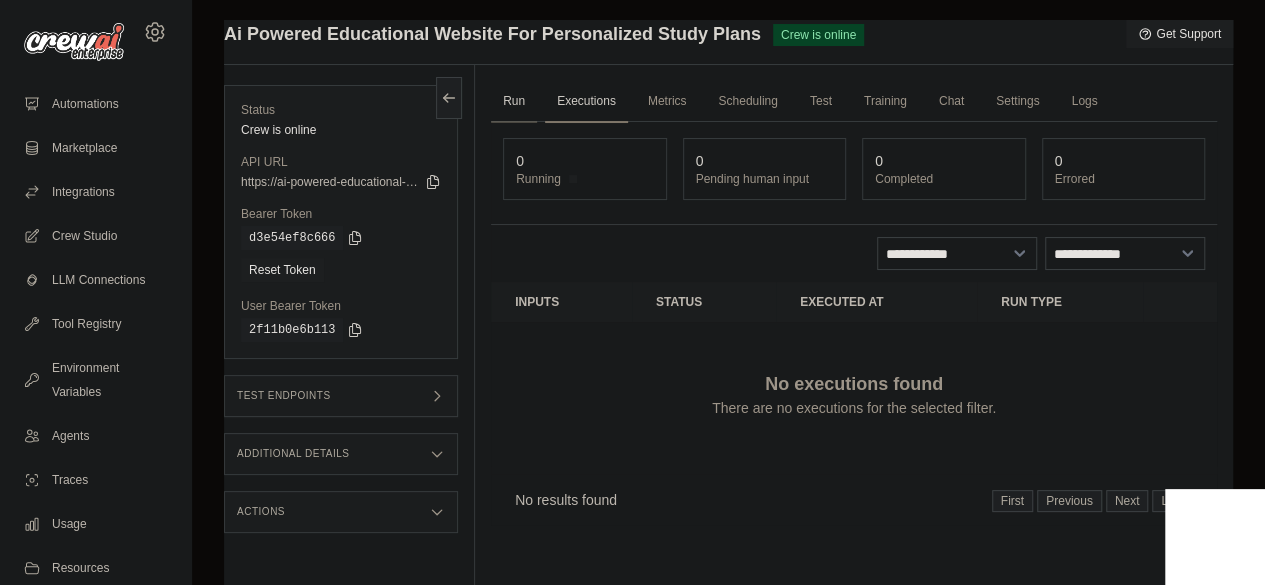 click on "Run" at bounding box center (514, 102) 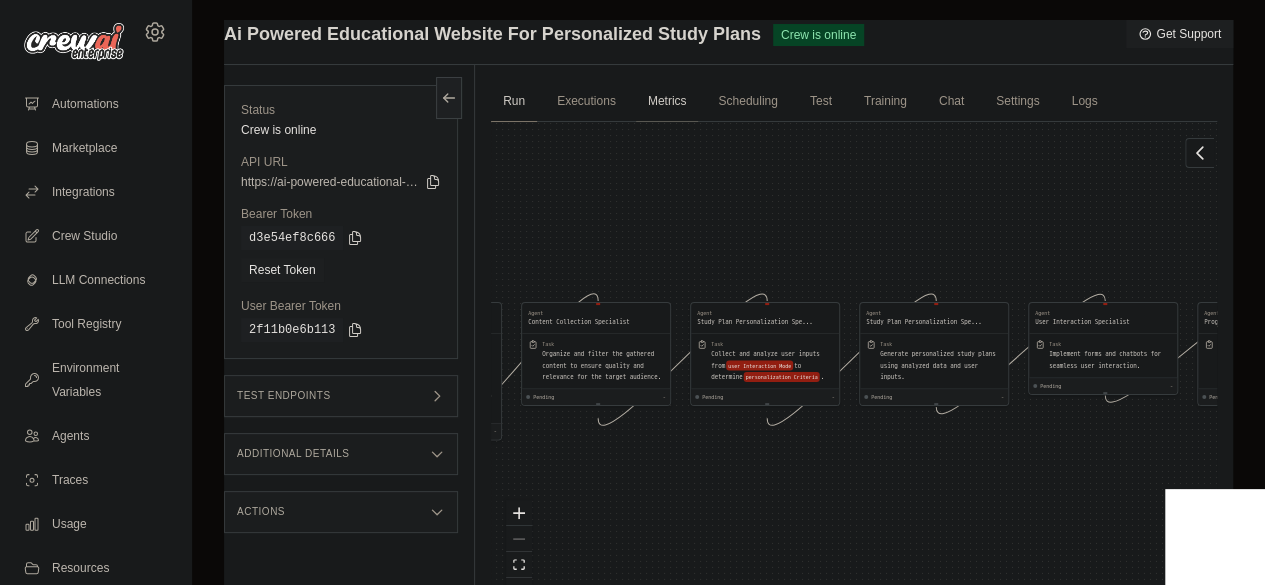 click on "Metrics" at bounding box center (667, 102) 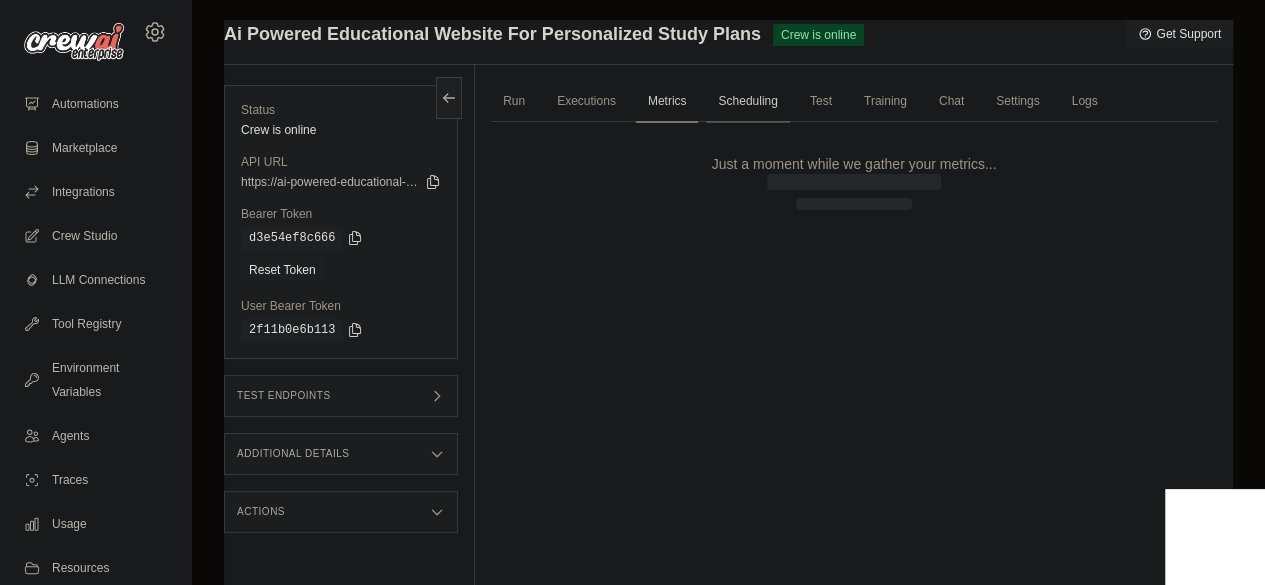 click on "Scheduling" at bounding box center (747, 102) 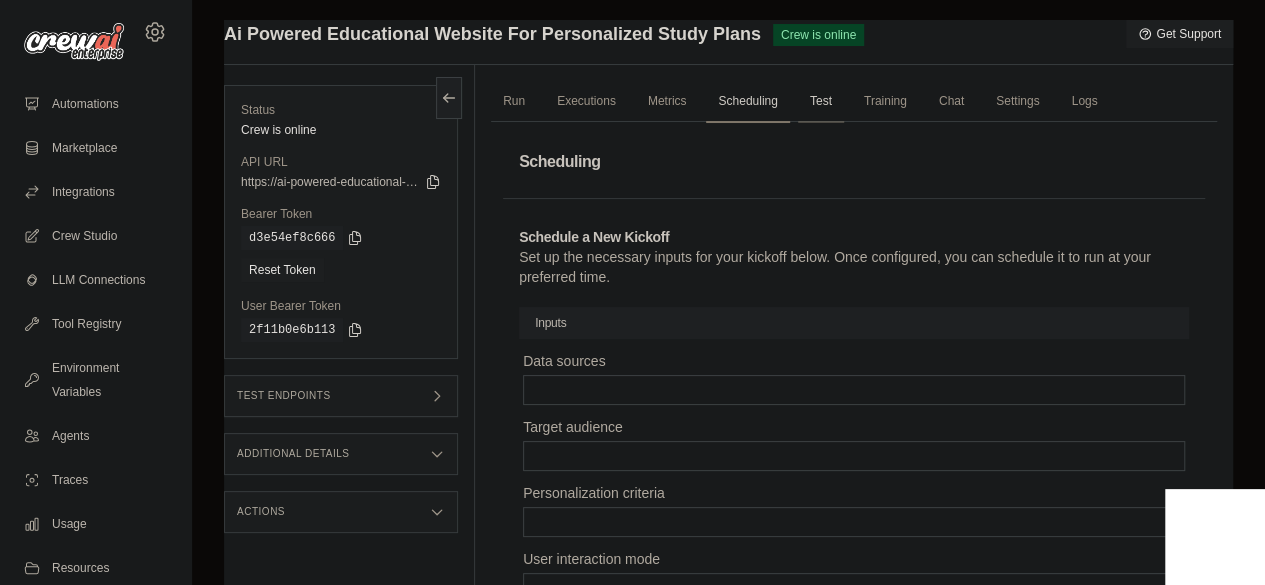 click on "Test" at bounding box center [821, 102] 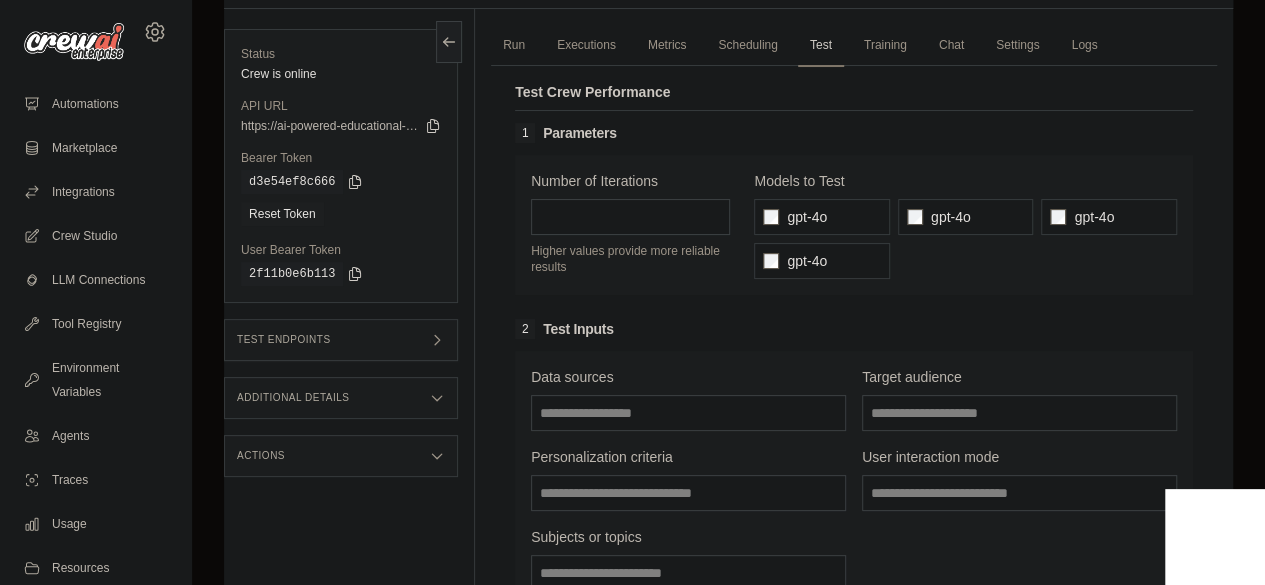 scroll, scrollTop: 0, scrollLeft: 0, axis: both 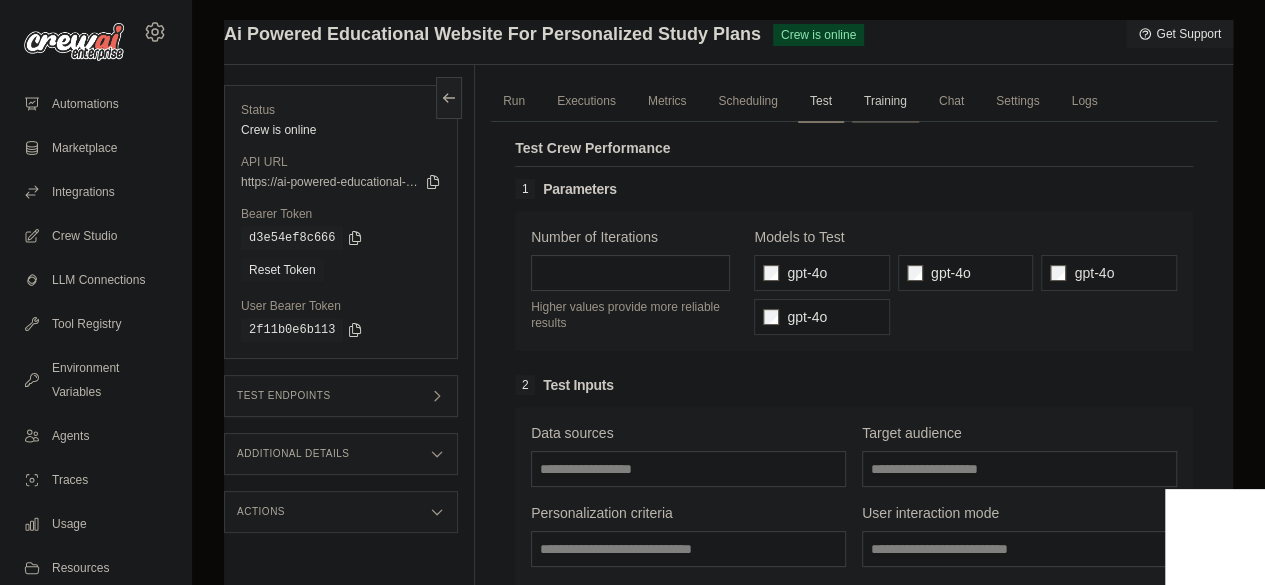 click on "Training" at bounding box center [885, 102] 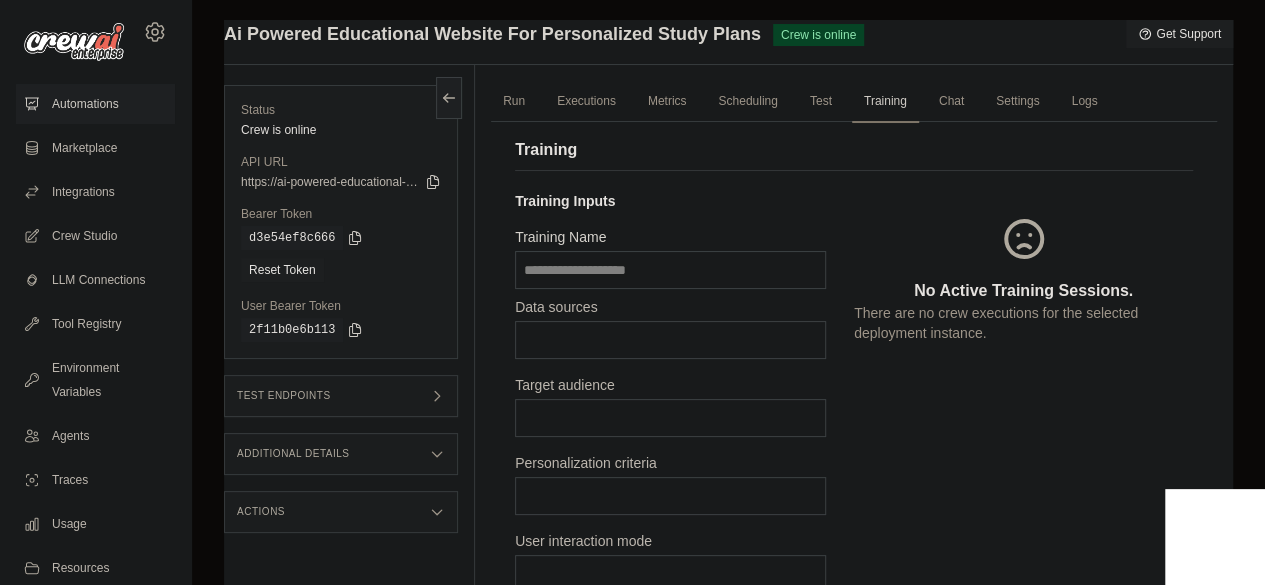 click on "Automations" at bounding box center [95, 104] 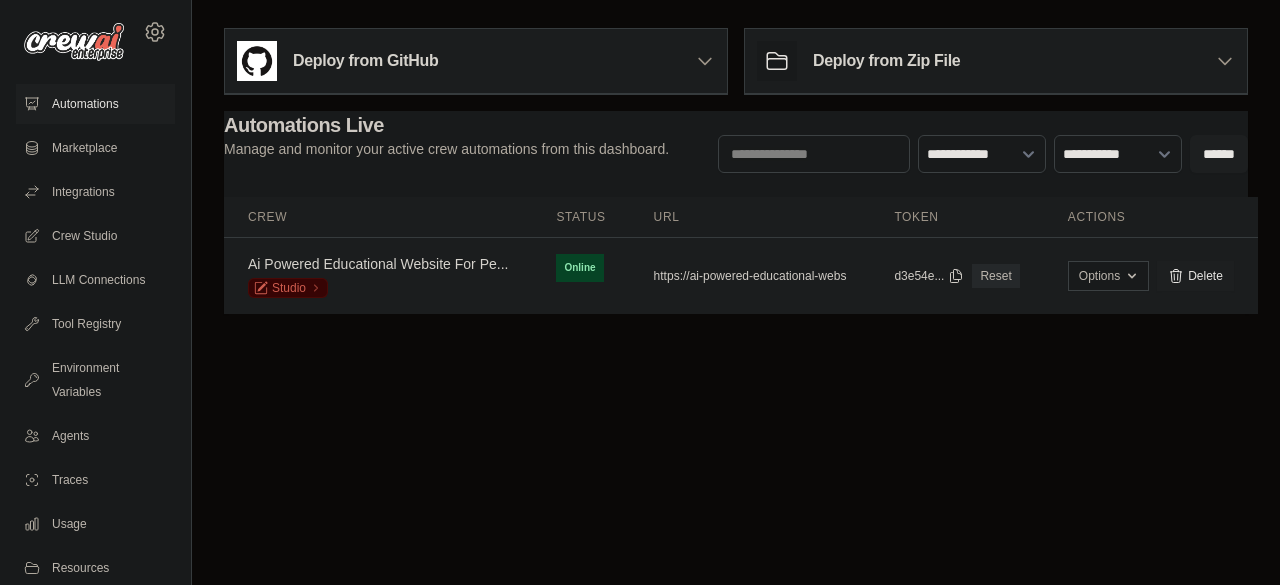 click on "Ai Powered Educational Website For Pe...
Studio" at bounding box center [378, 276] 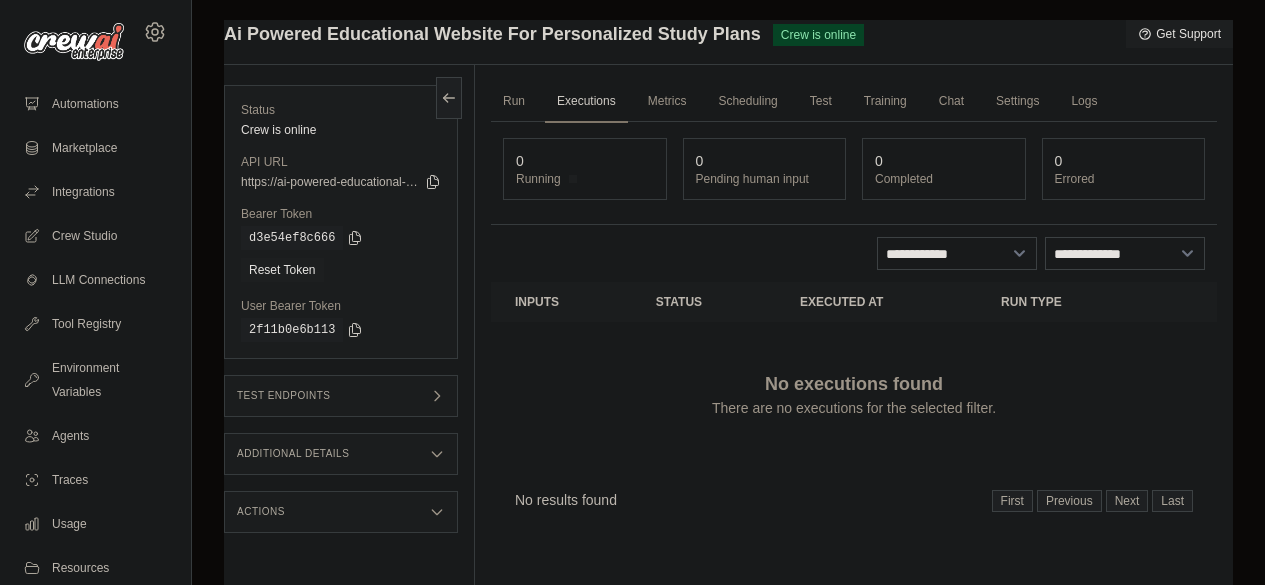 scroll, scrollTop: 0, scrollLeft: 0, axis: both 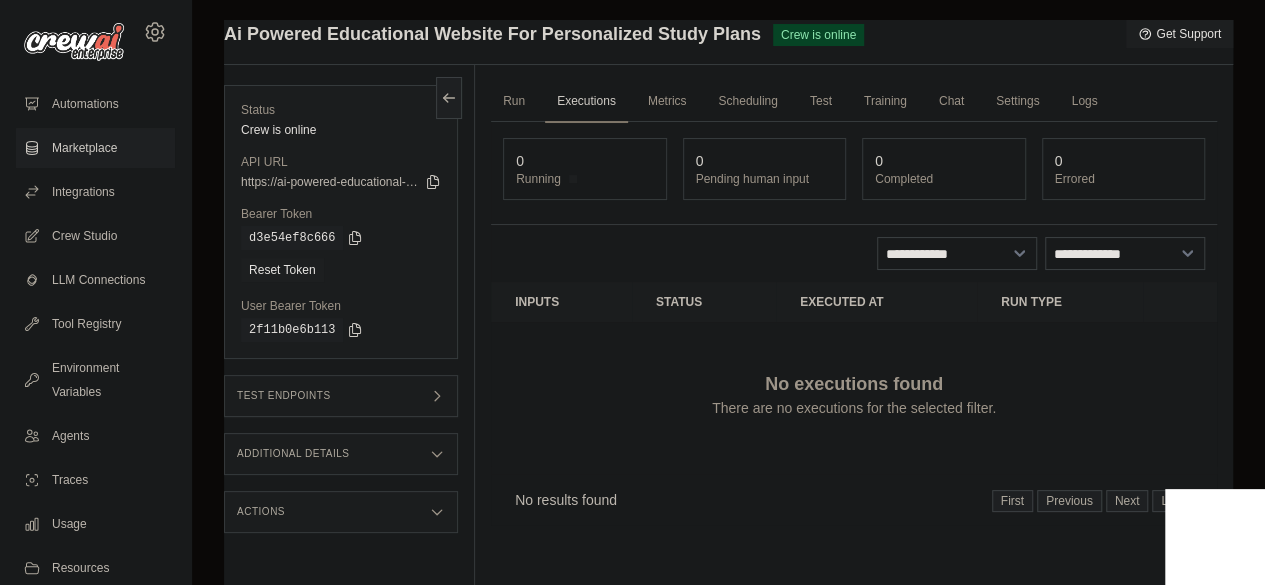 click on "Marketplace" at bounding box center [95, 148] 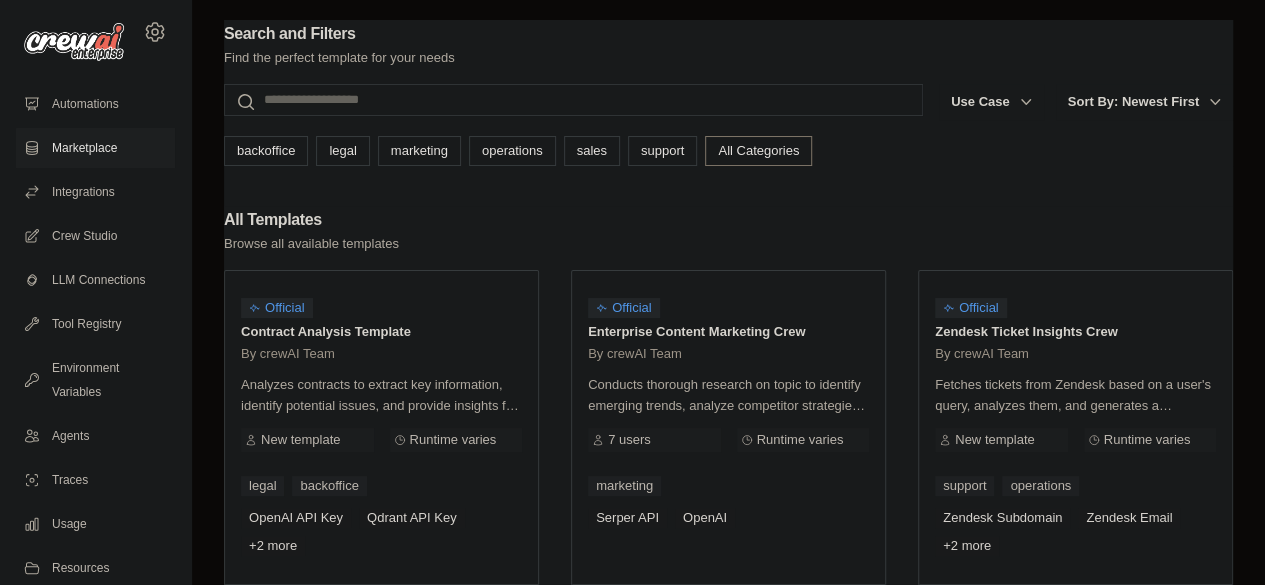 click on "Integrations" at bounding box center (95, 192) 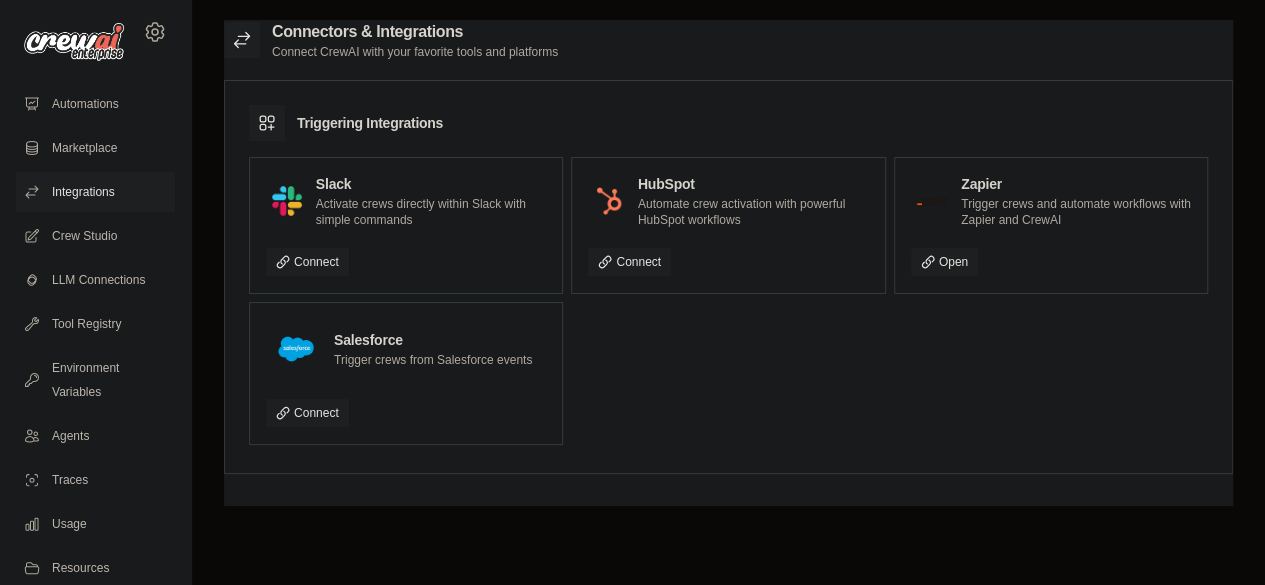 click on "Crew Studio" at bounding box center (95, 236) 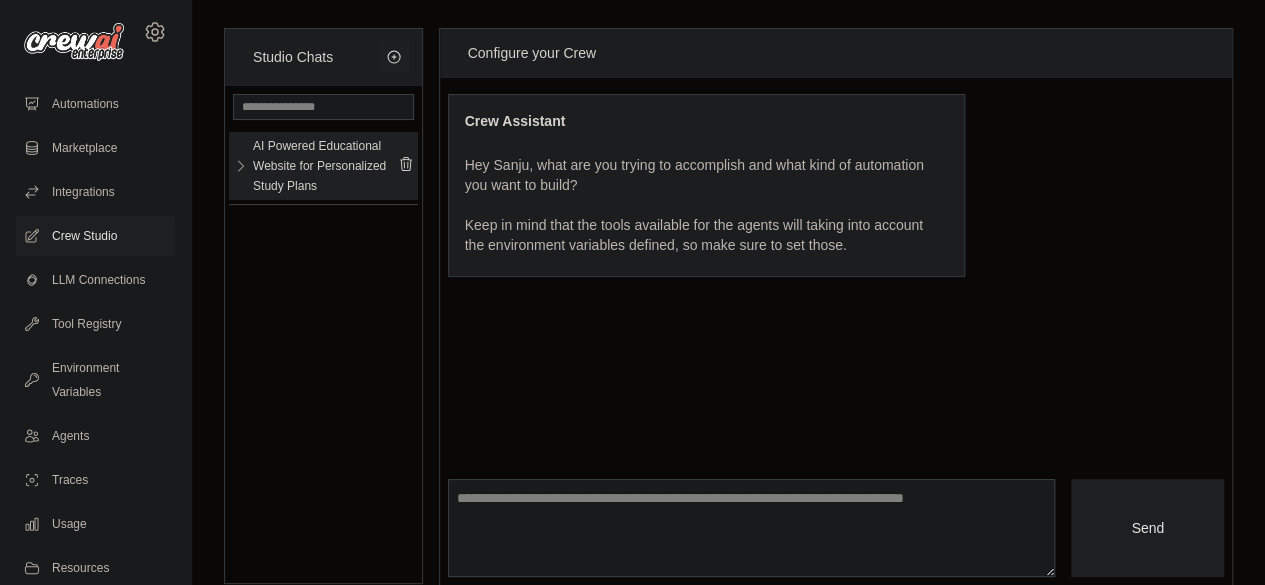 click on "AI Powered Educational Website for Personalized Study Plans" at bounding box center [325, 166] 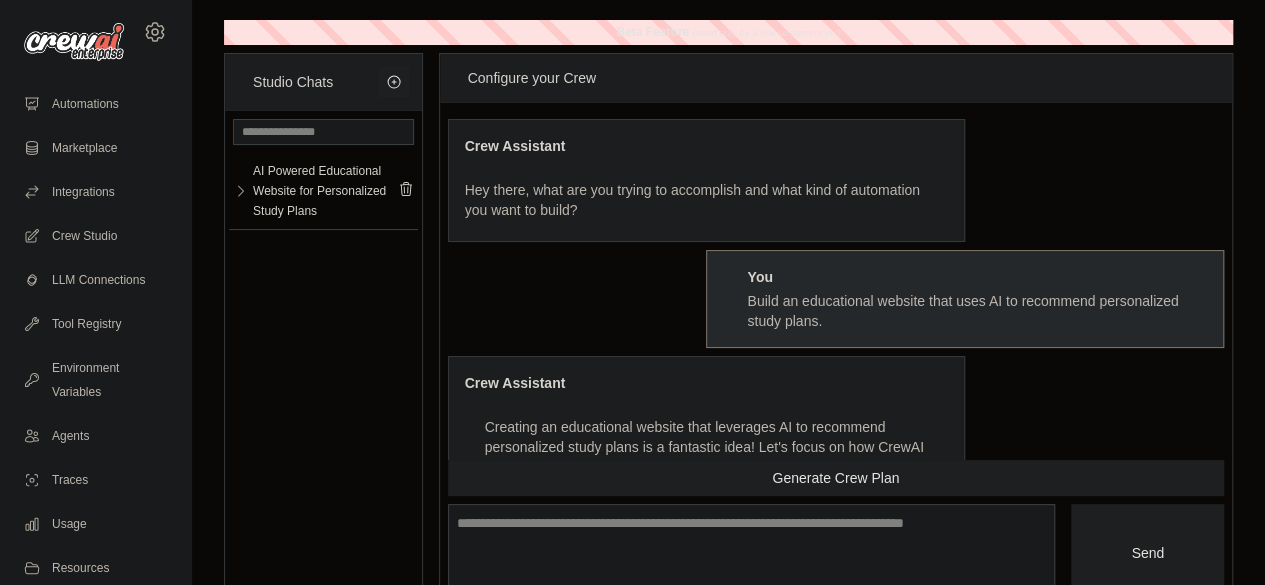 scroll, scrollTop: 5426, scrollLeft: 0, axis: vertical 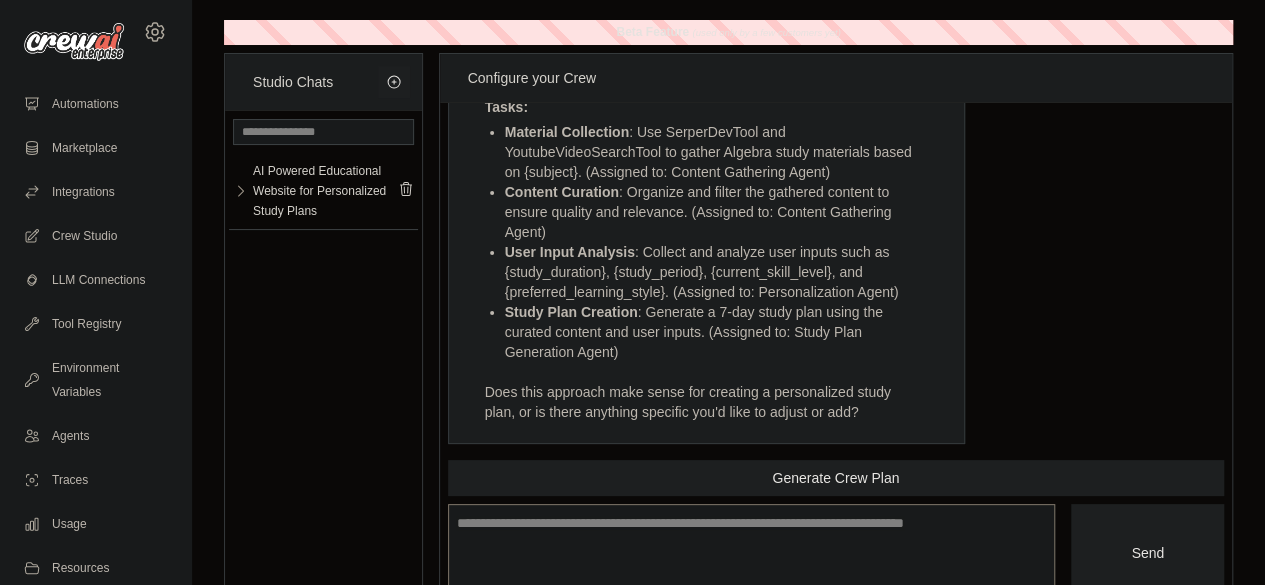 click at bounding box center [752, 553] 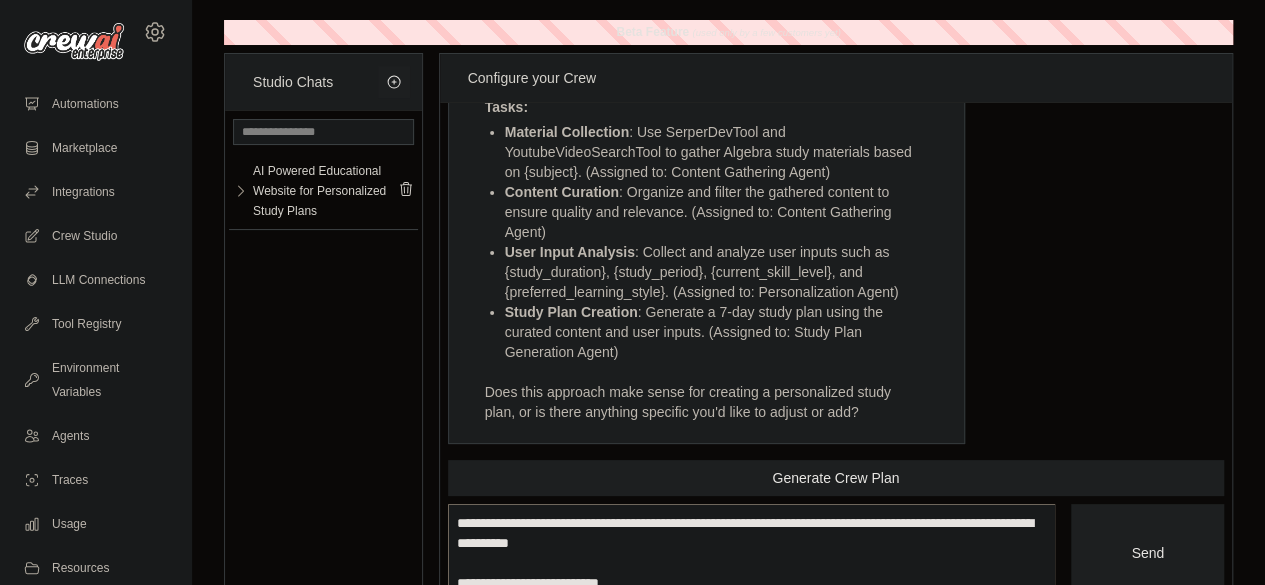 scroll, scrollTop: 15, scrollLeft: 0, axis: vertical 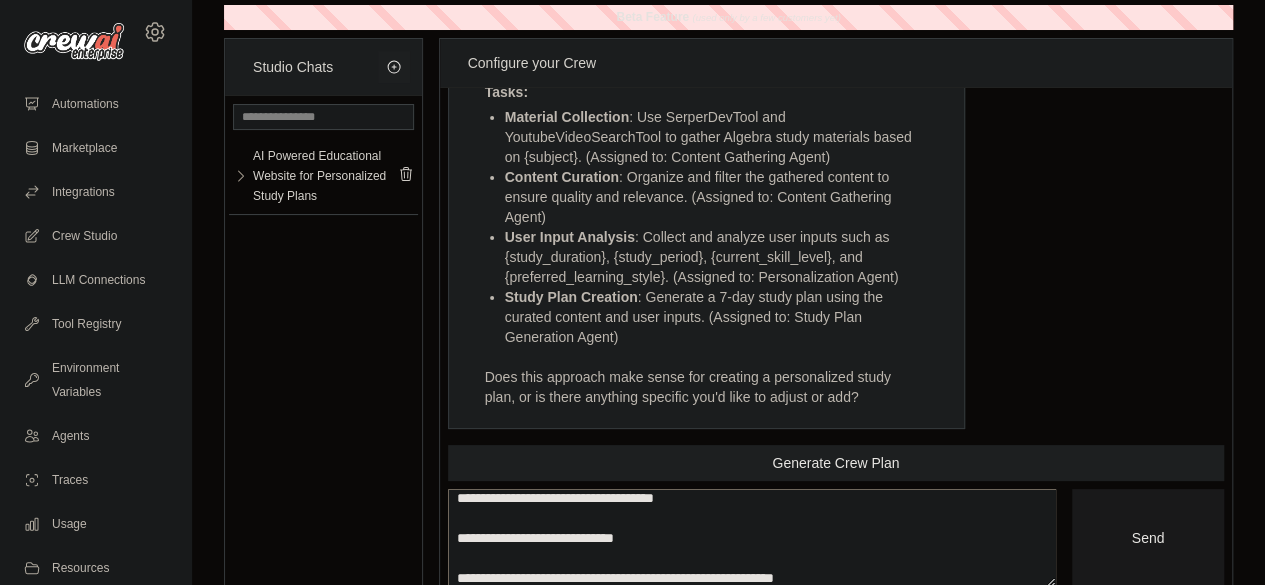 type on "**********" 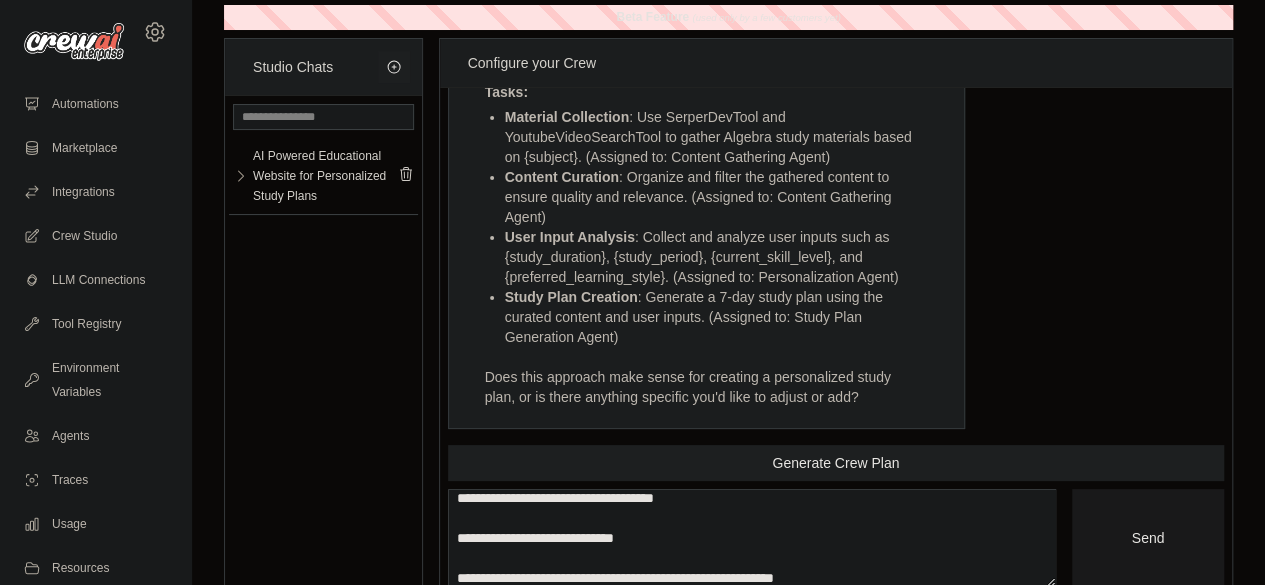 click on "Send" at bounding box center [1148, 537] 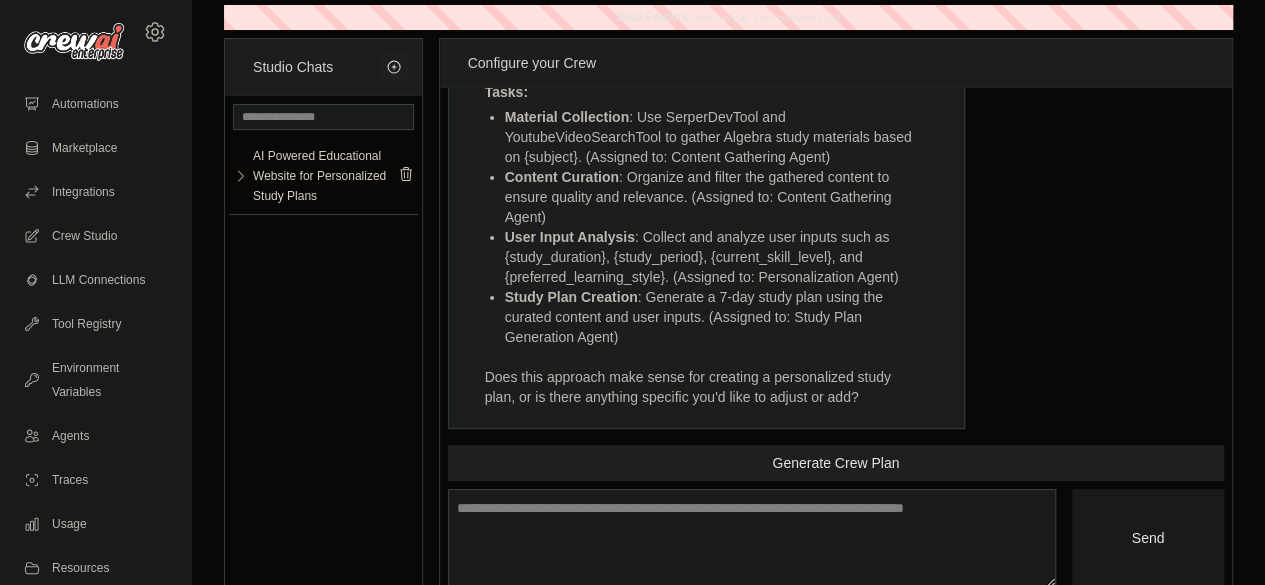 scroll, scrollTop: 0, scrollLeft: 0, axis: both 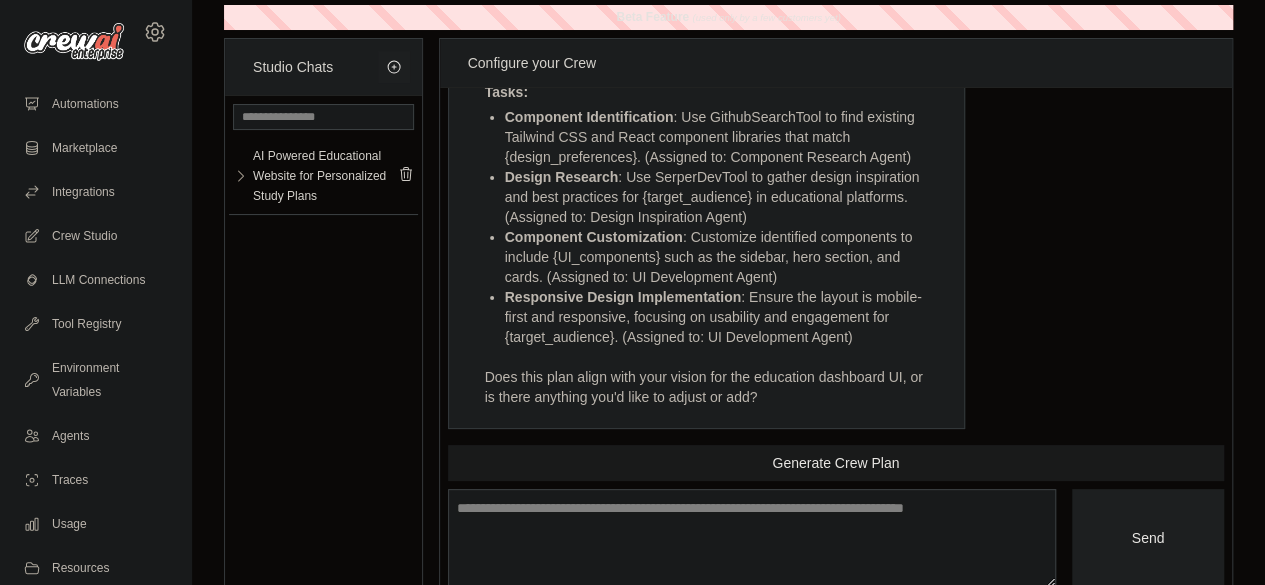 click on "Generate Crew Plan" at bounding box center [836, 463] 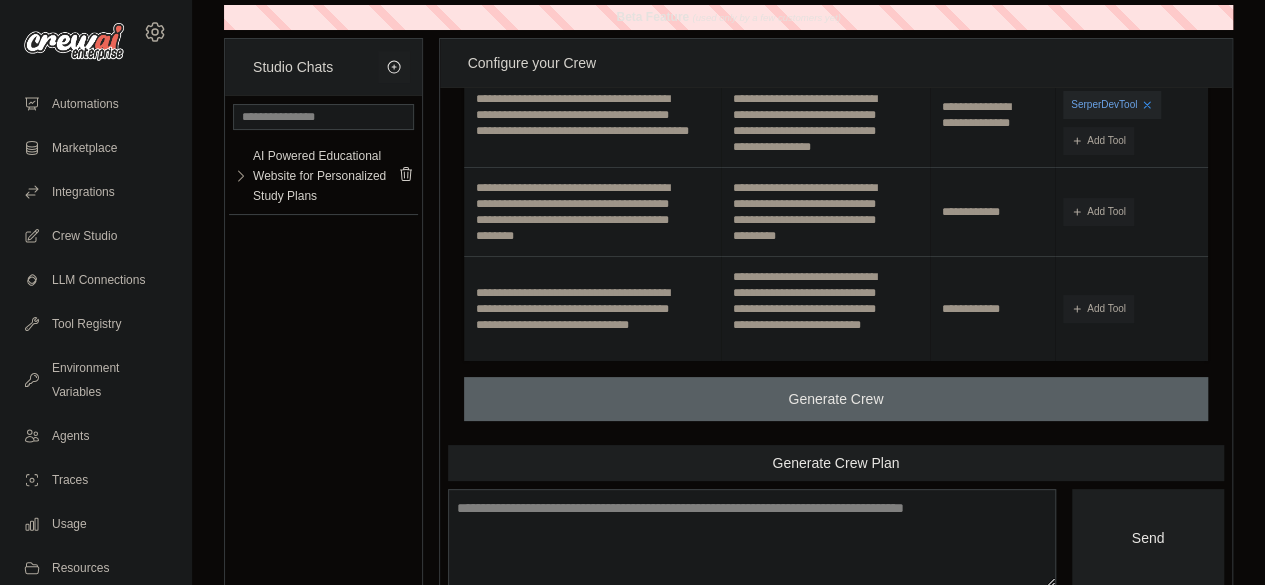 scroll, scrollTop: 7917, scrollLeft: 0, axis: vertical 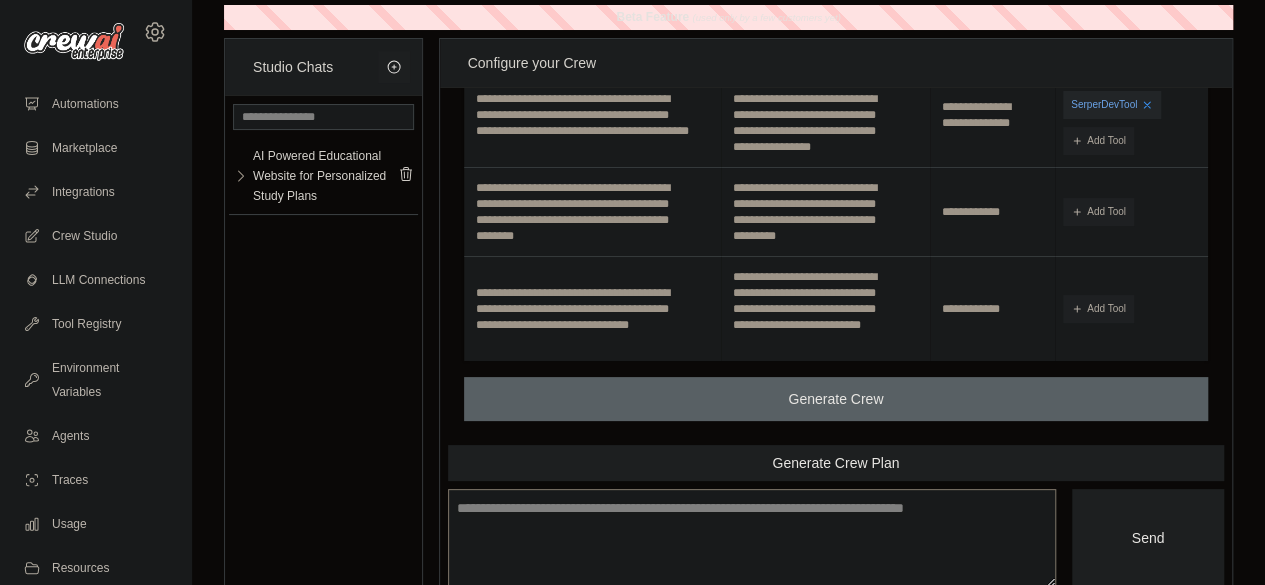 click at bounding box center (752, 537) 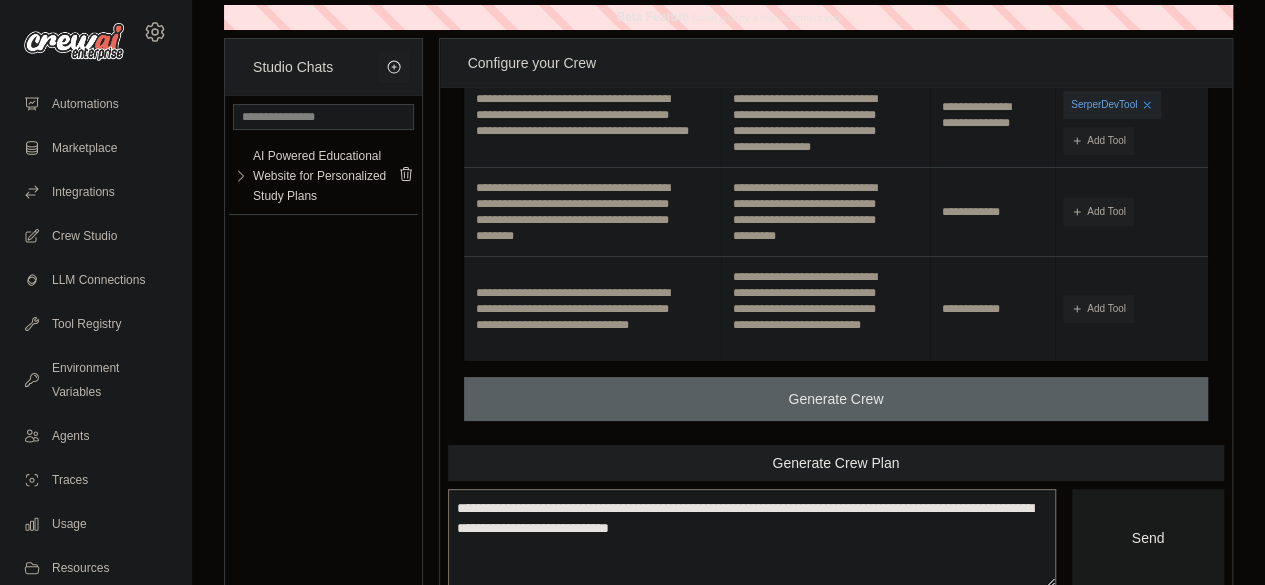 type on "**********" 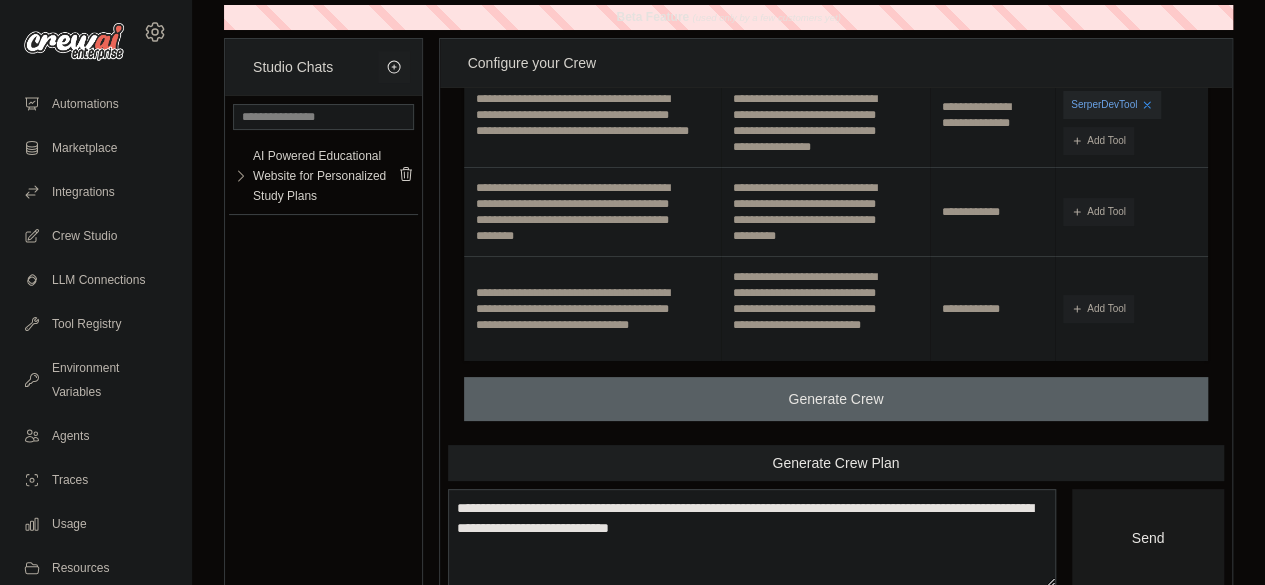 click on "Send" at bounding box center (1148, 537) 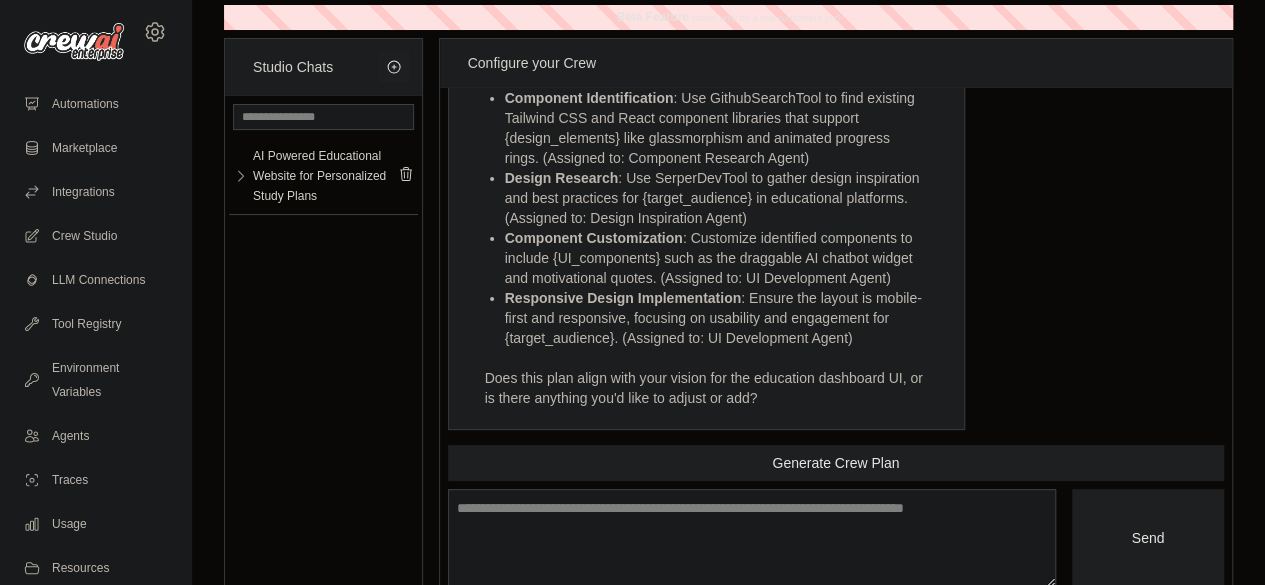 scroll, scrollTop: 9293, scrollLeft: 0, axis: vertical 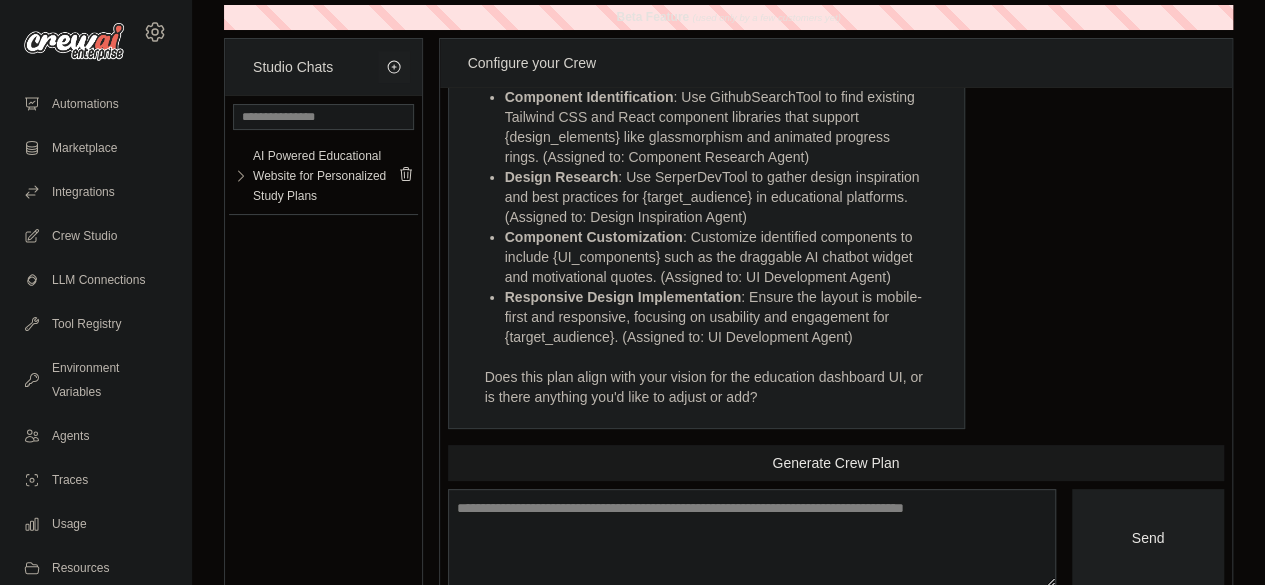 click on "Generate Crew Plan" at bounding box center (836, 463) 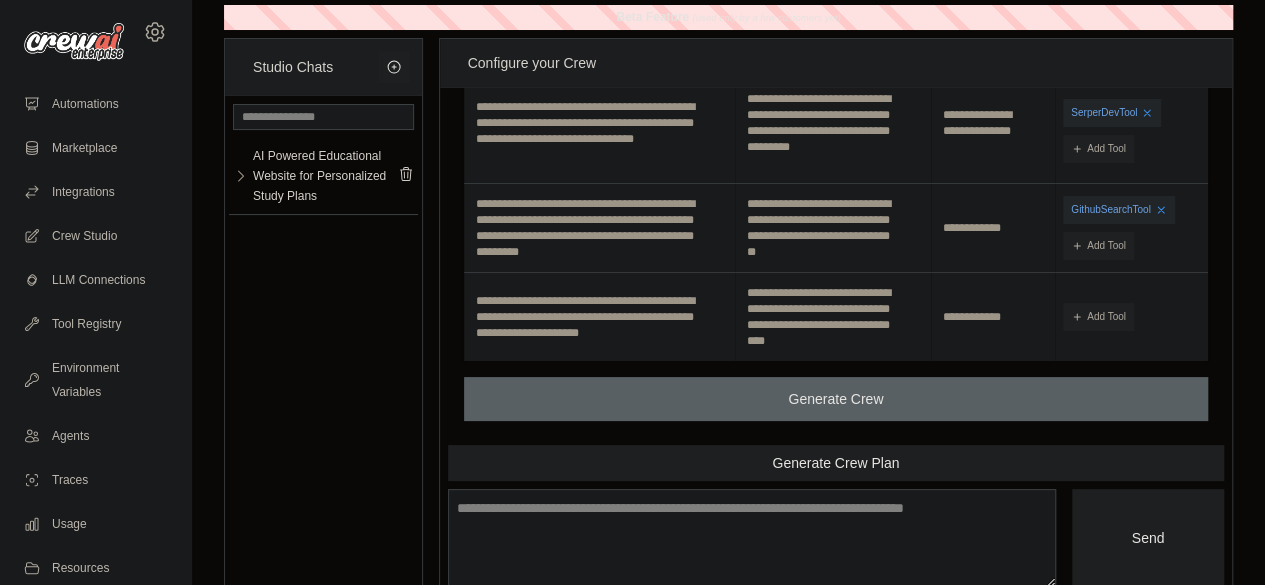scroll, scrollTop: 10388, scrollLeft: 0, axis: vertical 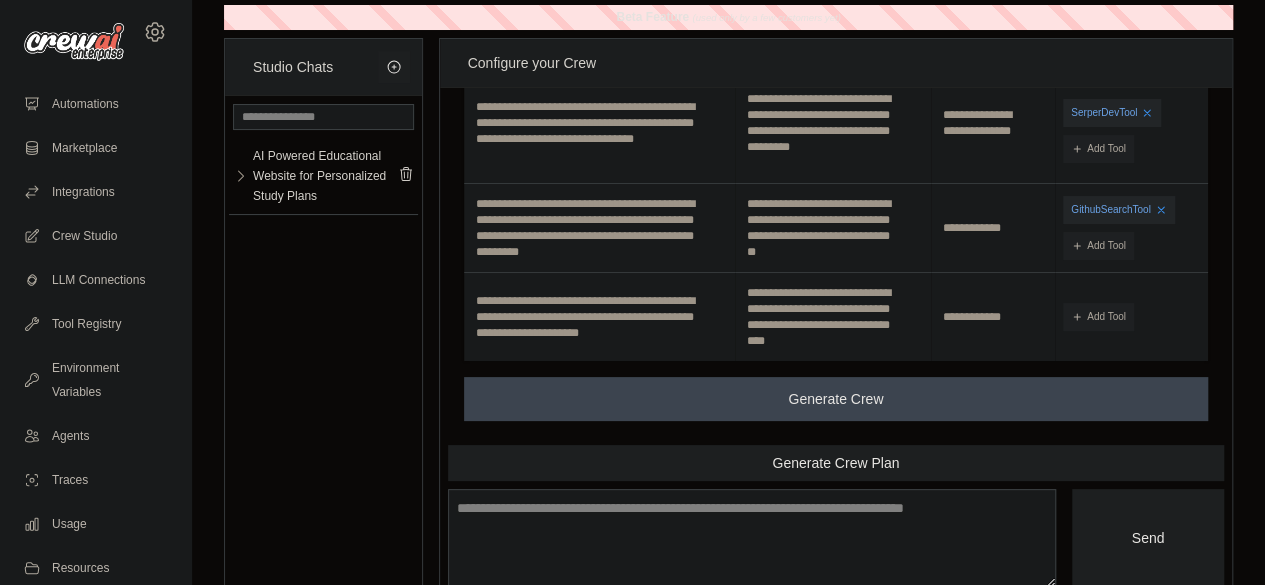 click on "Generate Crew" at bounding box center [835, 399] 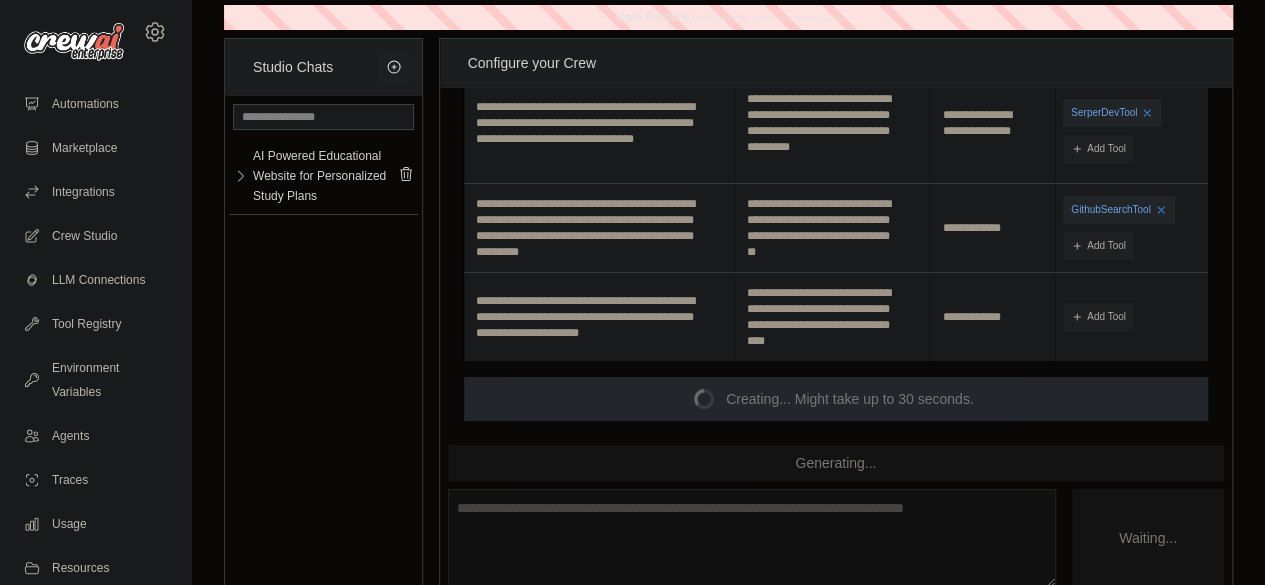 scroll, scrollTop: 44, scrollLeft: 0, axis: vertical 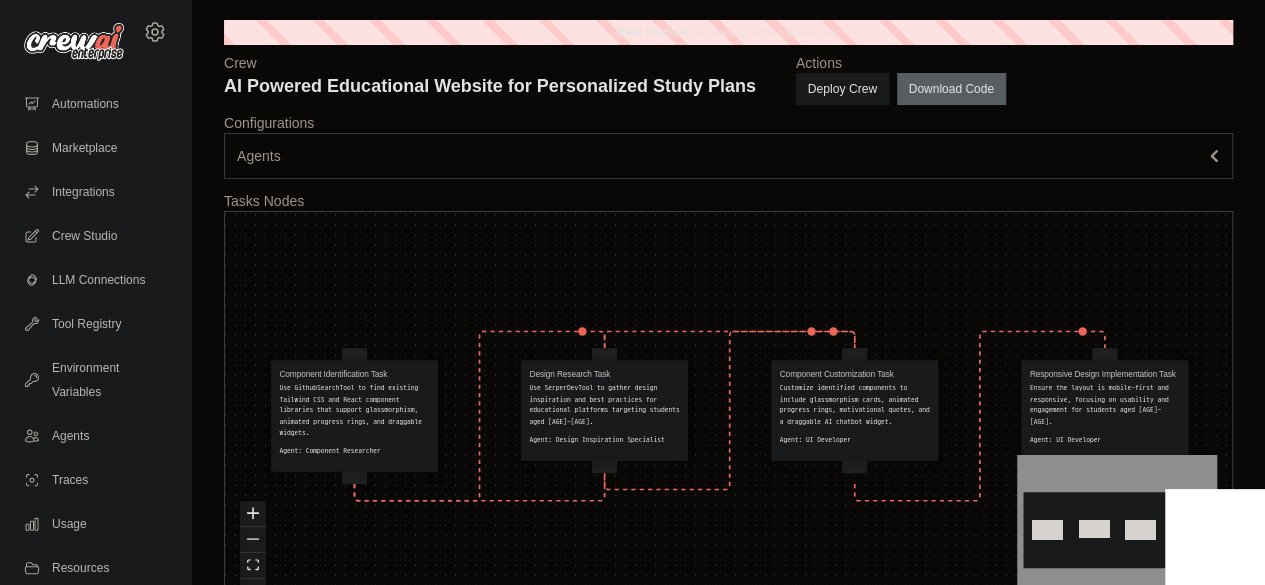 click on "Deploy Crew" at bounding box center (842, 89) 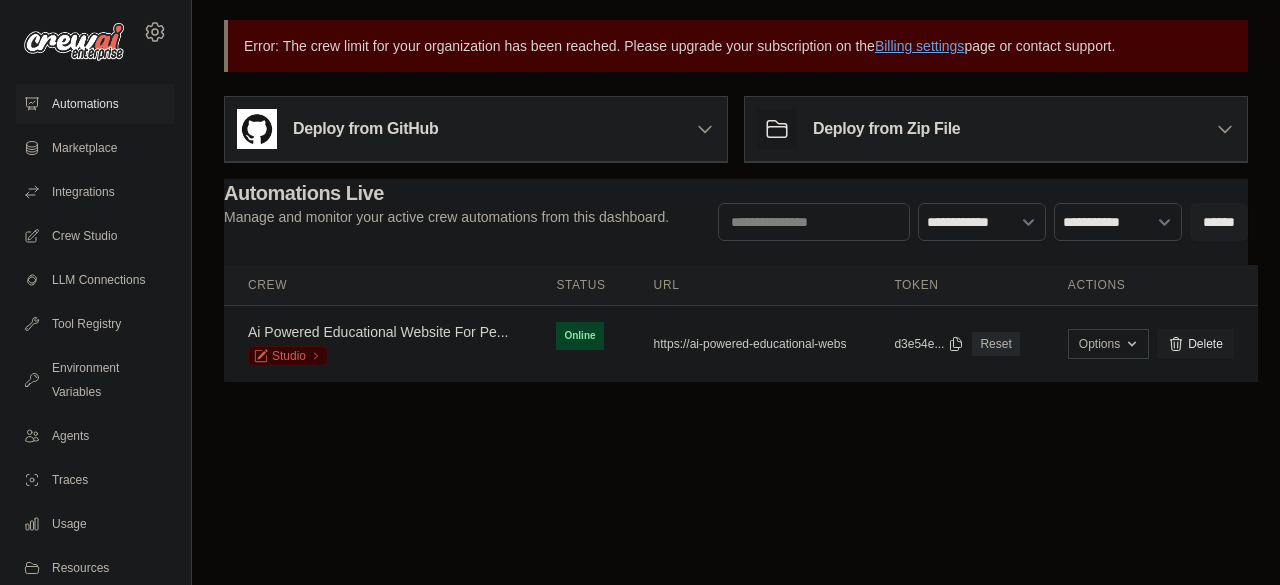 click on "Billing settings" at bounding box center [920, 46] 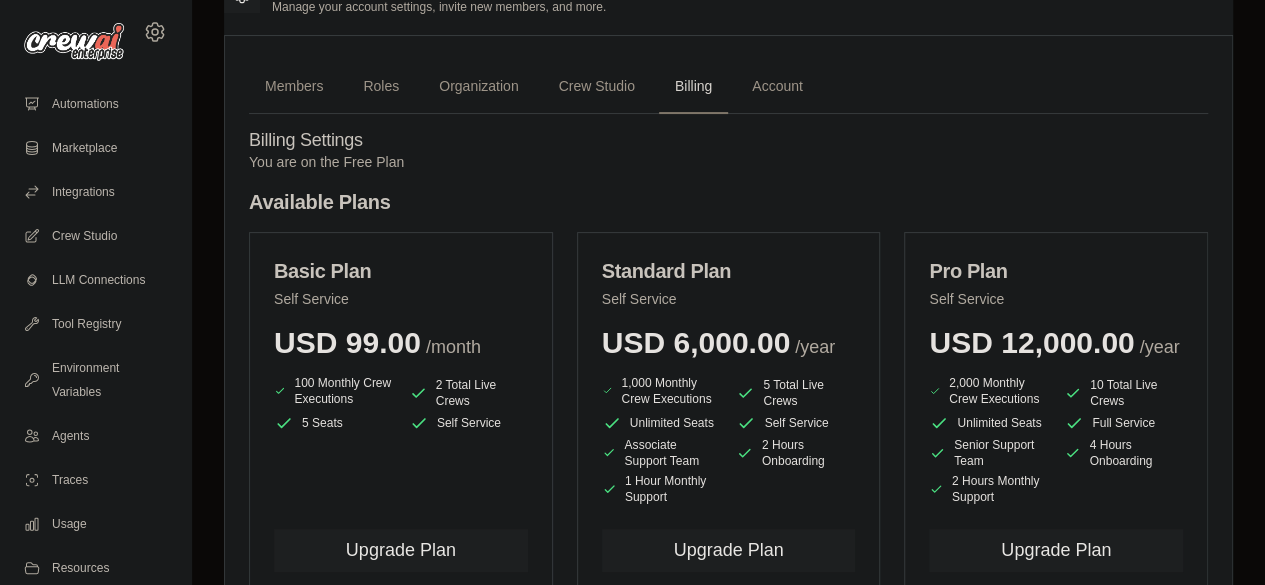 scroll, scrollTop: 0, scrollLeft: 0, axis: both 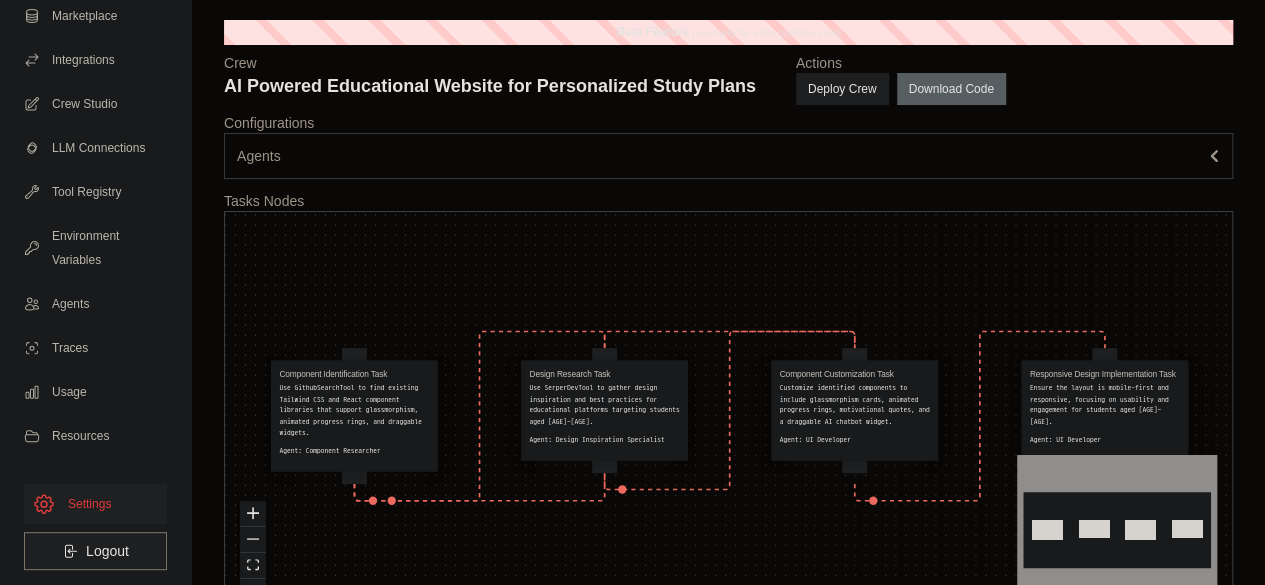 click on "Settings" at bounding box center (95, 504) 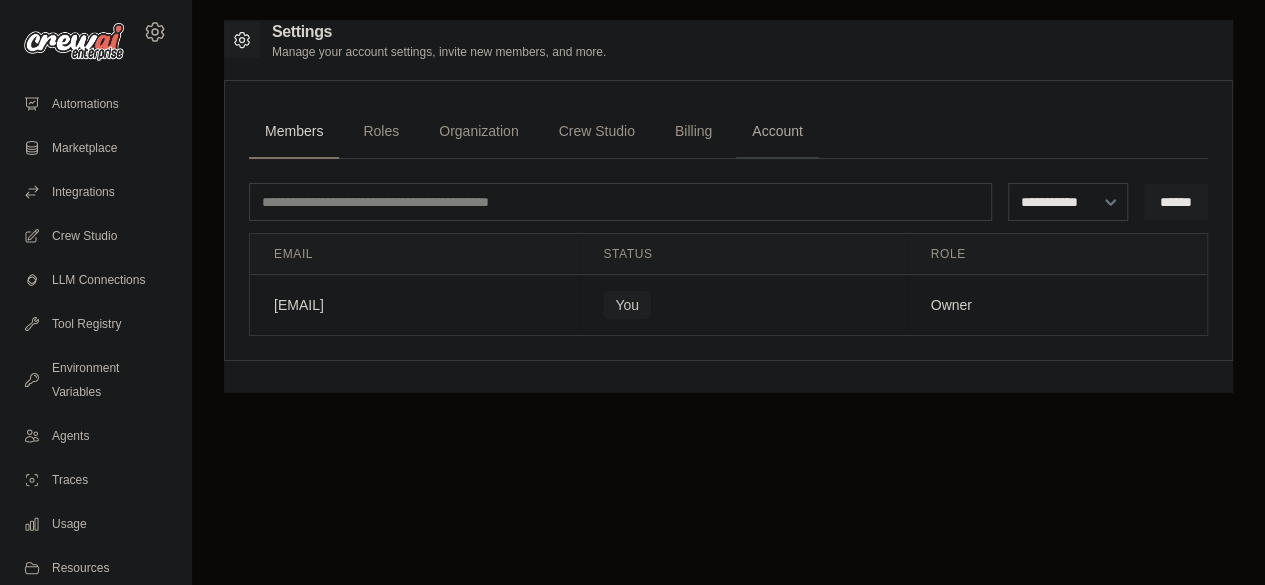 click on "Account" at bounding box center (777, 132) 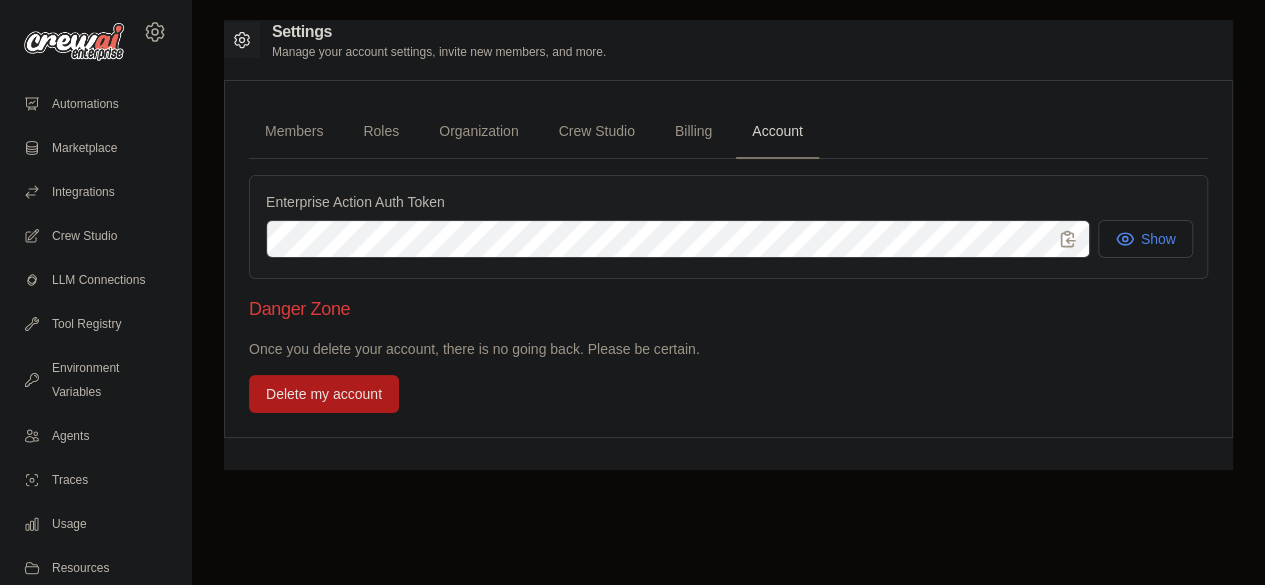 click at bounding box center [74, 42] 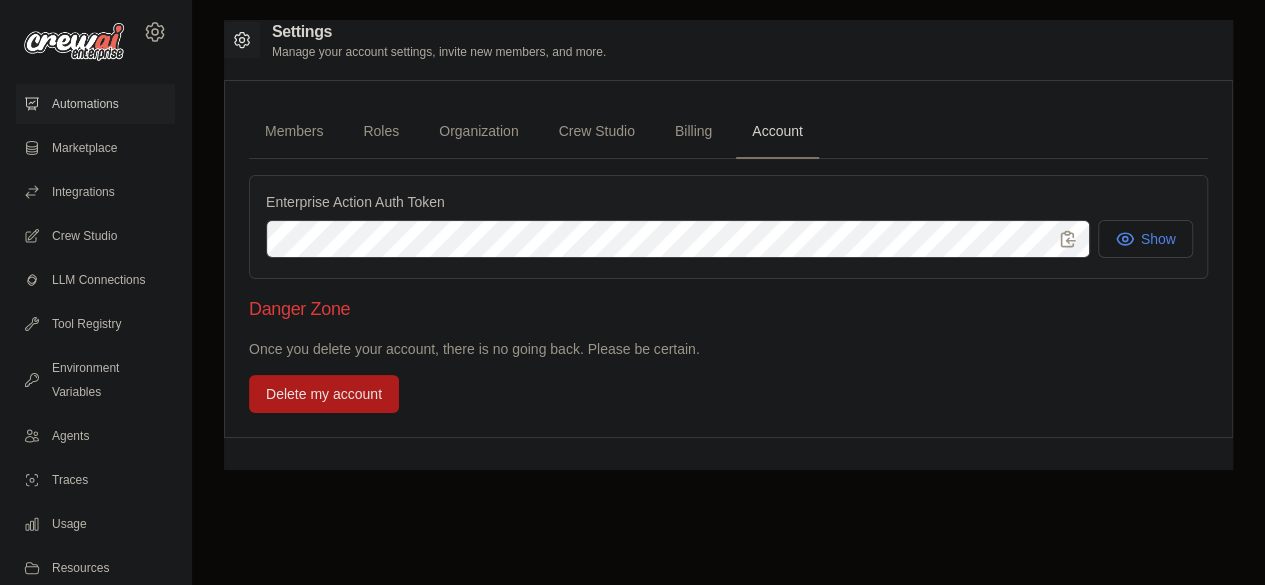 click on "Automations" at bounding box center (95, 104) 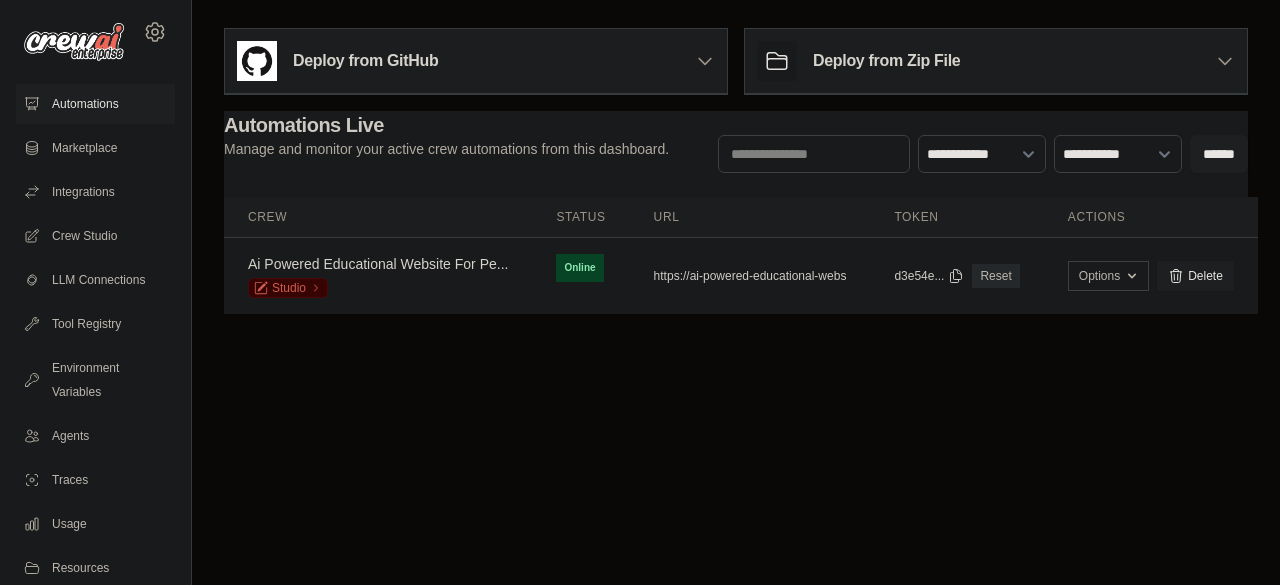 click at bounding box center (74, 42) 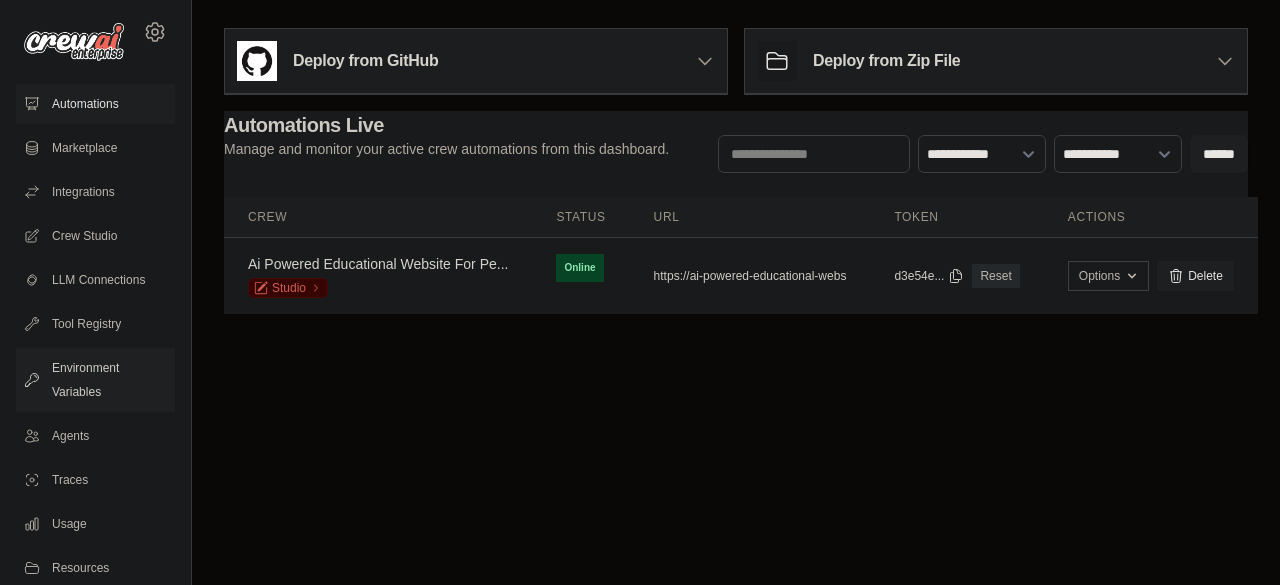 drag, startPoint x: 101, startPoint y: 56, endPoint x: 91, endPoint y: 407, distance: 351.14243 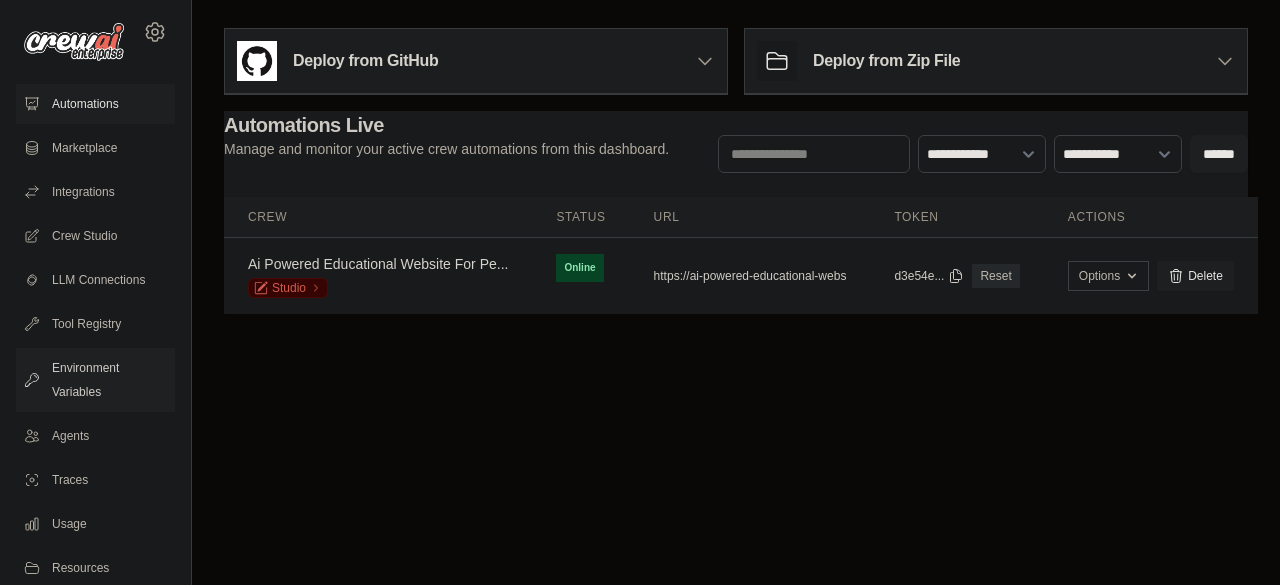 click on "sanjukp2005@gmail.com
Settings
Automations
Marketplace
Integrations
Crew Studio
Blog" at bounding box center [96, 292] 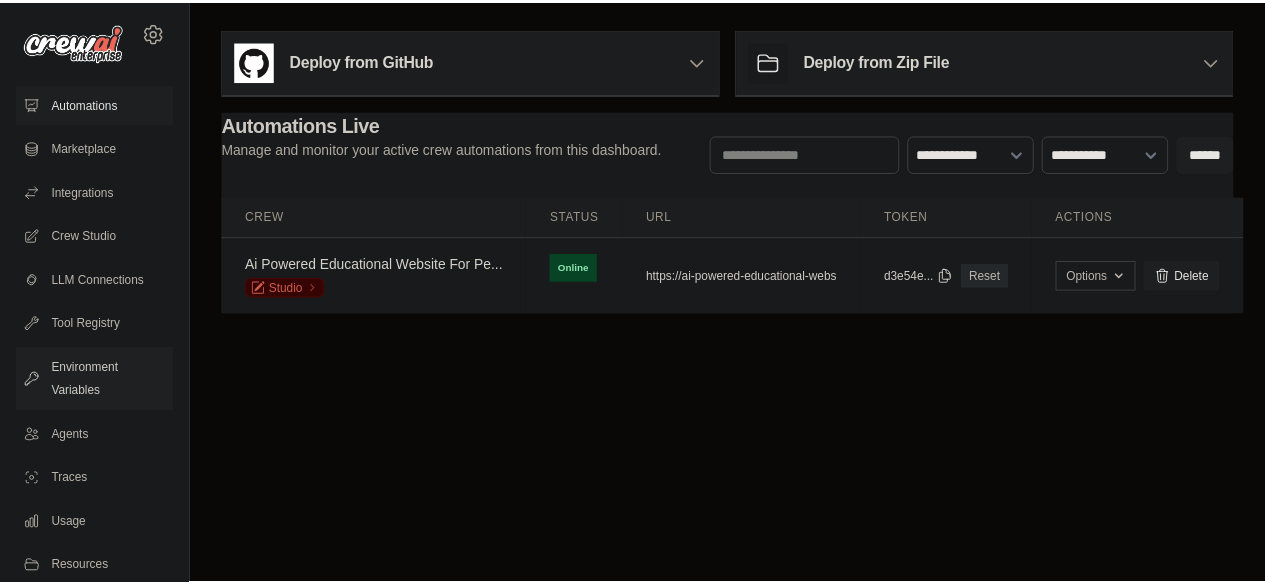 scroll, scrollTop: 132, scrollLeft: 0, axis: vertical 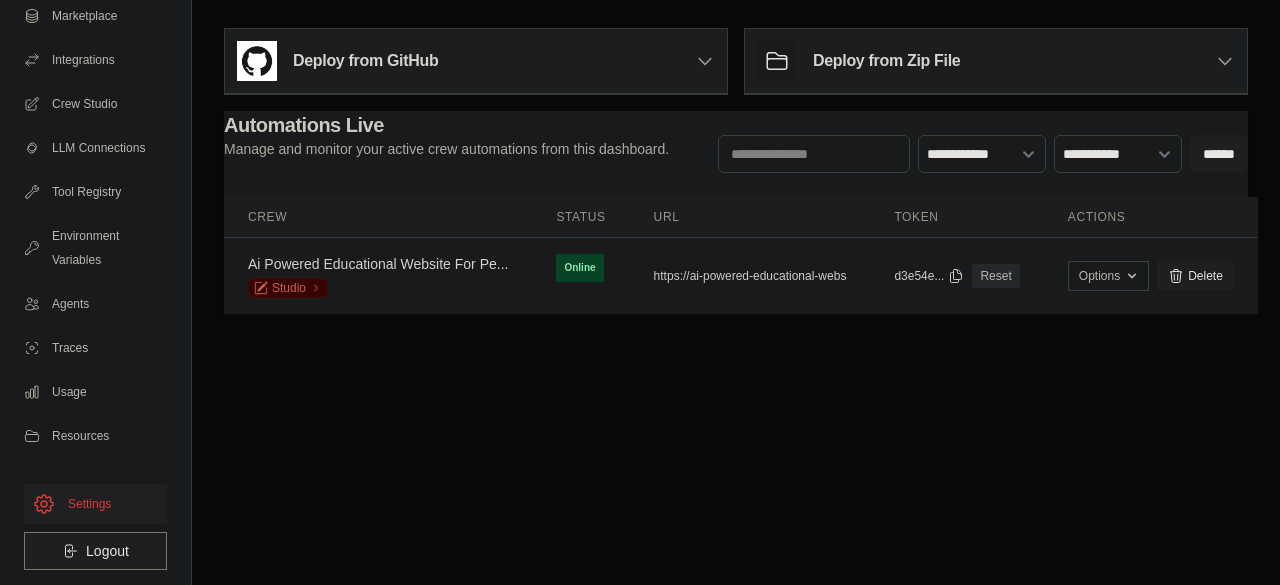 click on "Settings" at bounding box center [95, 504] 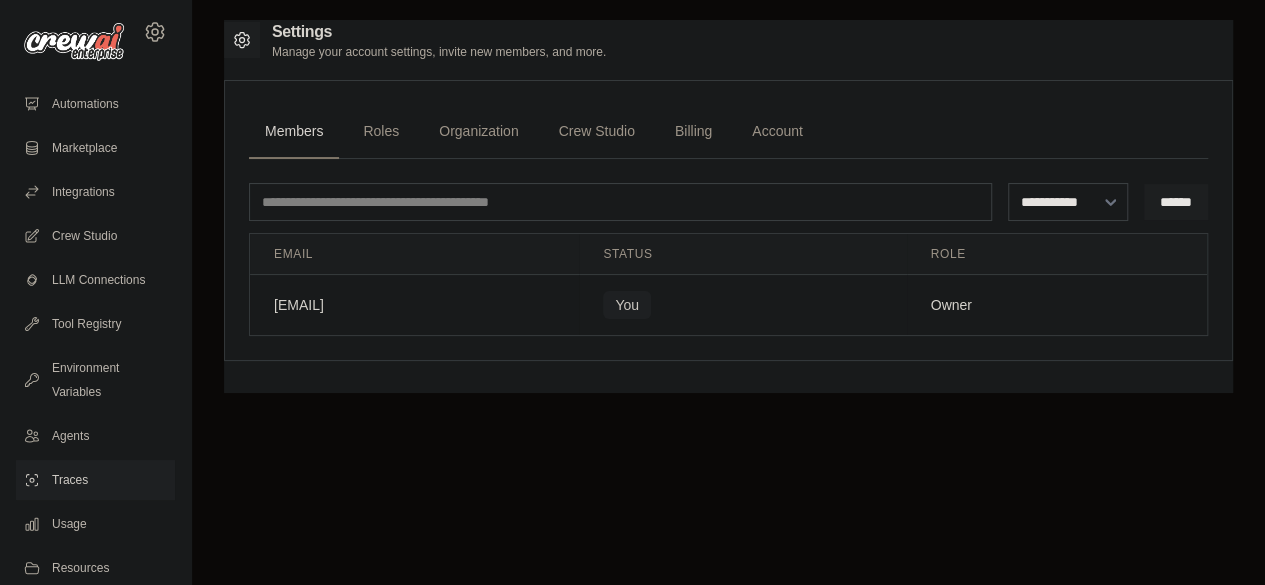 scroll, scrollTop: 132, scrollLeft: 0, axis: vertical 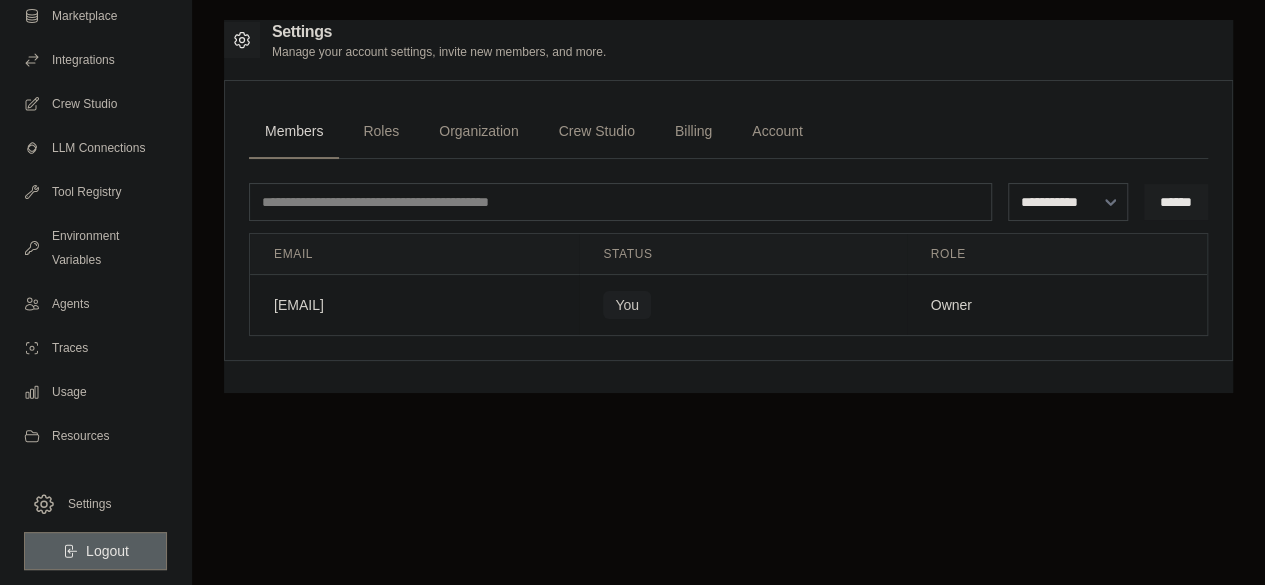 click on "Logout" at bounding box center (107, 551) 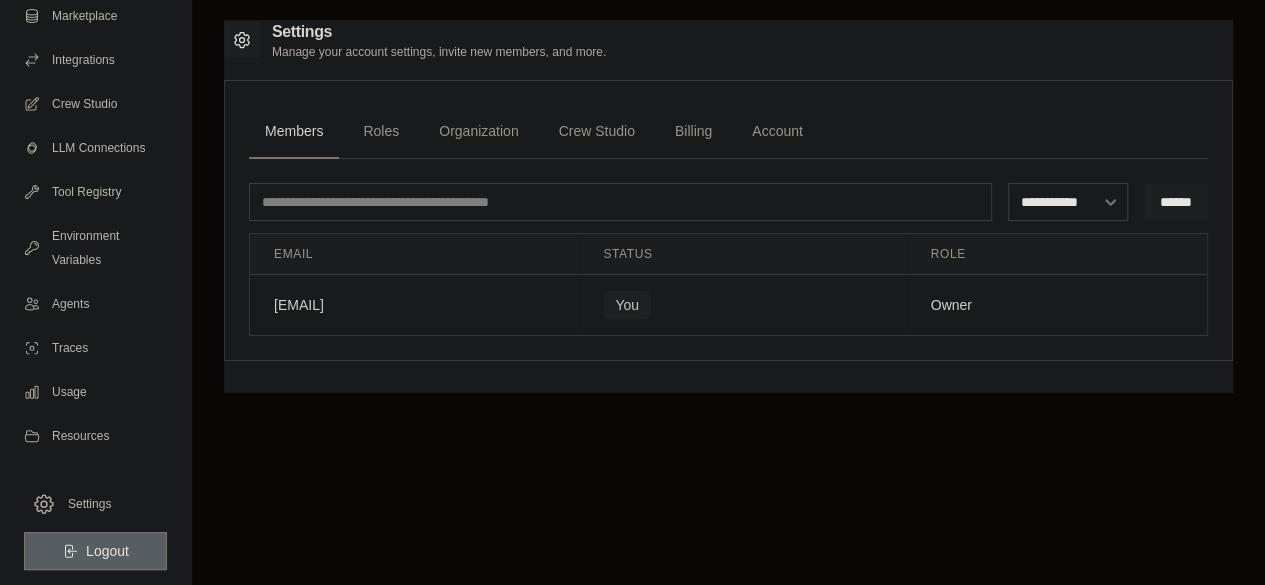 click on "Logout" at bounding box center [107, 551] 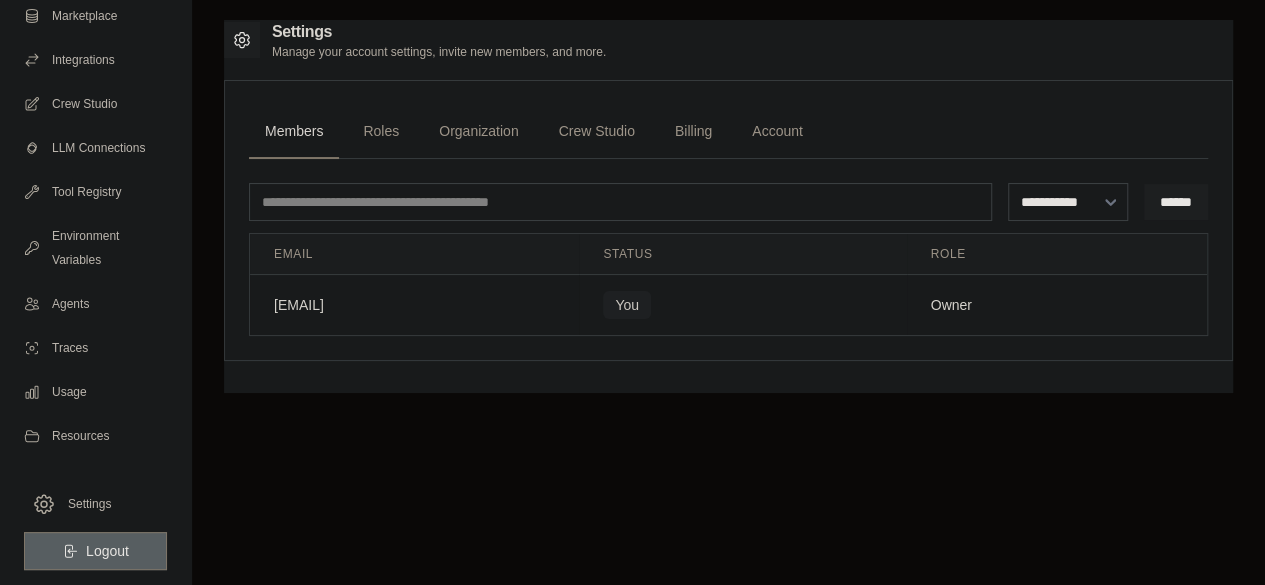 click on "Logout" at bounding box center (107, 551) 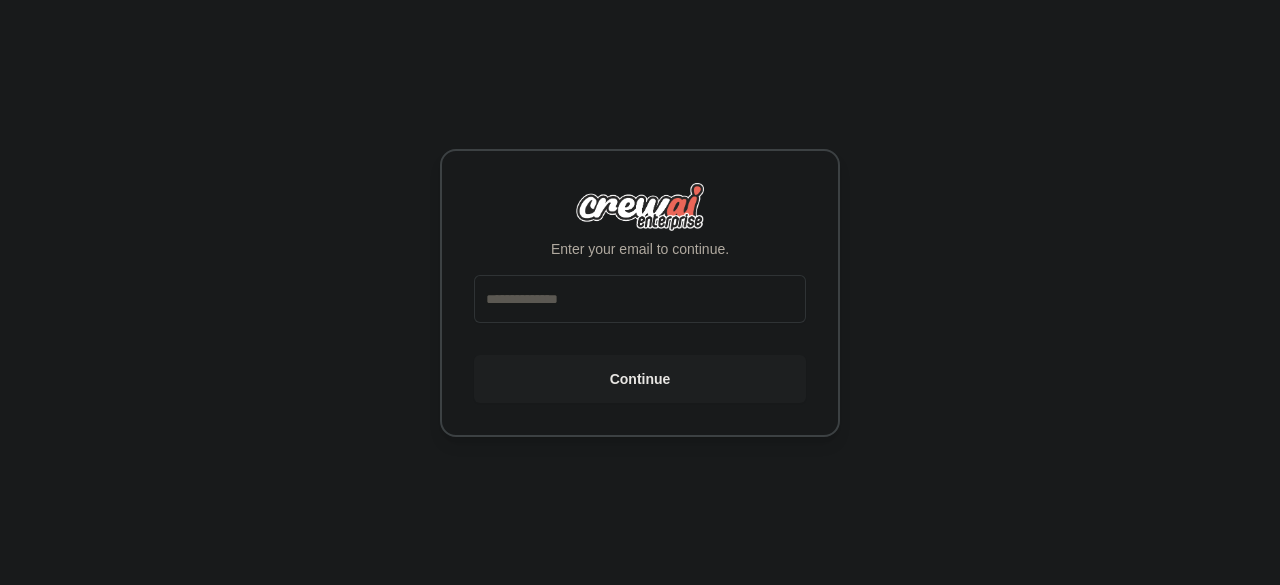 scroll, scrollTop: 0, scrollLeft: 0, axis: both 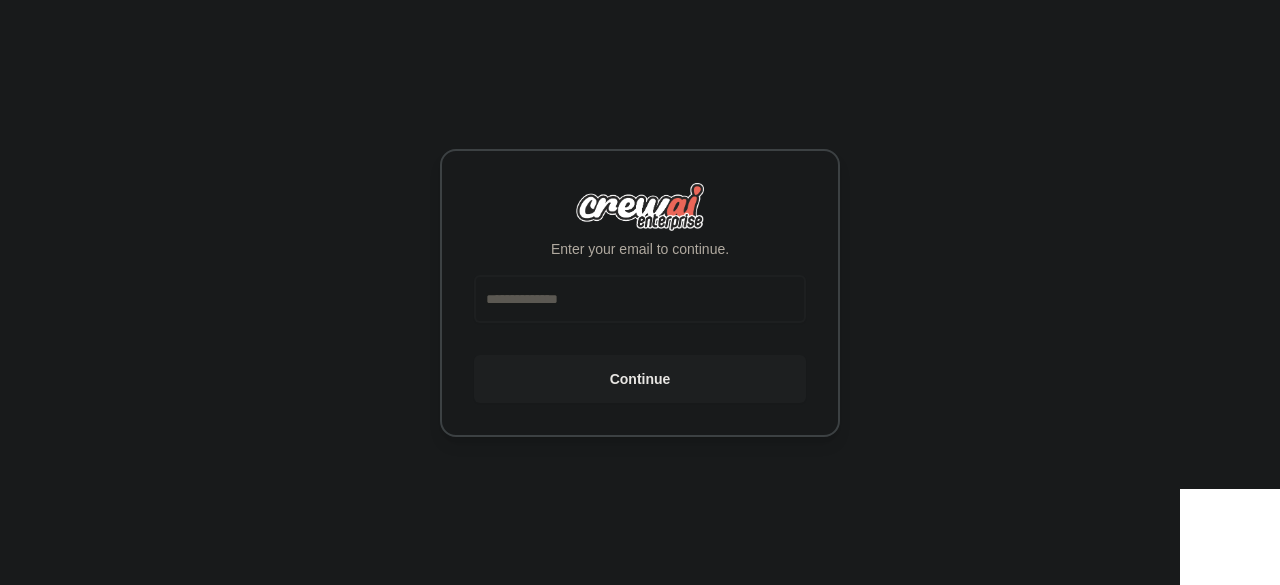 click at bounding box center [640, 299] 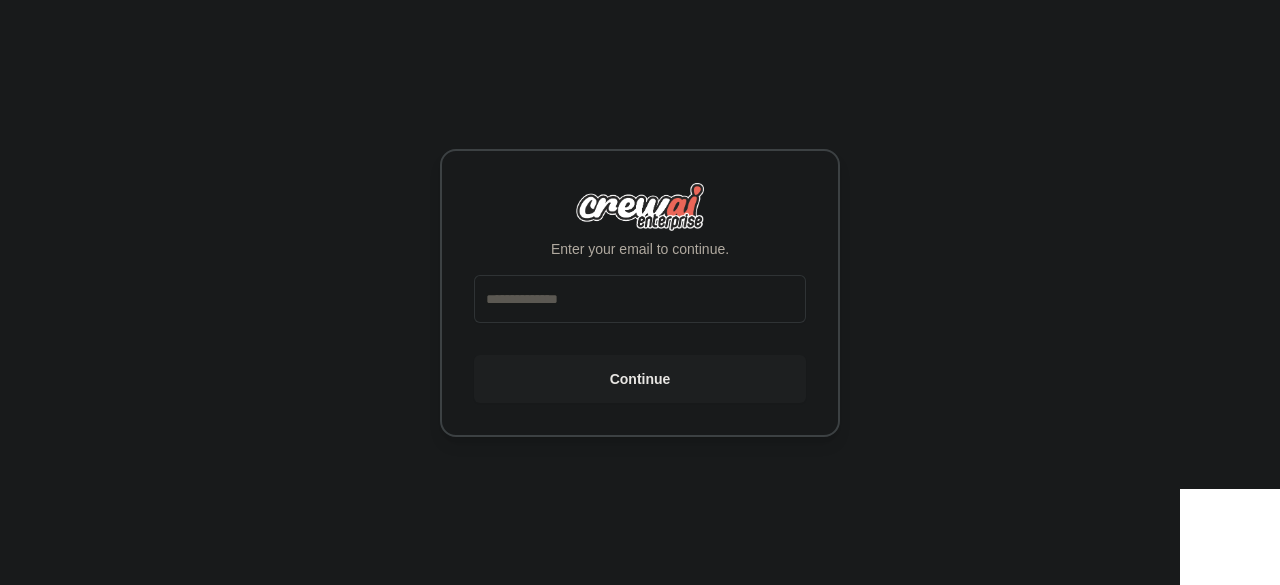 click on "Enter your email to continue.
Continue" at bounding box center (640, 292) 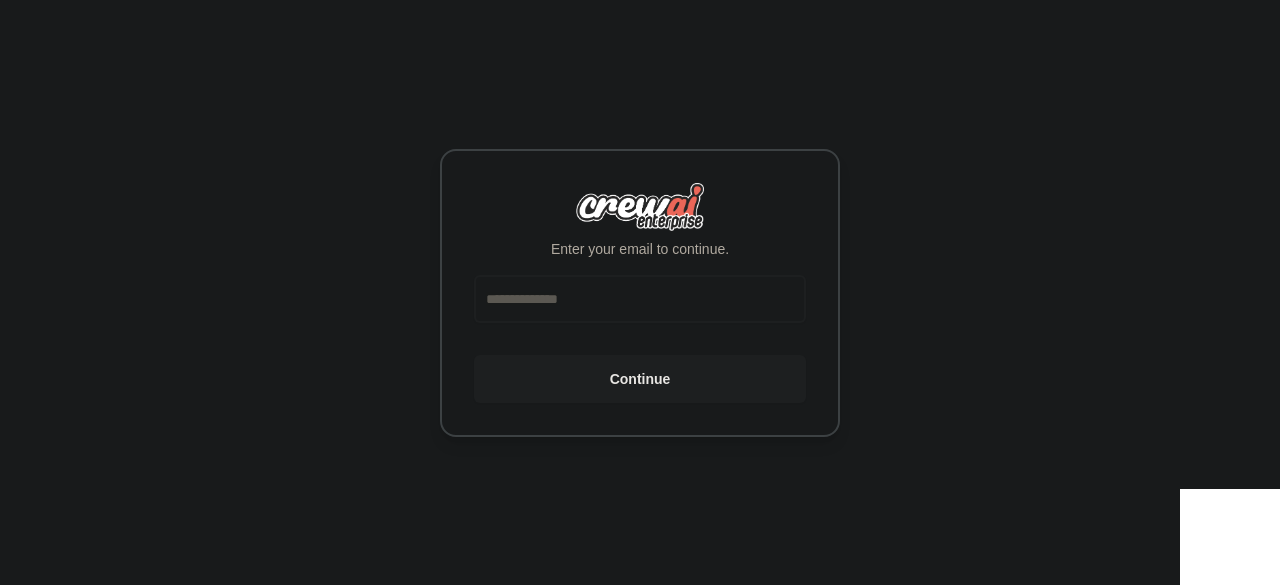 click at bounding box center [640, 299] 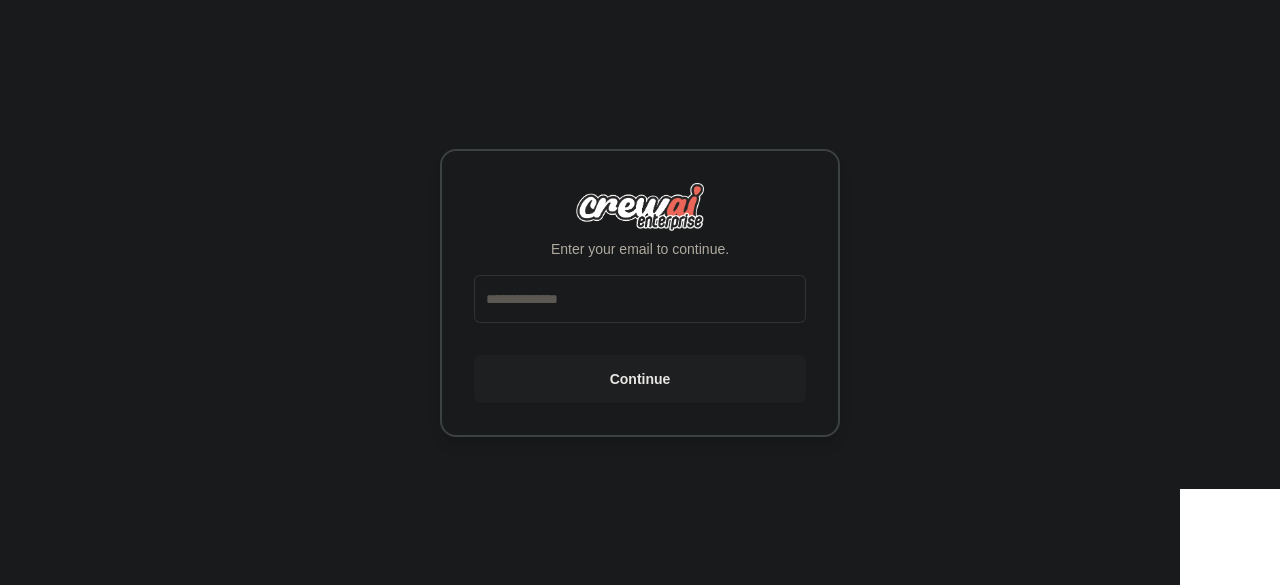 drag, startPoint x: 66, startPoint y: 90, endPoint x: 92, endPoint y: -13, distance: 106.23088 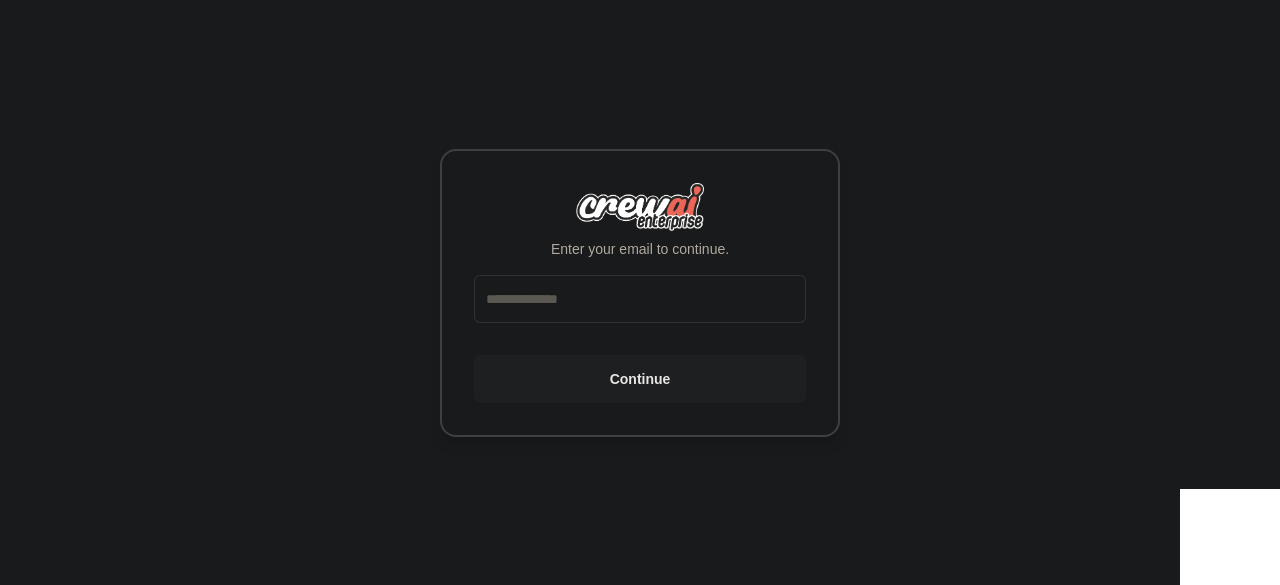 click on "Enter your email to continue.
Continue" at bounding box center (640, 292) 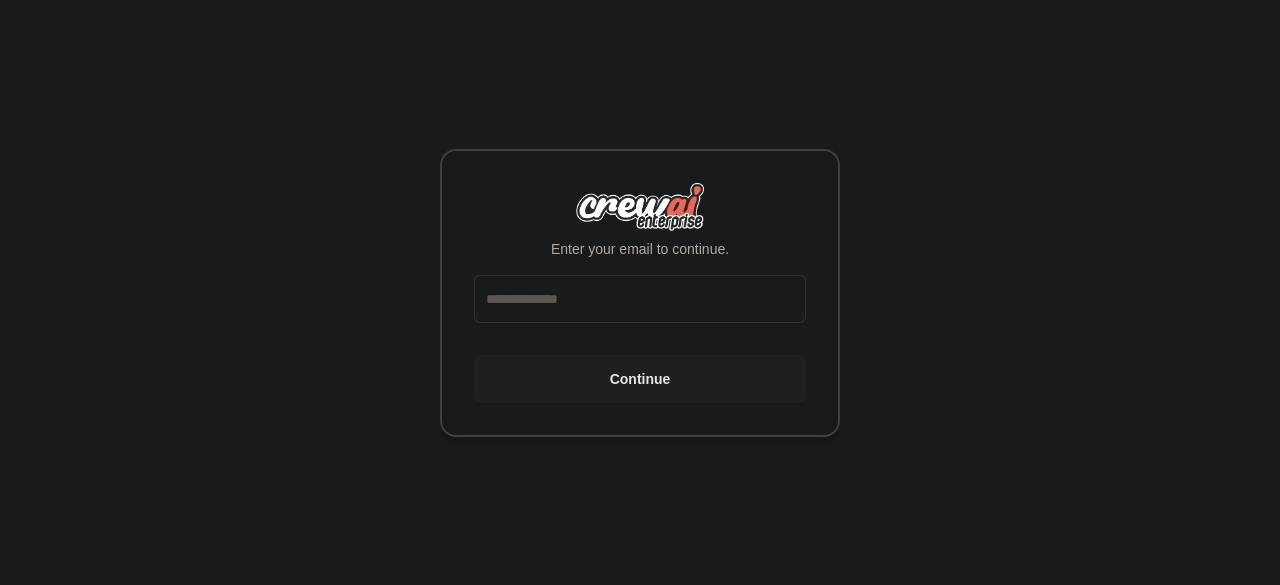 scroll, scrollTop: 0, scrollLeft: 0, axis: both 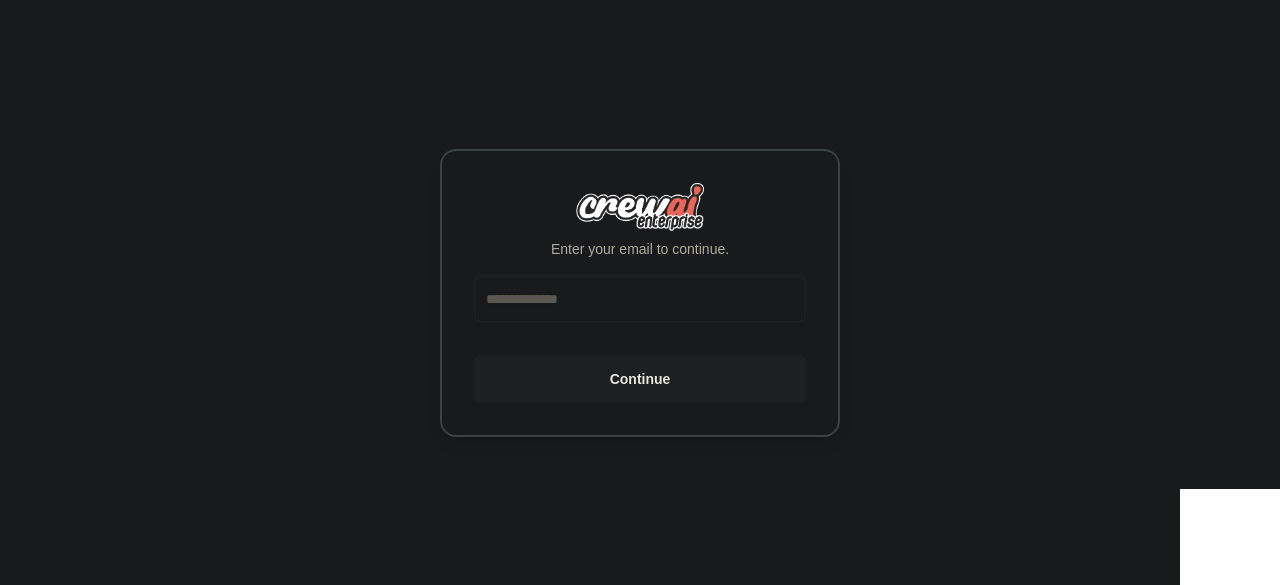 click at bounding box center (640, 299) 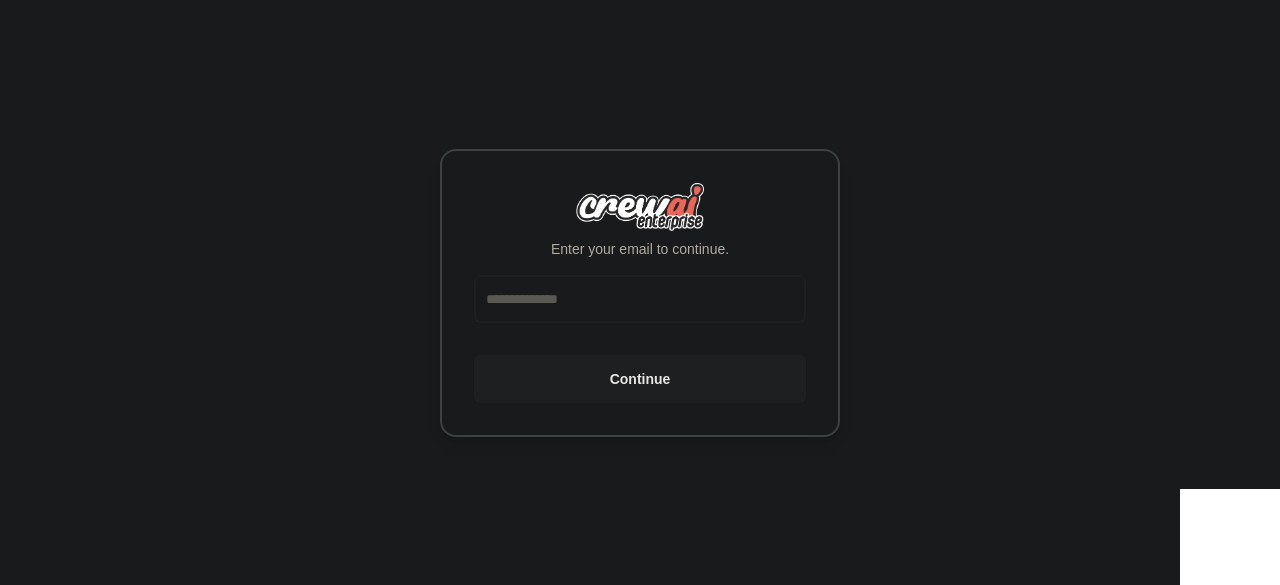type on "**********" 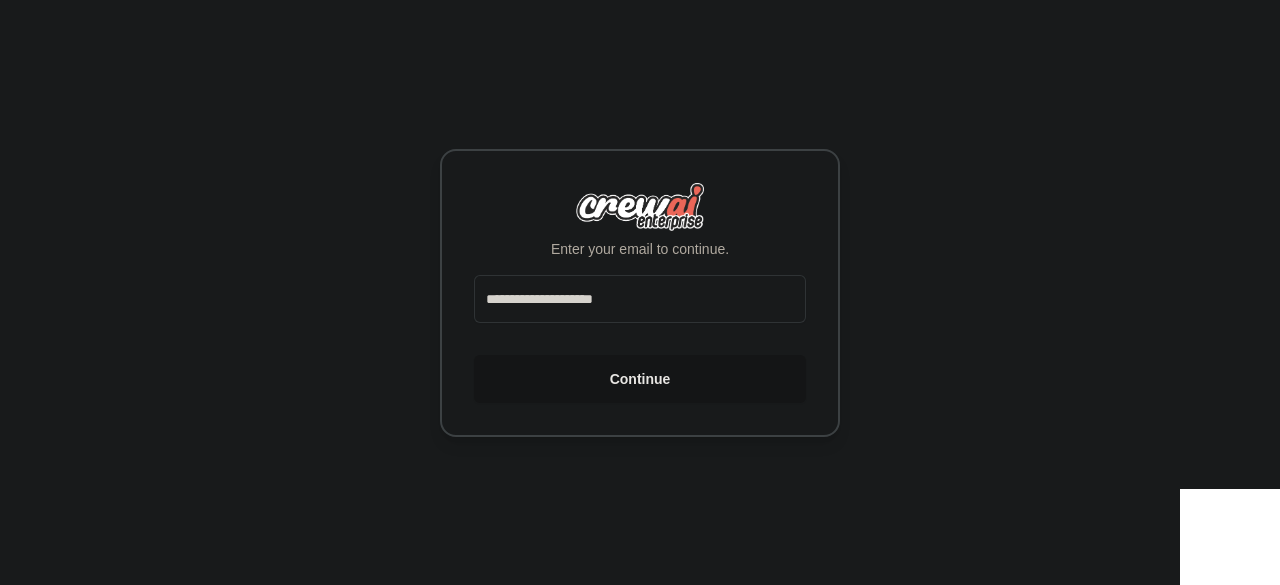 click on "Continue" at bounding box center (640, 379) 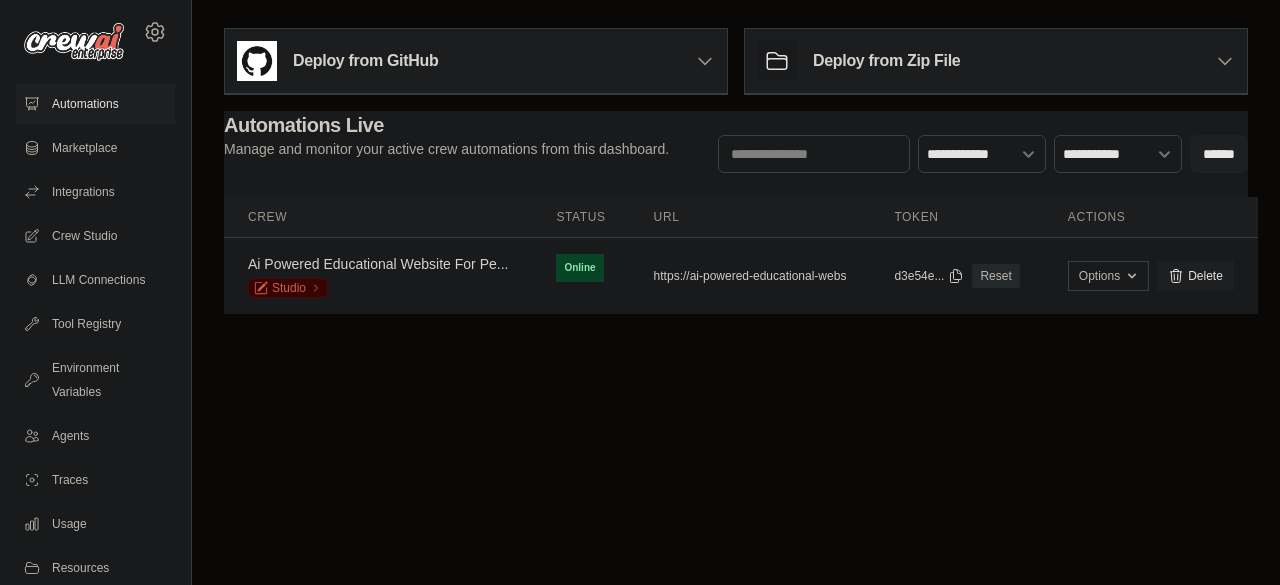scroll, scrollTop: 0, scrollLeft: 0, axis: both 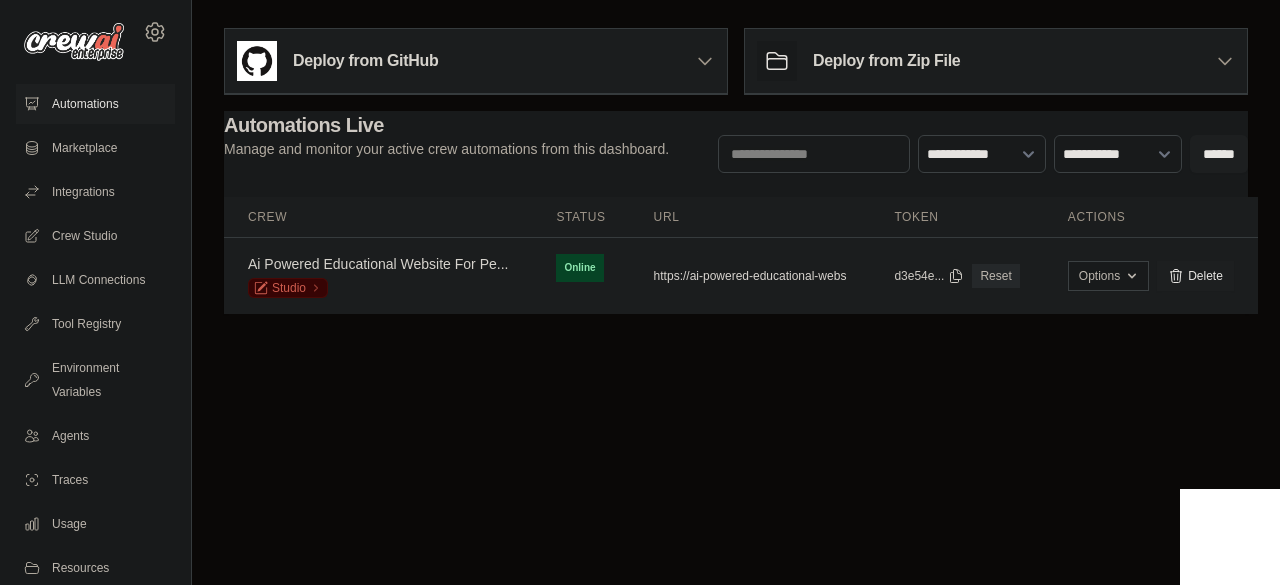 click on "https://ai-powered-educational-webs" at bounding box center (750, 276) 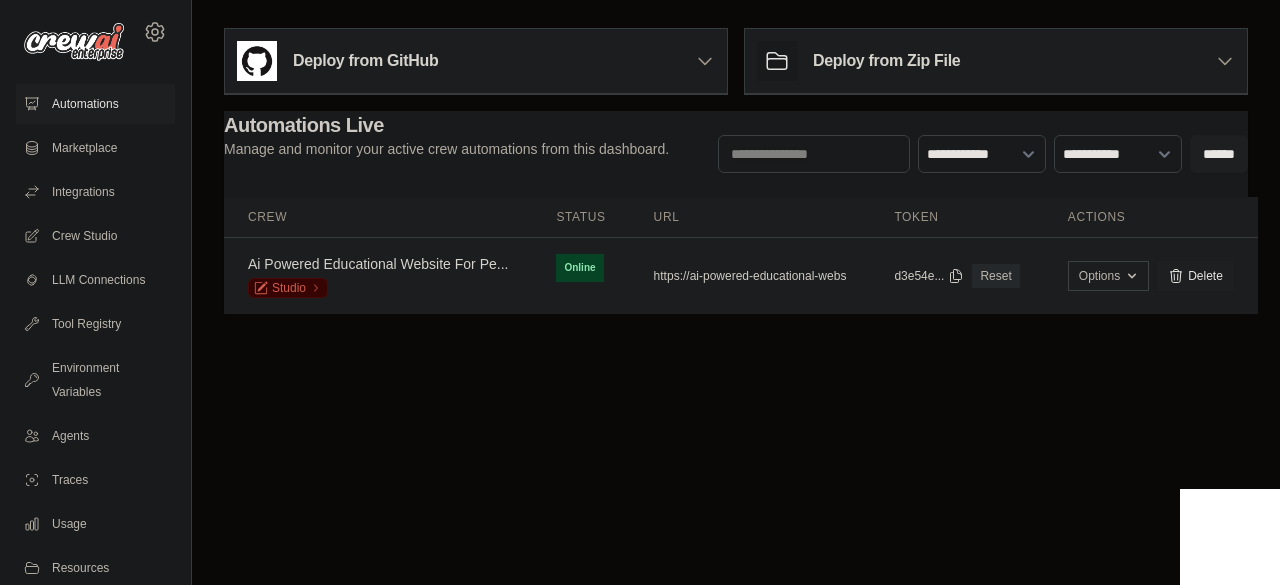 click on "Options" at bounding box center (1108, 276) 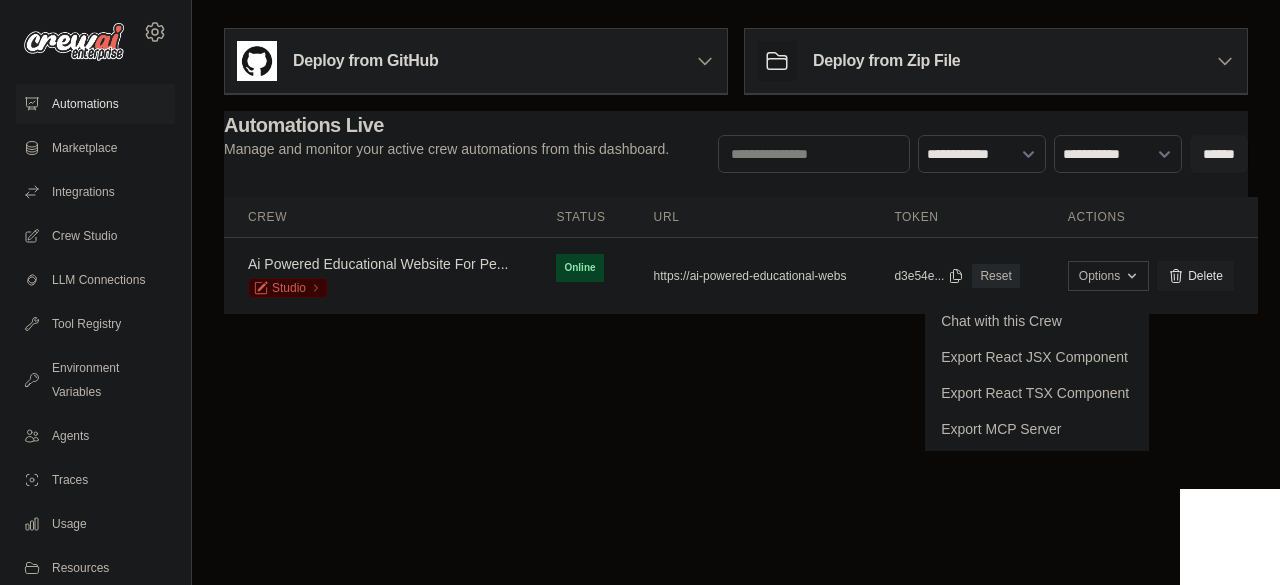 click on "sanjukp2005@gmail.com
Settings
Automations
Marketplace
Integrations" at bounding box center [640, 292] 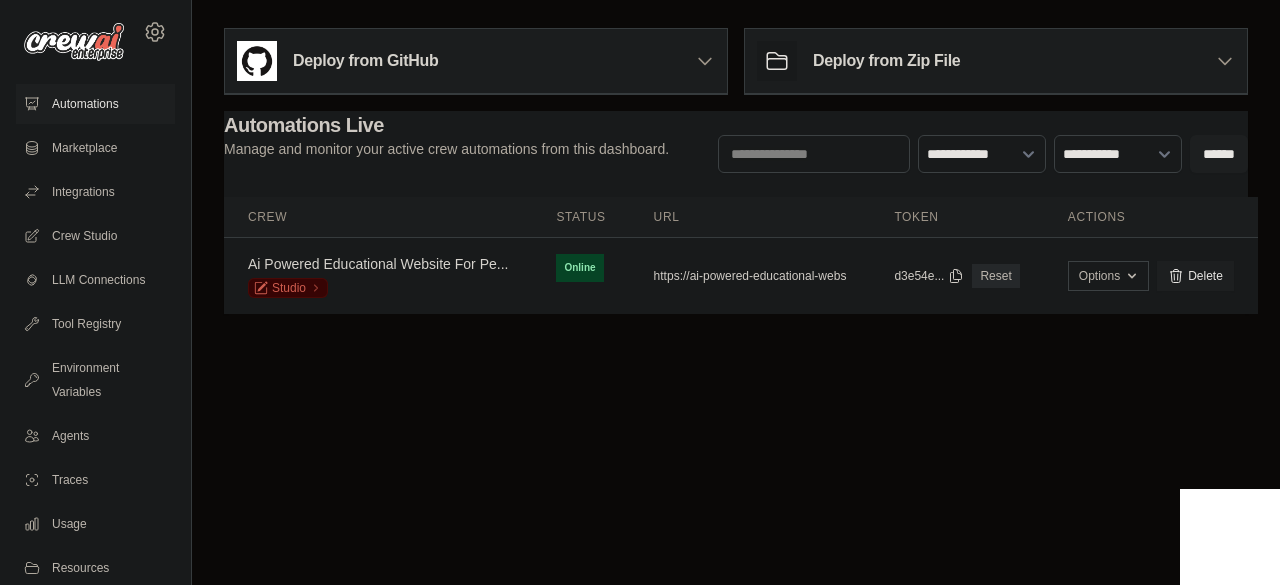 click on "sanjukp2005@gmail.com
Settings
Automations
Marketplace
Integrations" at bounding box center (640, 292) 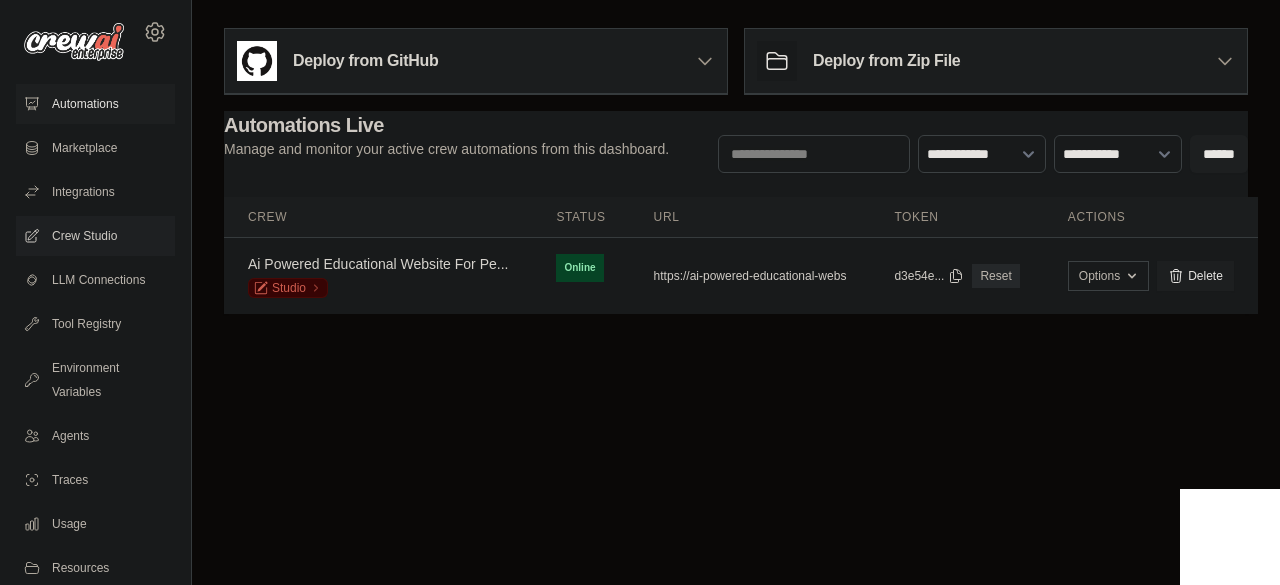 click on "Crew Studio" at bounding box center [95, 236] 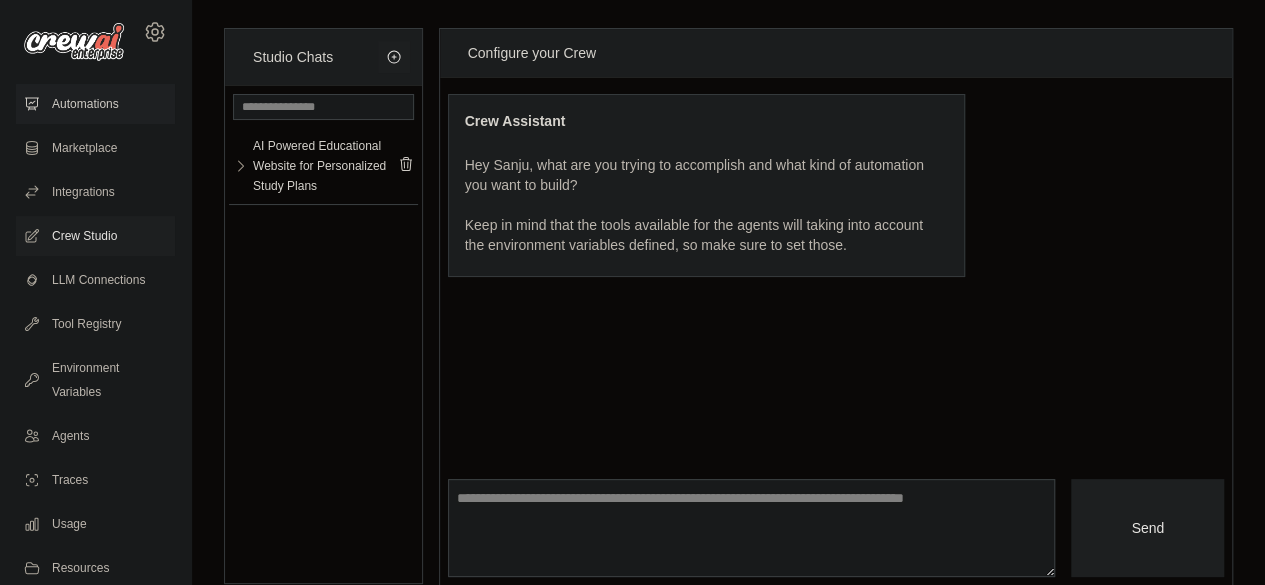 click on "Automations" at bounding box center [95, 104] 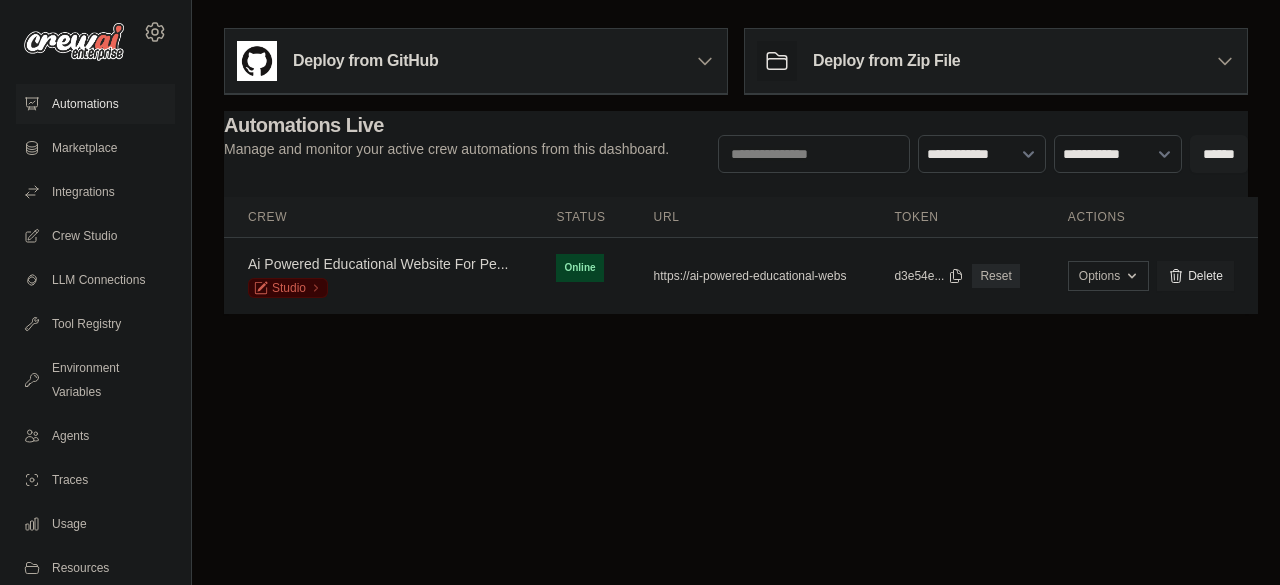 click on "Deploy from Zip File" at bounding box center [996, 61] 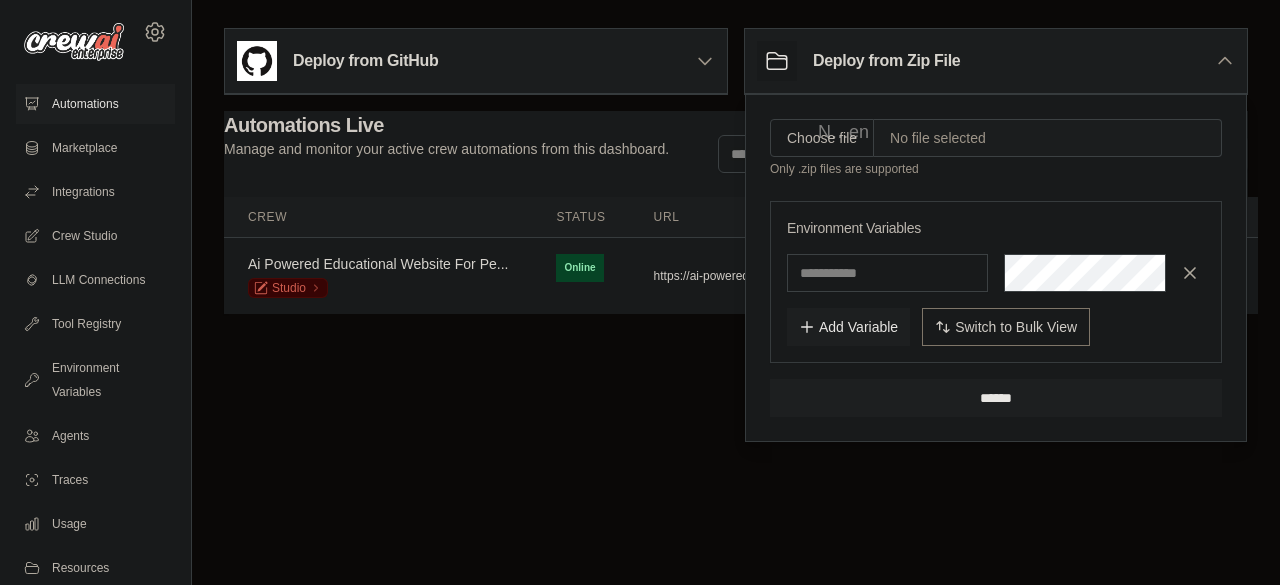 click on "Deploy from GitHub" at bounding box center [476, 61] 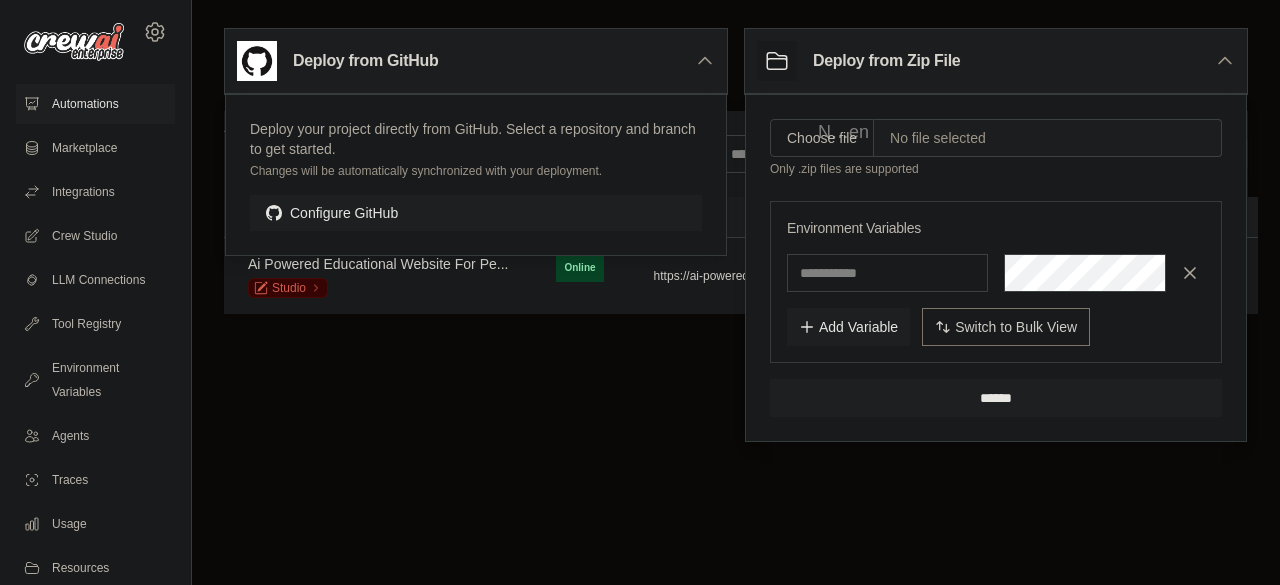 click on "sanjukp2005@gmail.com
Settings
Automations
Marketplace
Integrations" at bounding box center [640, 292] 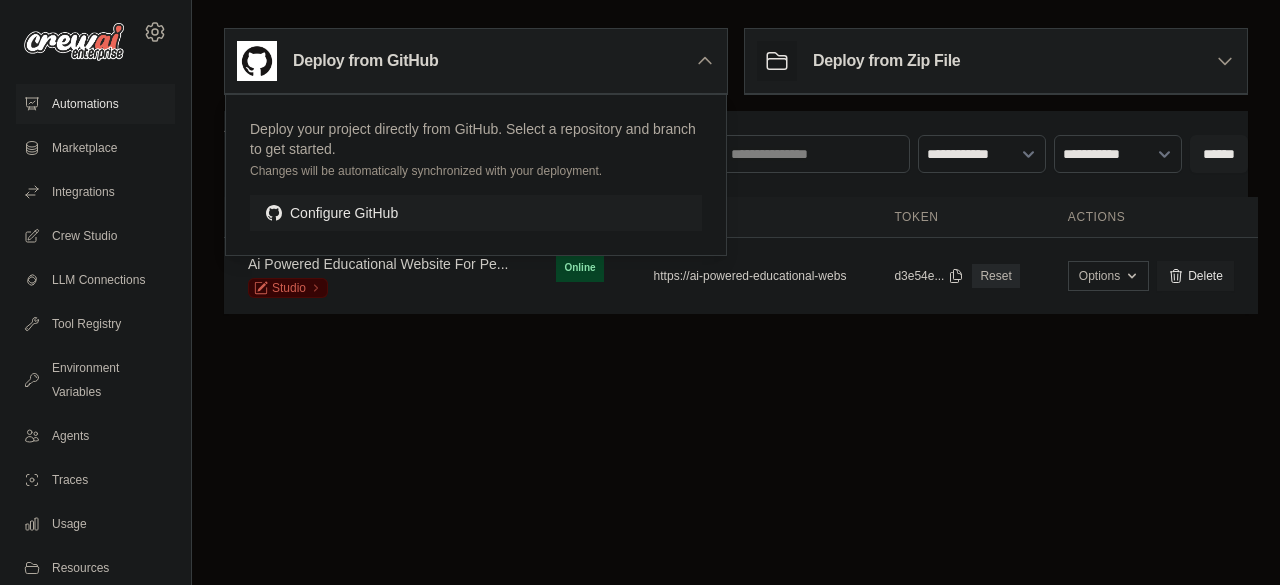click 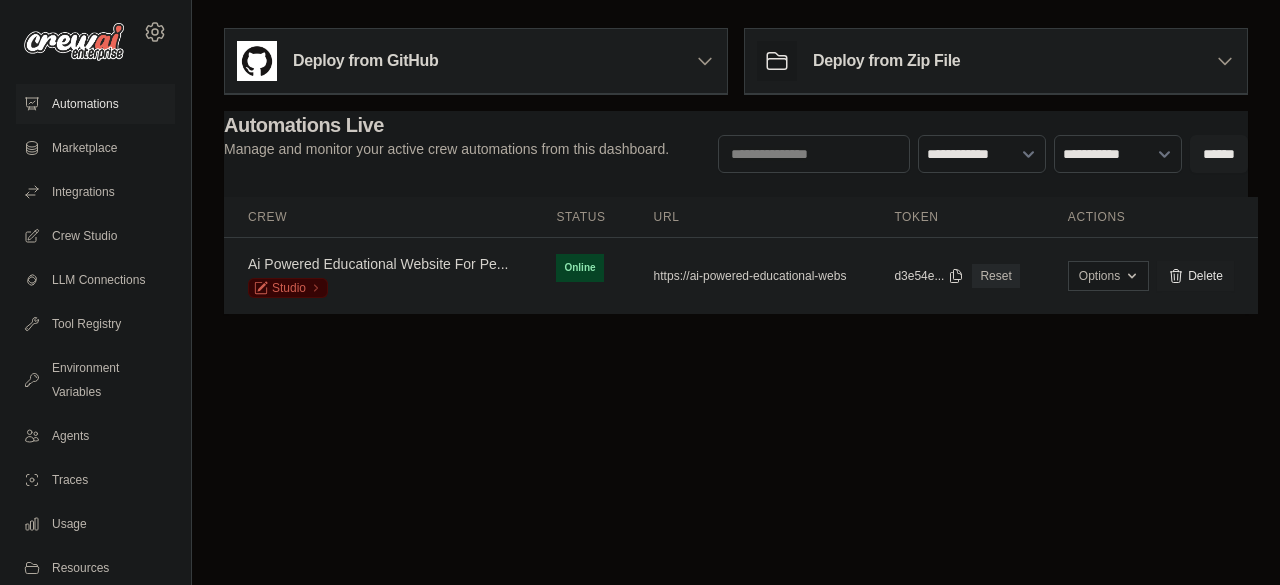 click 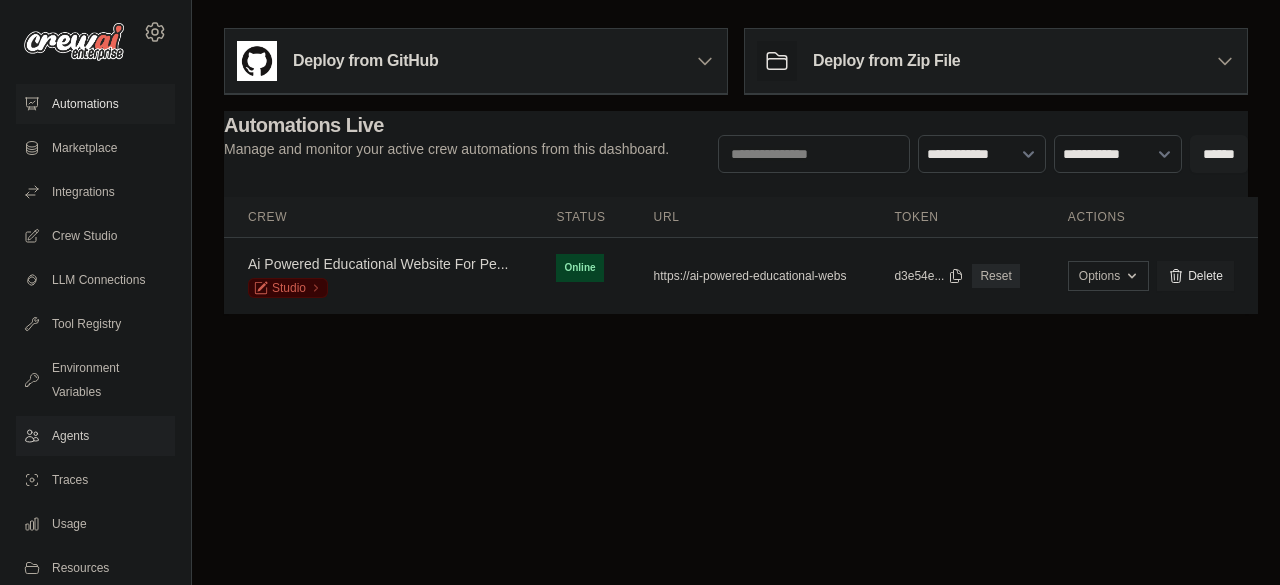 click on "Agents" at bounding box center (95, 436) 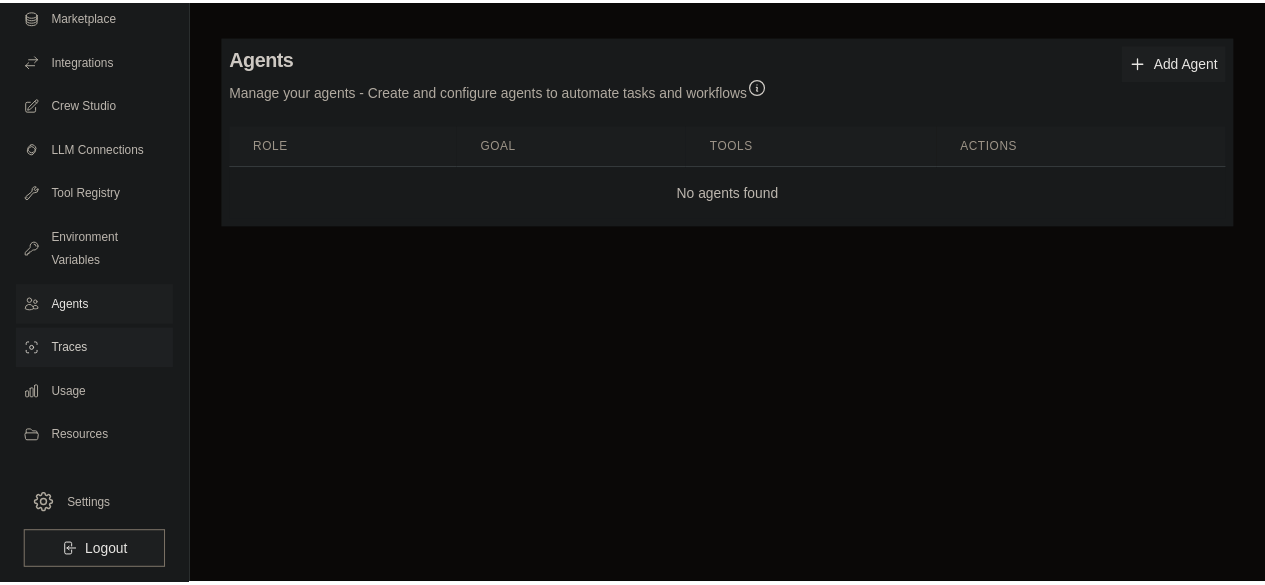 scroll, scrollTop: 0, scrollLeft: 0, axis: both 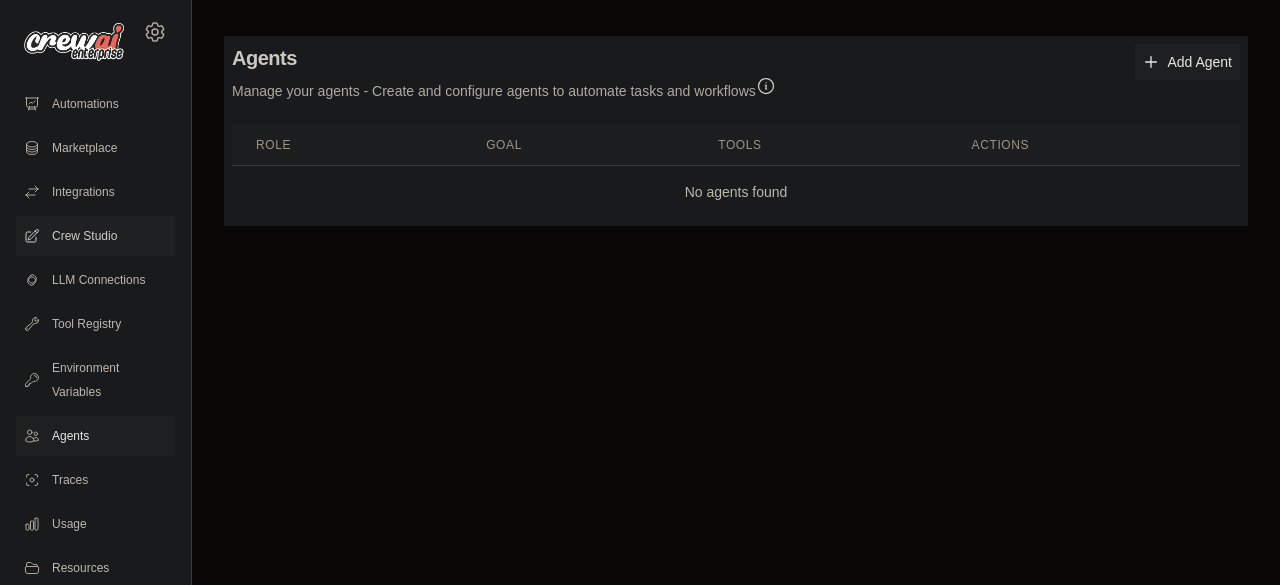 click on "Crew Studio" at bounding box center (95, 236) 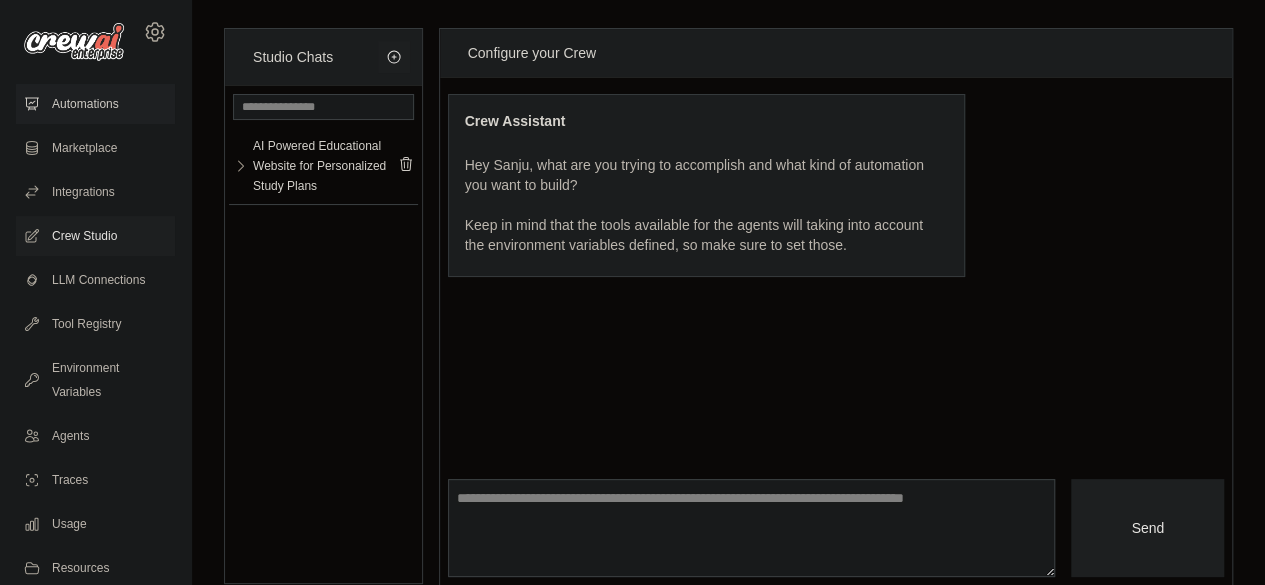 click on "Automations" at bounding box center (95, 104) 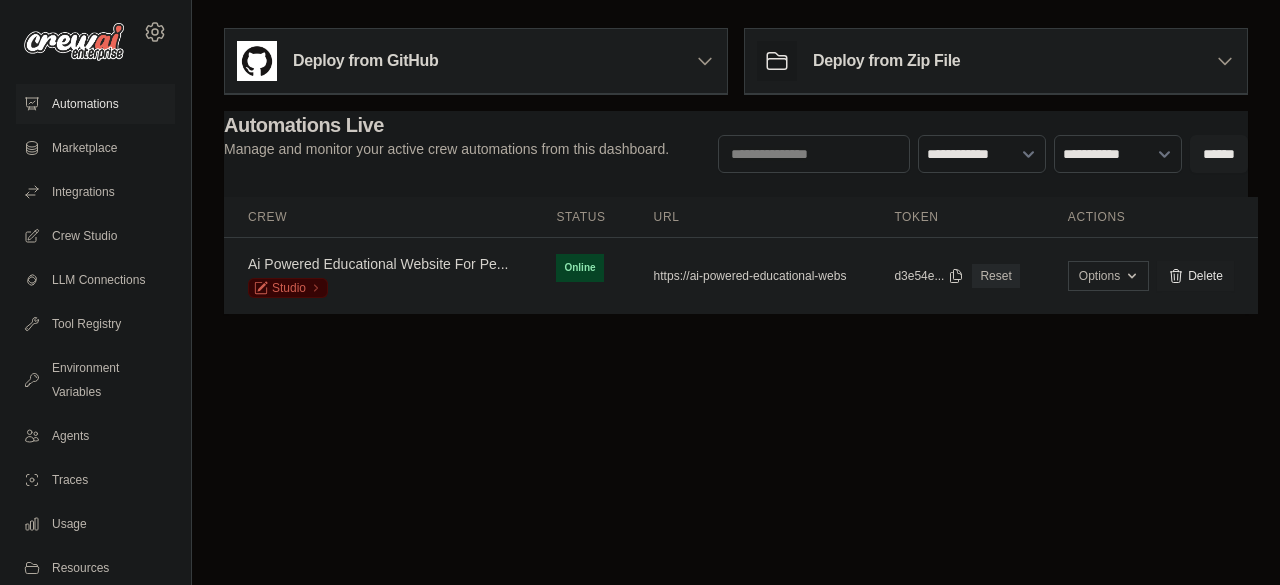 click on "Options" at bounding box center [1108, 276] 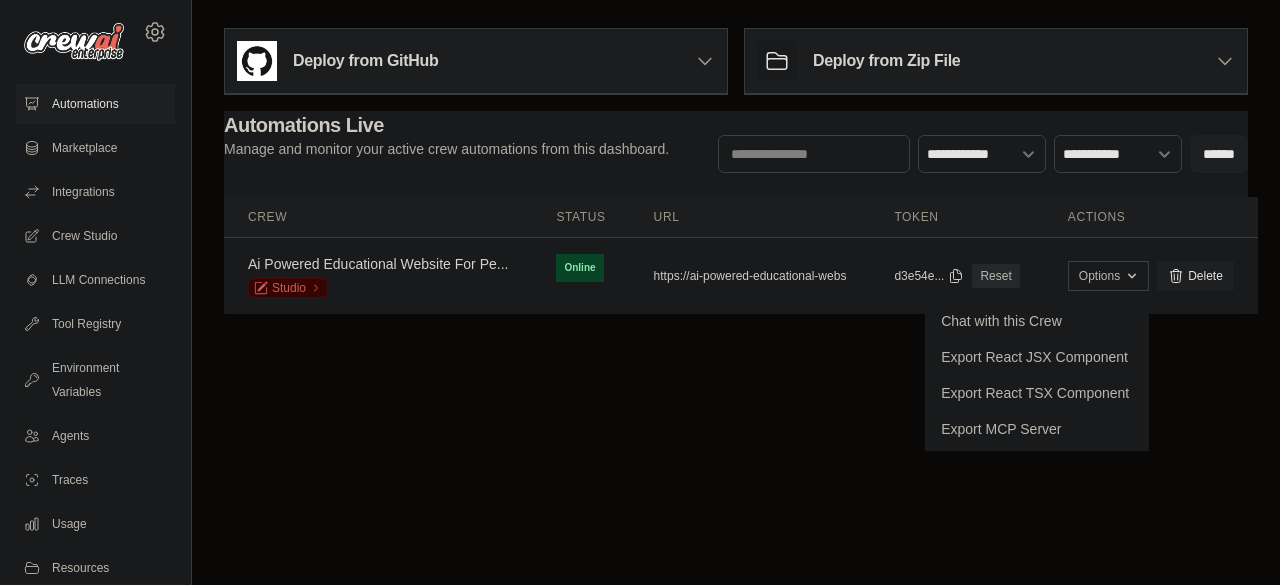 click on "sanjukp2005@gmail.com
Settings
Automations
Marketplace
Integrations" at bounding box center [640, 292] 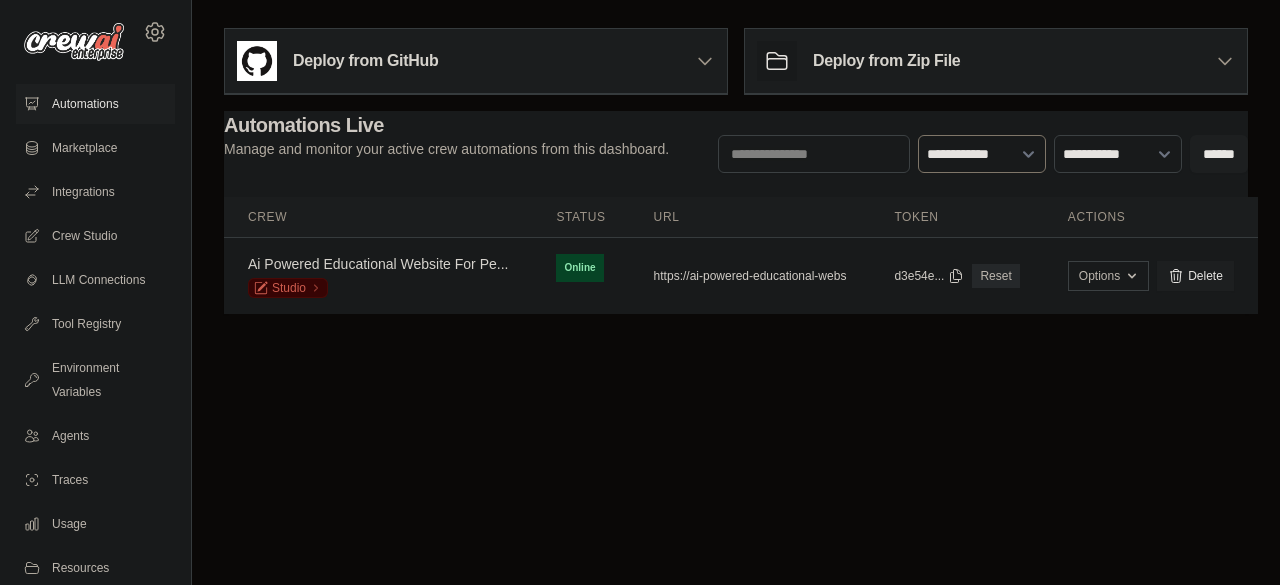 click on "**********" at bounding box center (982, 153) 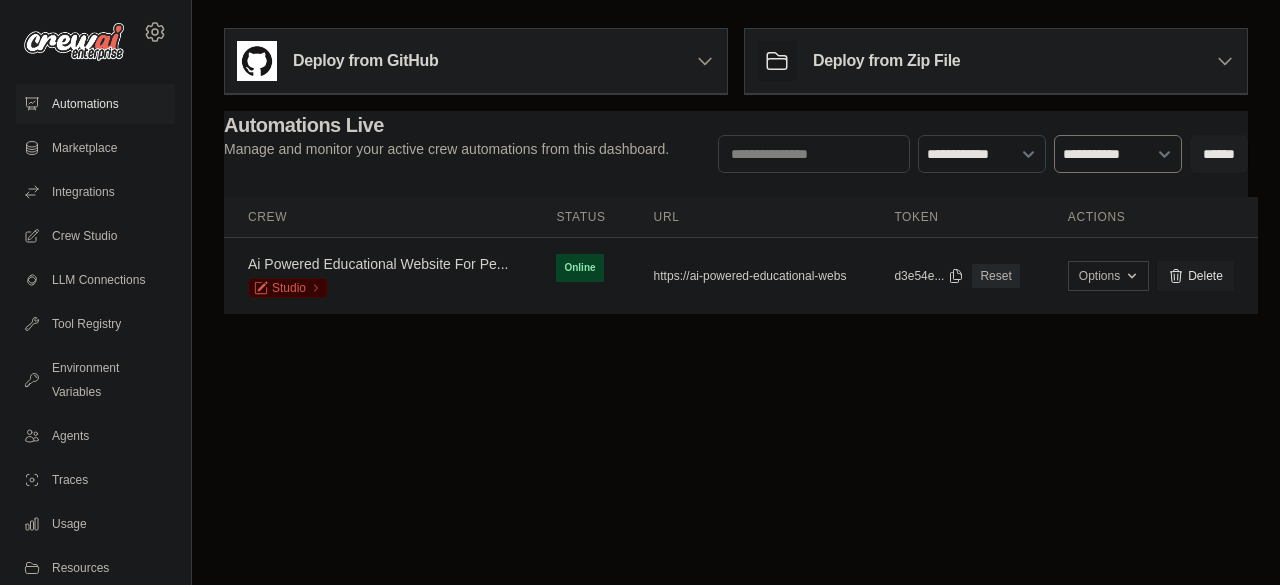 click on "**********" at bounding box center (1118, 153) 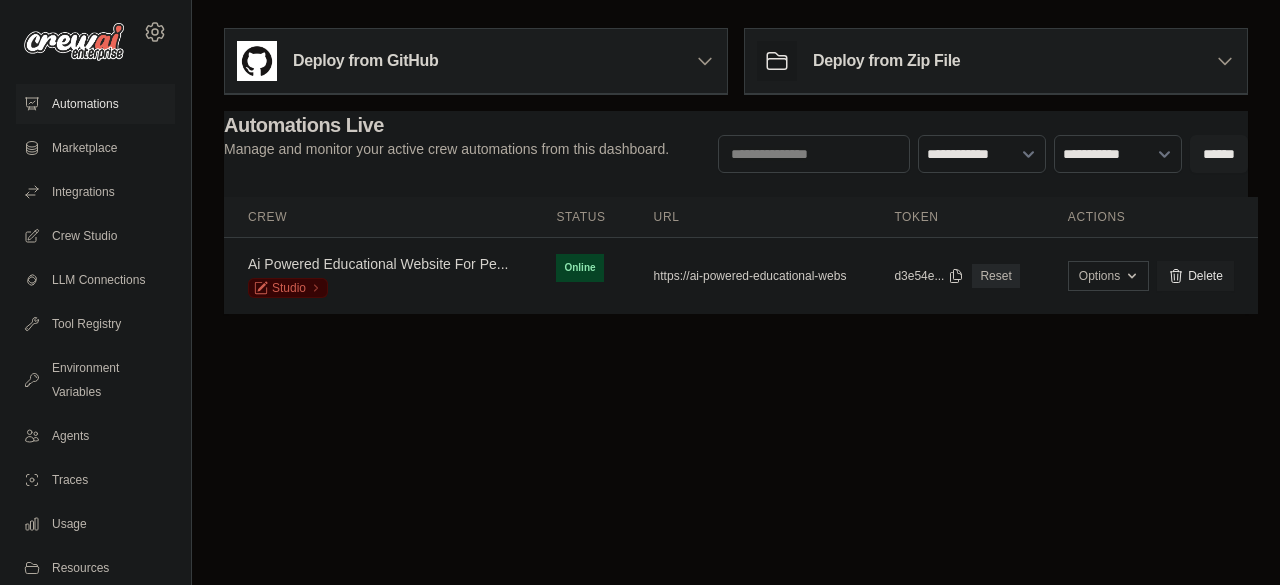 click on "Deploy from GitHub
Deploy your project directly from GitHub. Select a repository and
branch to get started.
Changes will be automatically synchronized with your deployment.
Configure GitHub
Deploy from Zip File
Choose file" at bounding box center (736, 179) 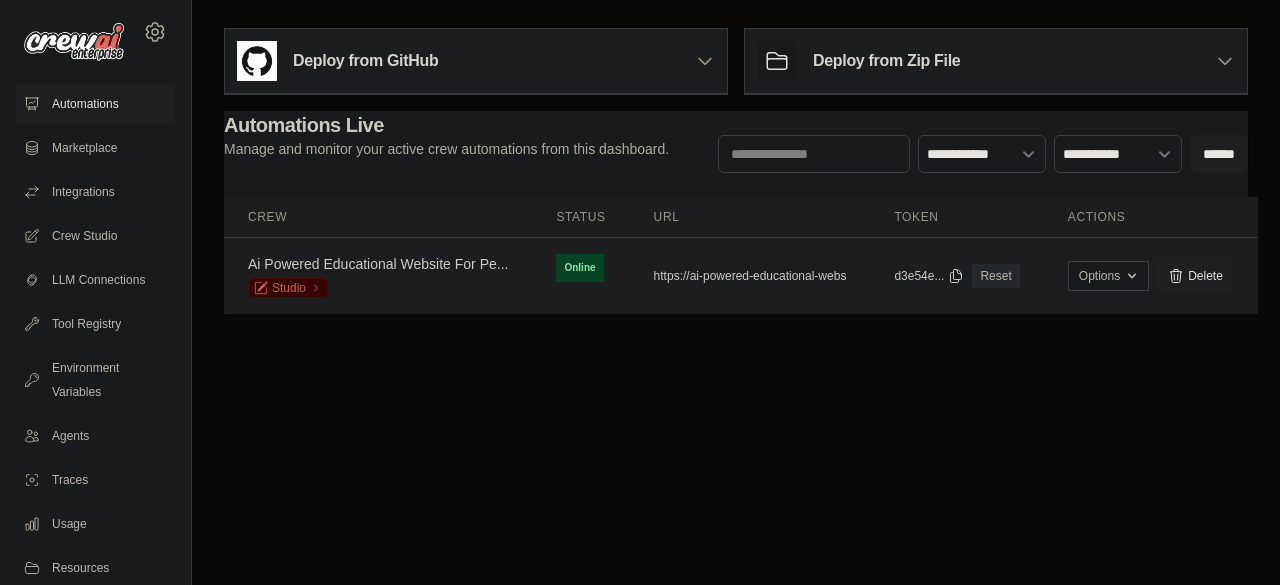 click on "Ai Powered Educational Website For Pe..." at bounding box center (378, 264) 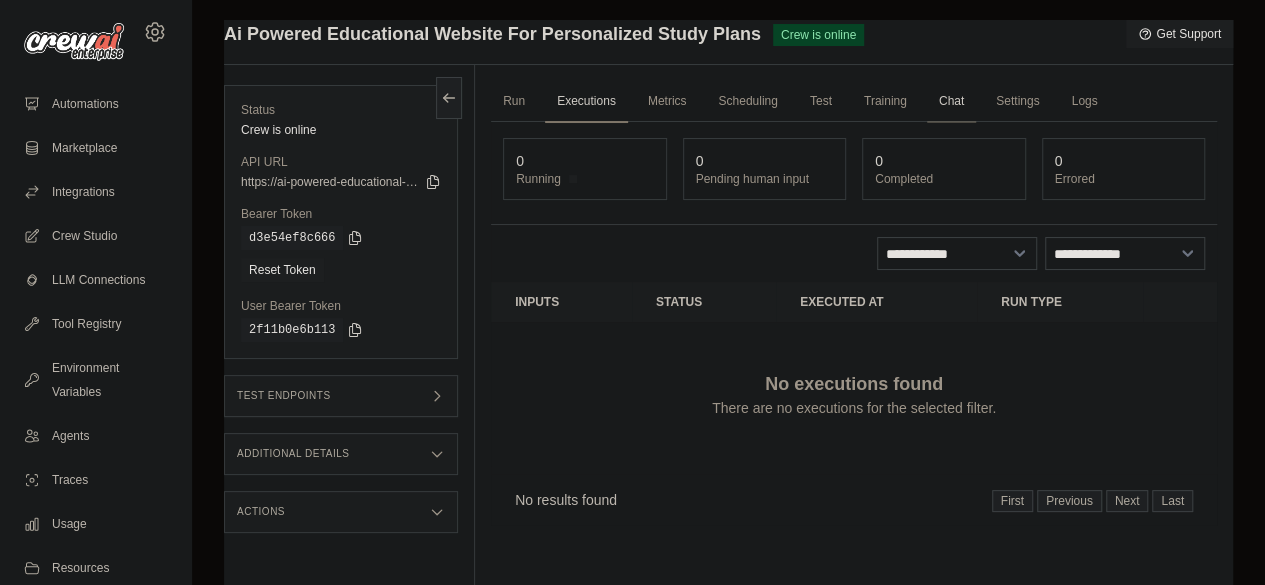 click on "Chat" at bounding box center [951, 102] 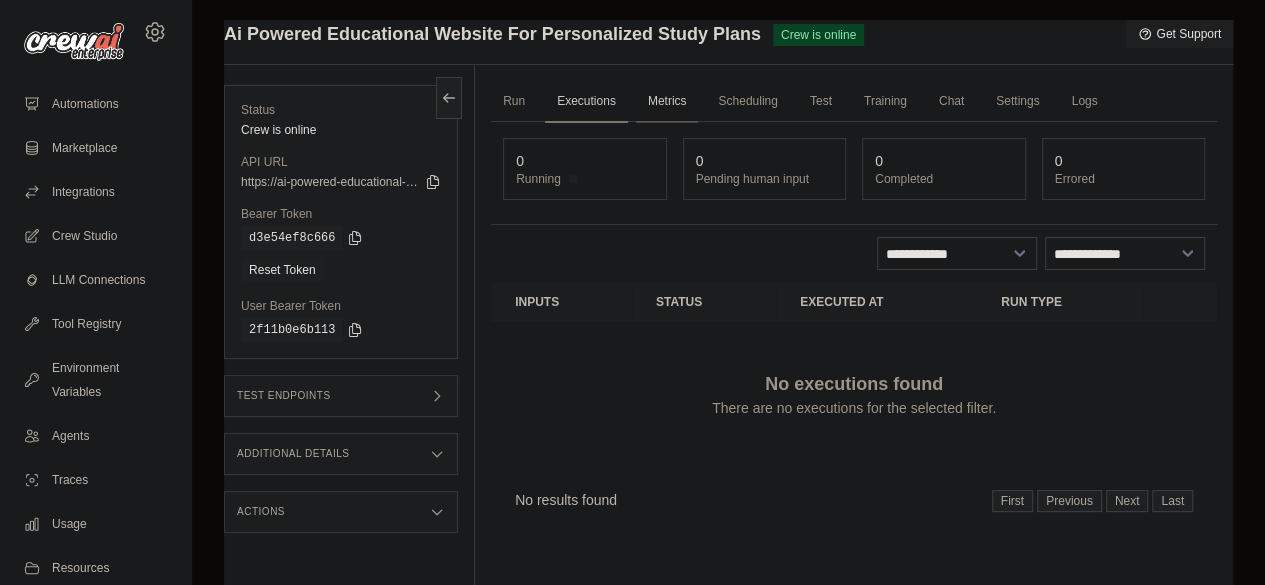 click on "Metrics" at bounding box center [667, 102] 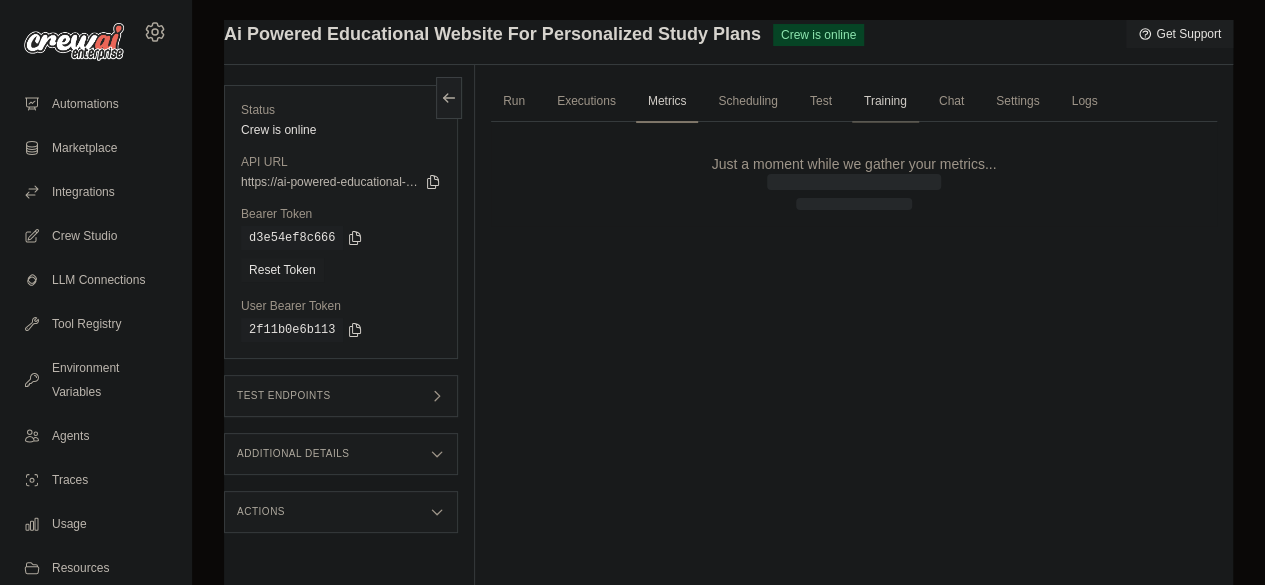 click on "Training" at bounding box center [885, 102] 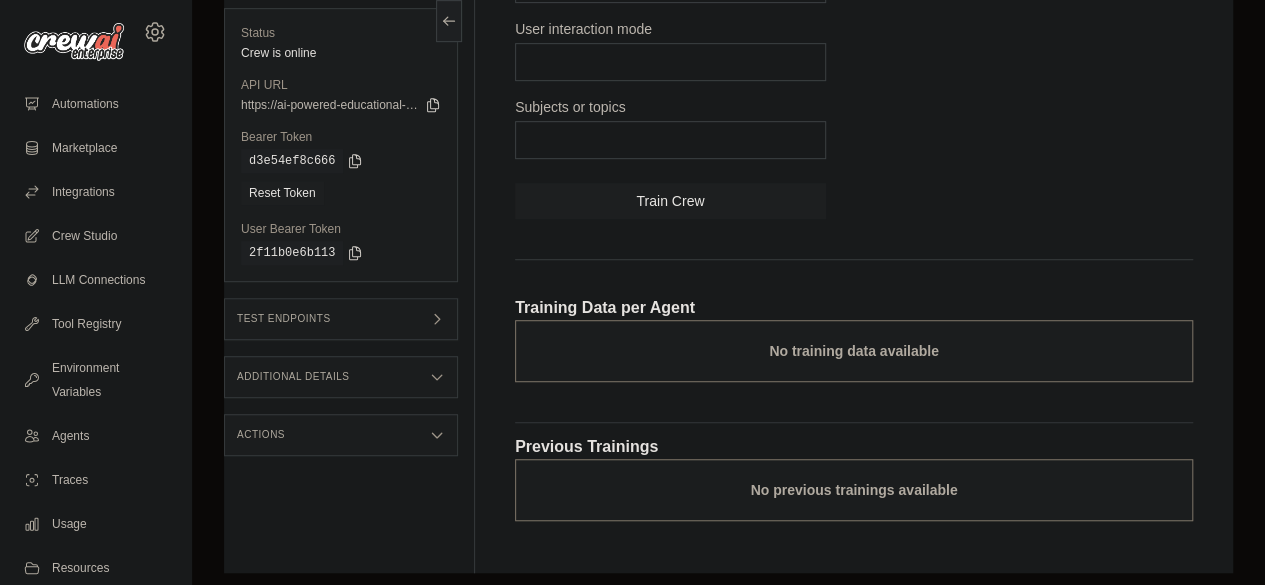 scroll, scrollTop: 0, scrollLeft: 0, axis: both 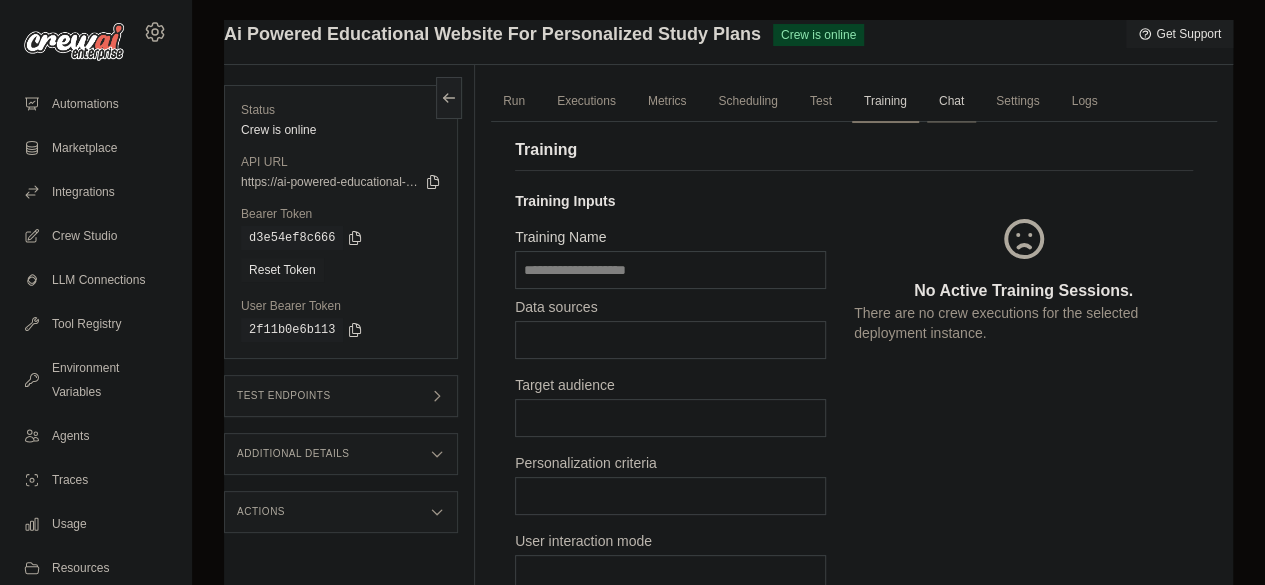 click on "Chat" at bounding box center [951, 102] 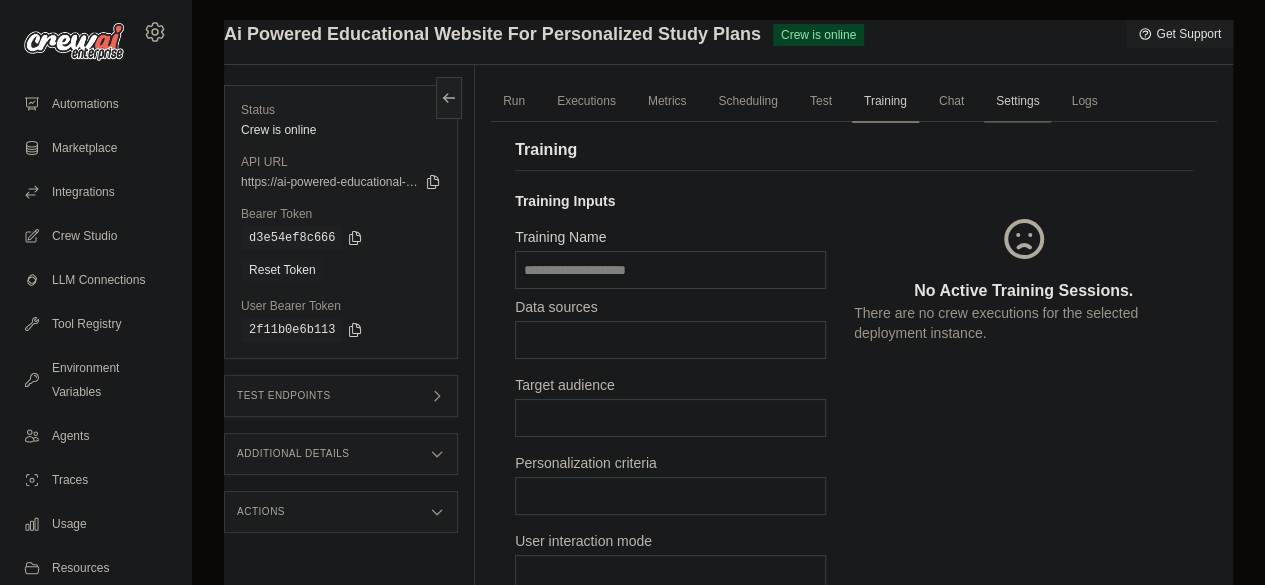 click on "Settings" at bounding box center (1017, 102) 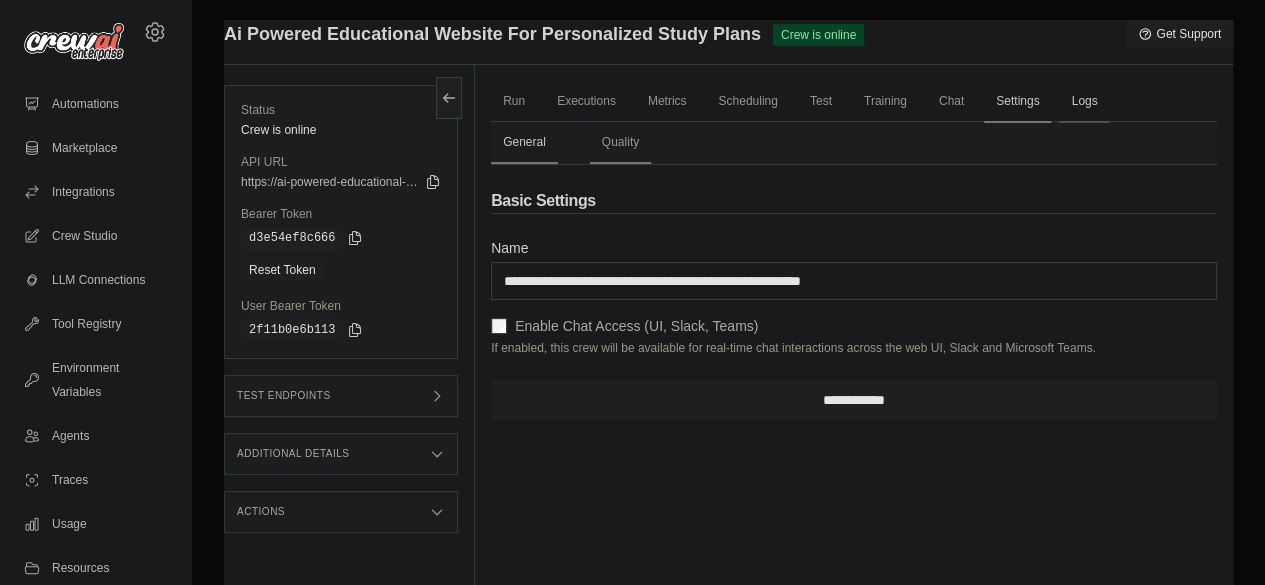click on "Logs" at bounding box center [1084, 102] 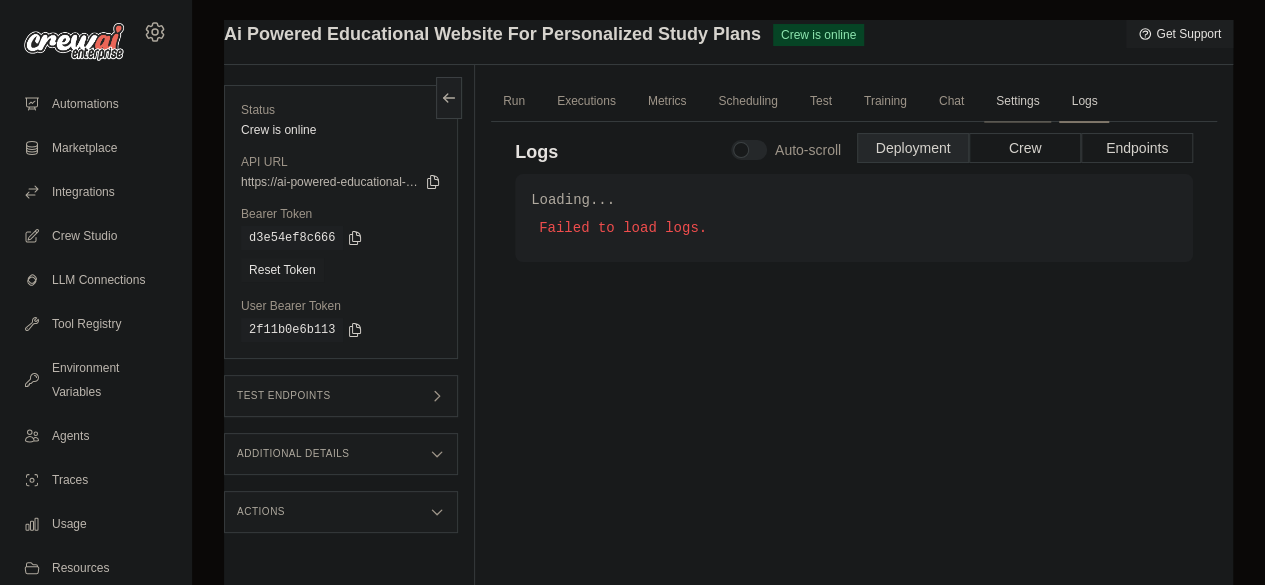 click on "Settings" at bounding box center [1017, 102] 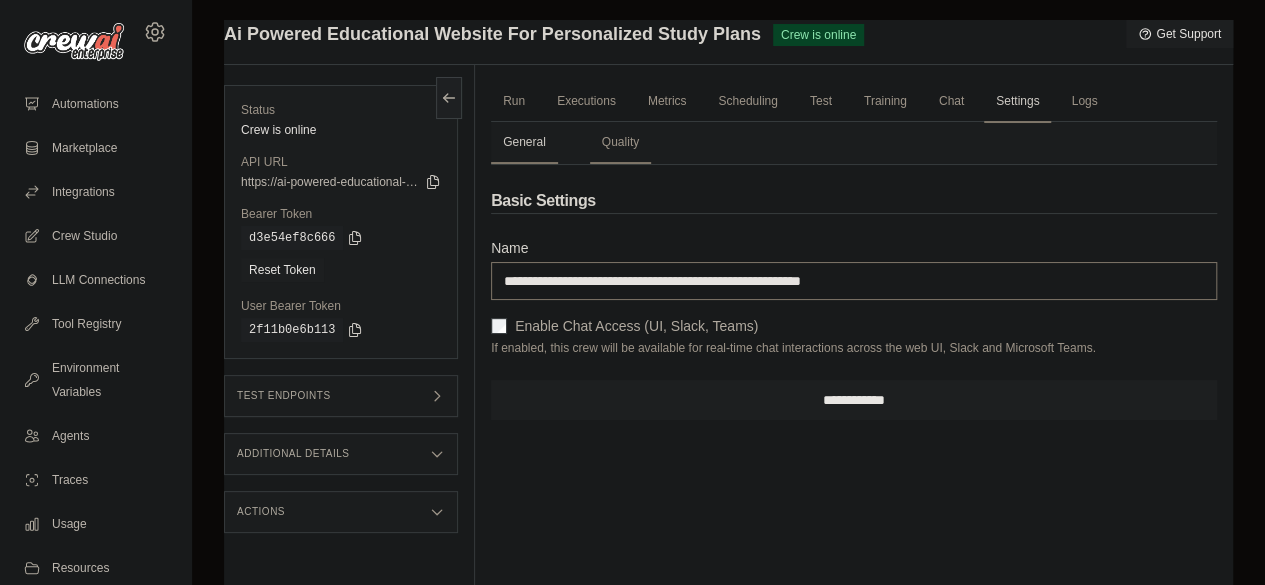 click on "**********" at bounding box center [854, 281] 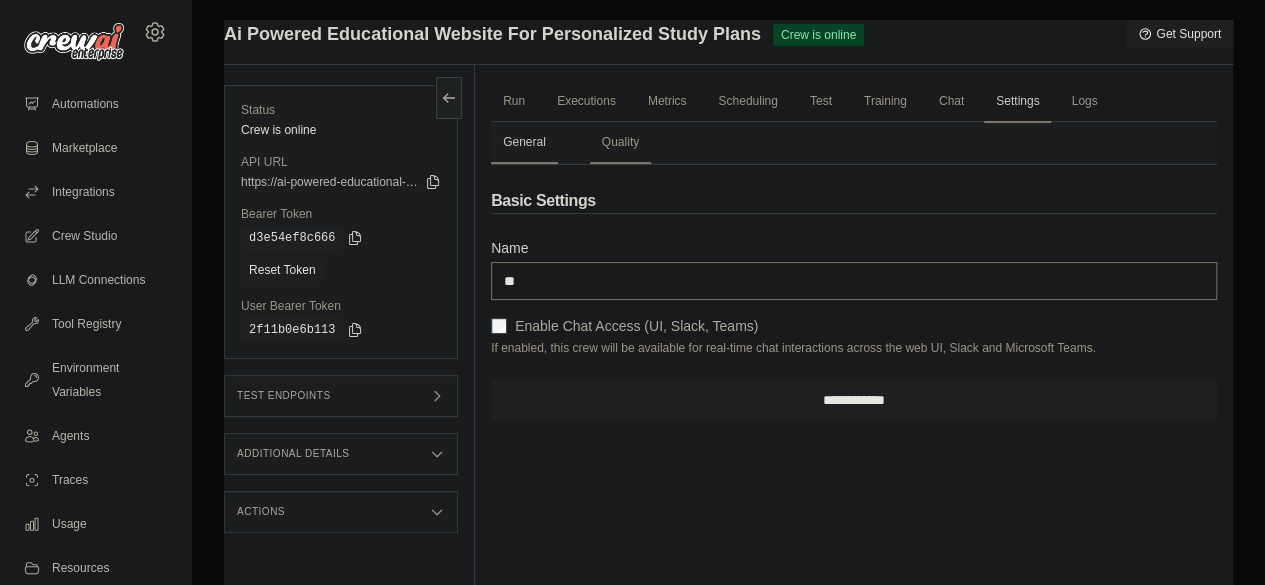 type on "*" 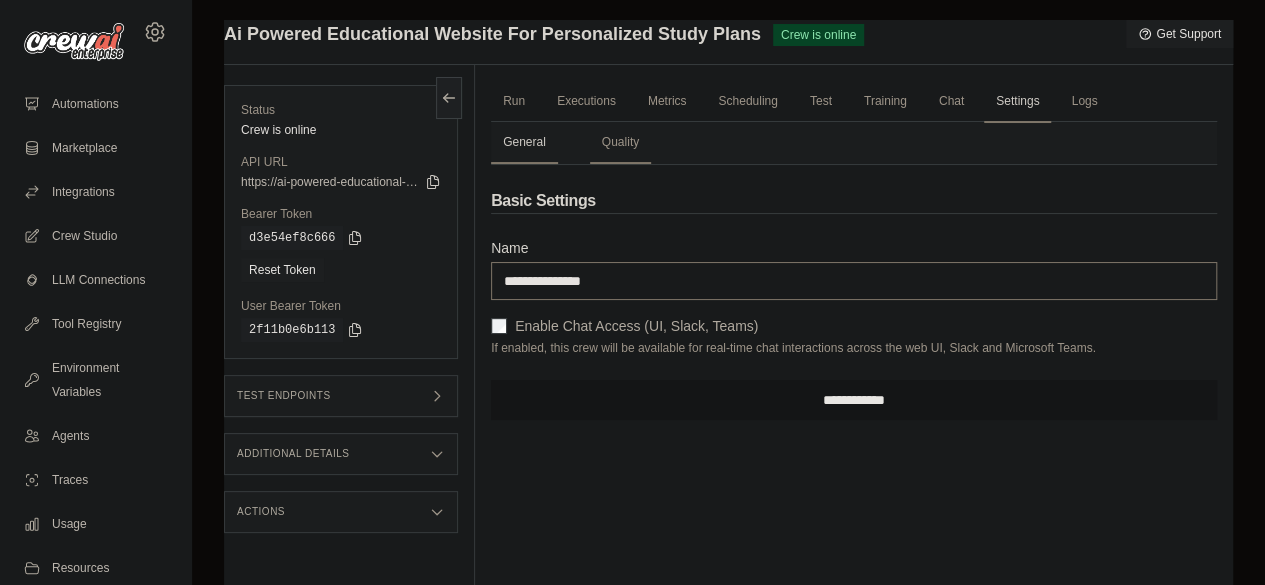 type on "**********" 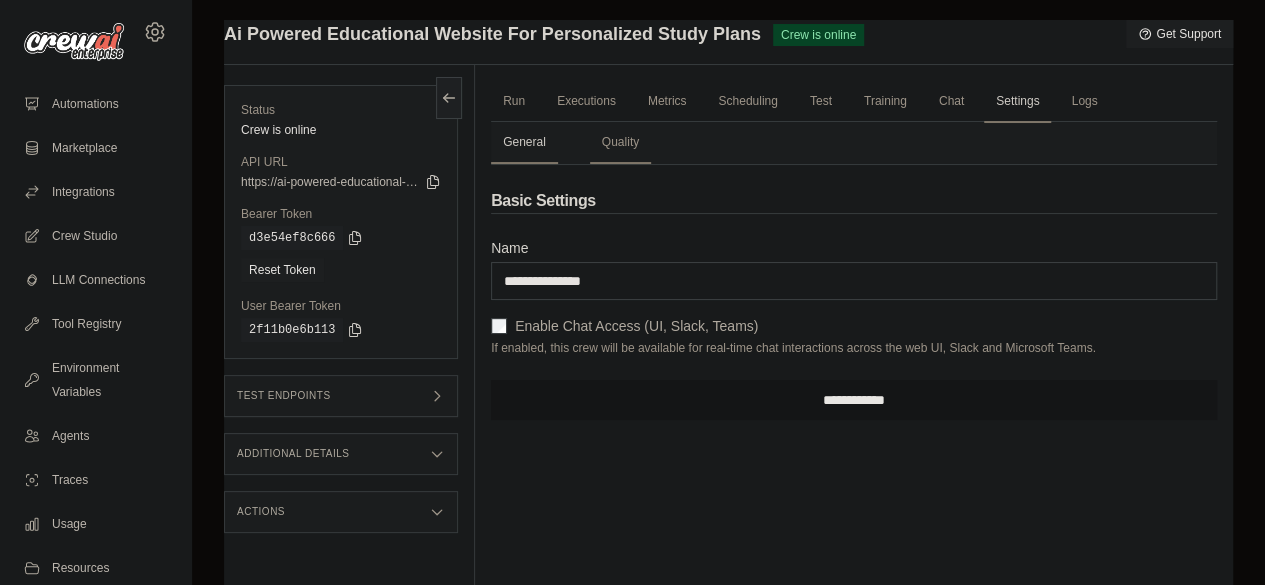 click on "**********" at bounding box center (854, 400) 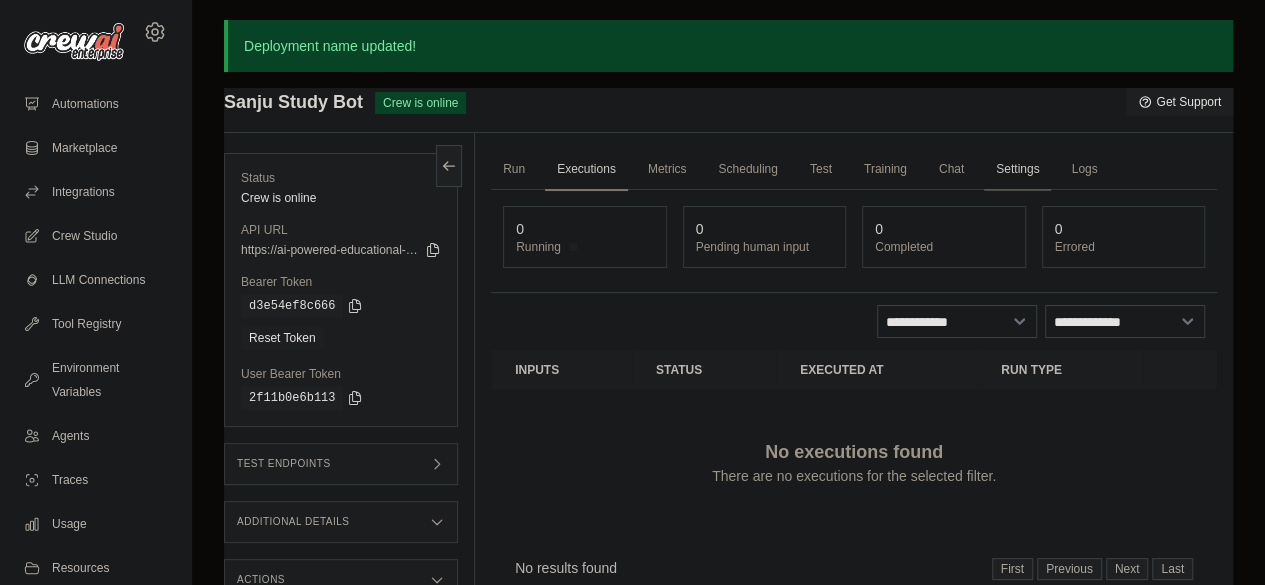 click on "Settings" at bounding box center [1017, 170] 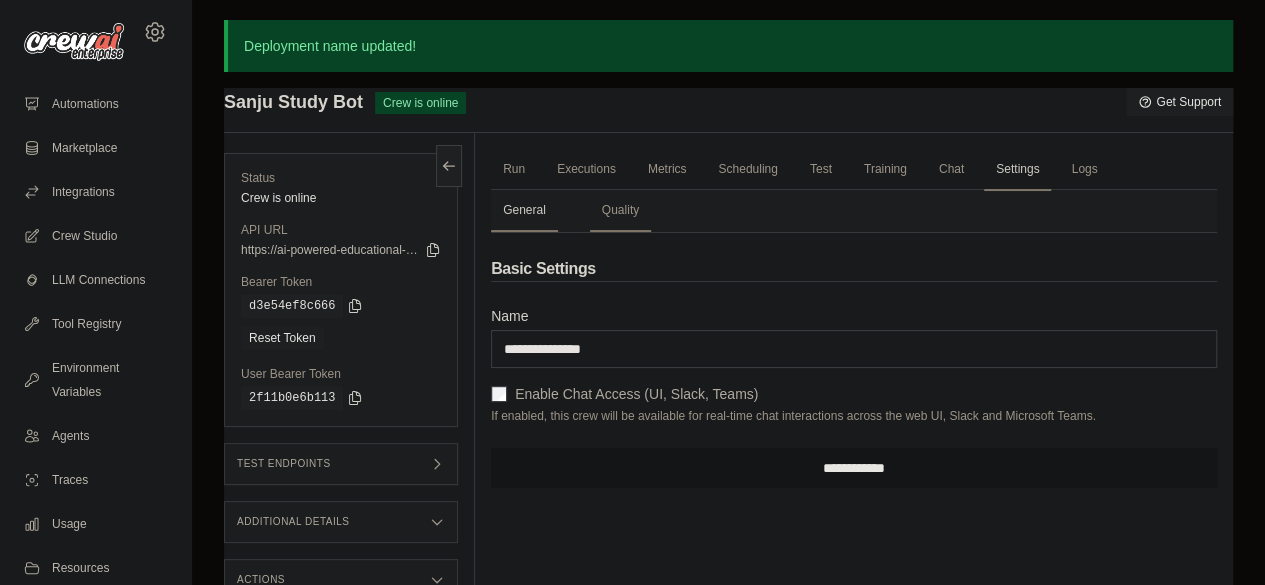 click on "**********" at bounding box center (854, 468) 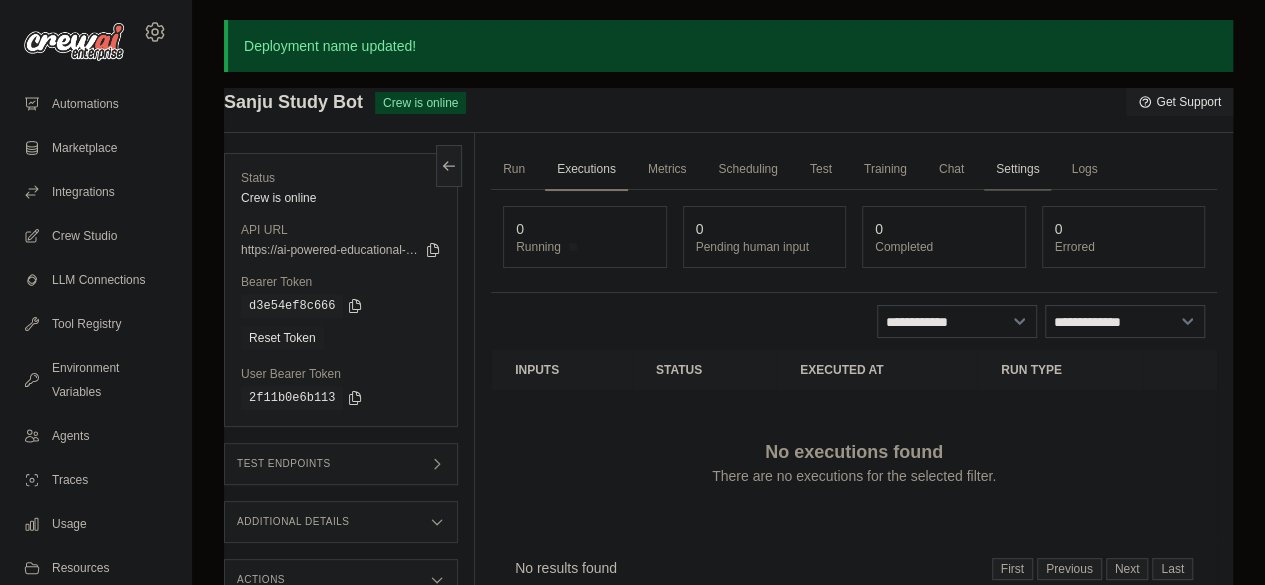 click on "Settings" at bounding box center [1017, 170] 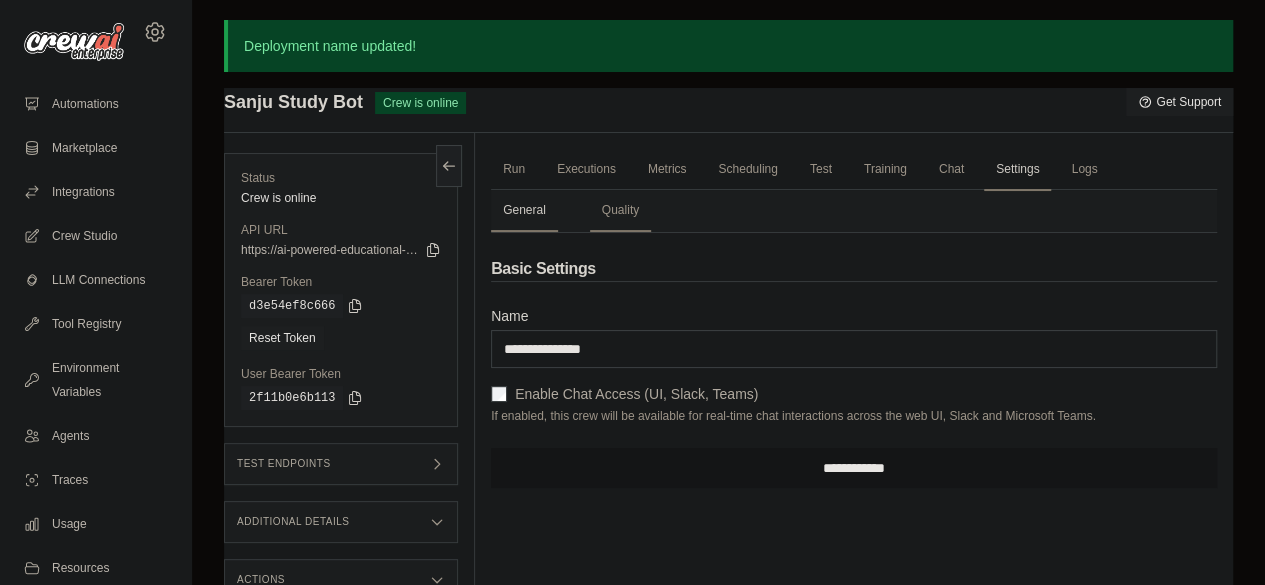 click on "**********" at bounding box center (854, 468) 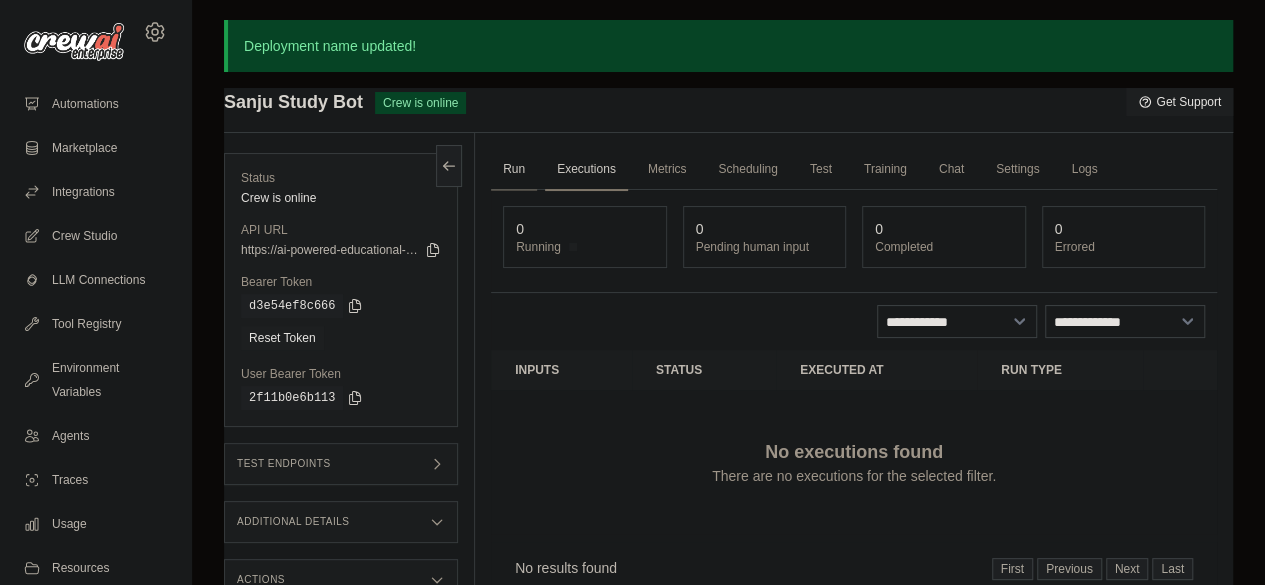 click on "Run" at bounding box center (514, 170) 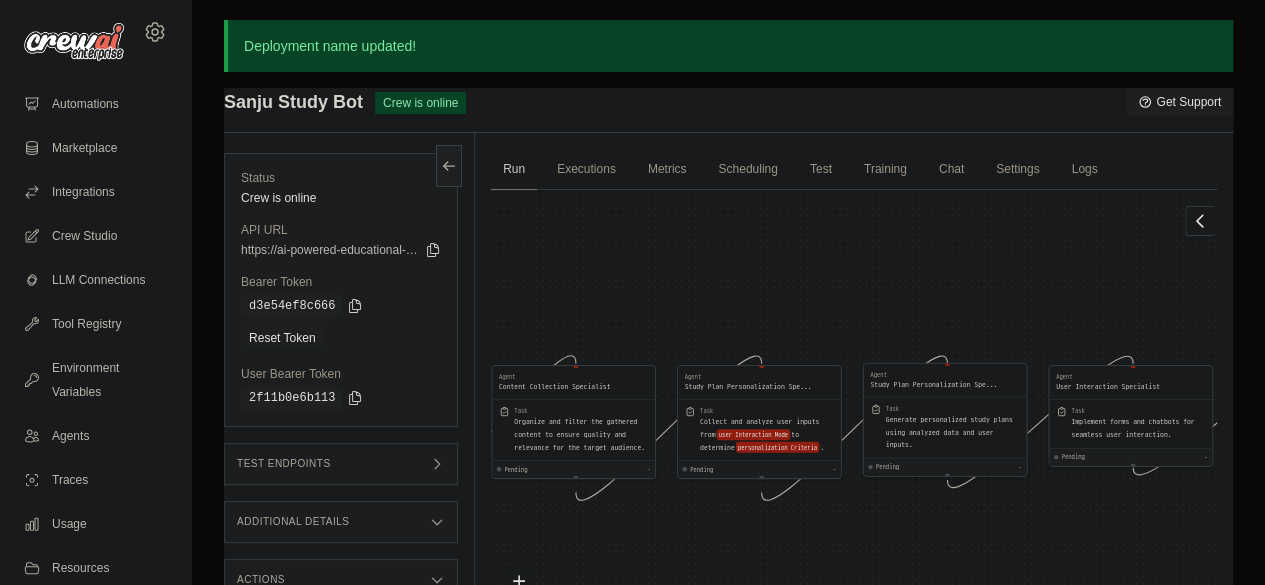click on "Study Plan Personalization Spe..." at bounding box center (933, 384) 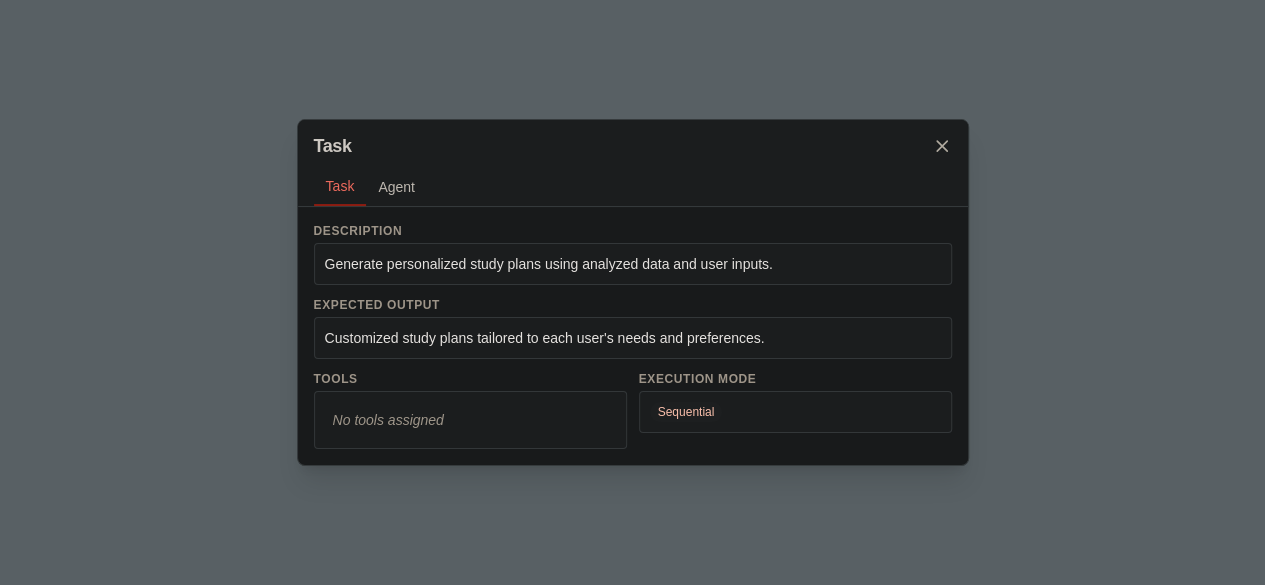 click on "Agent" at bounding box center [396, 187] 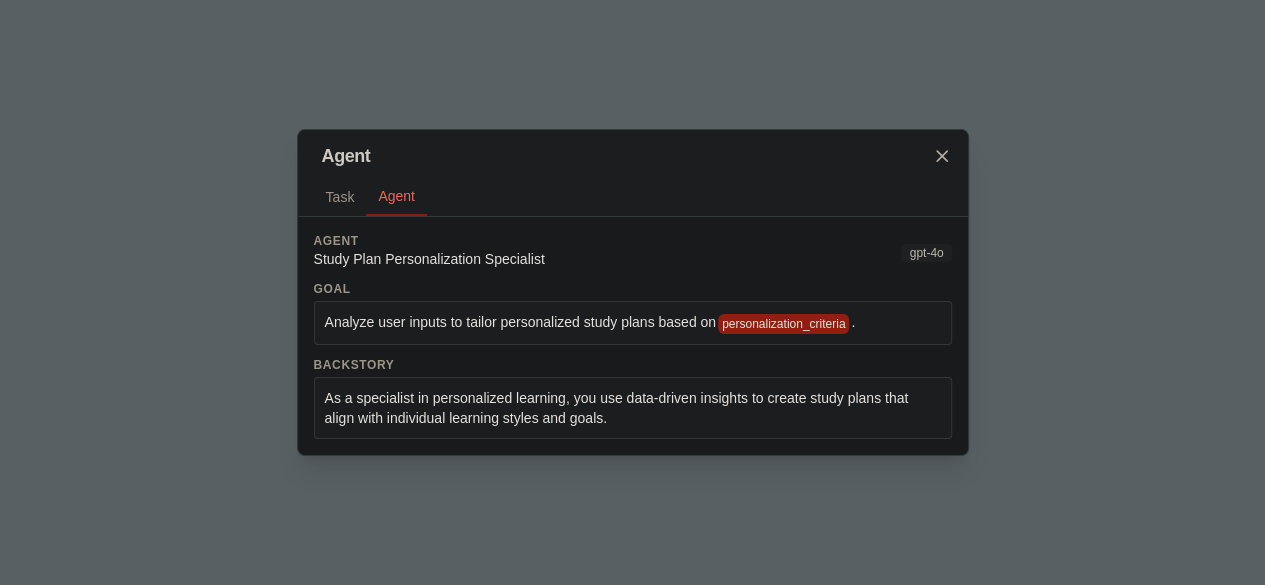 click 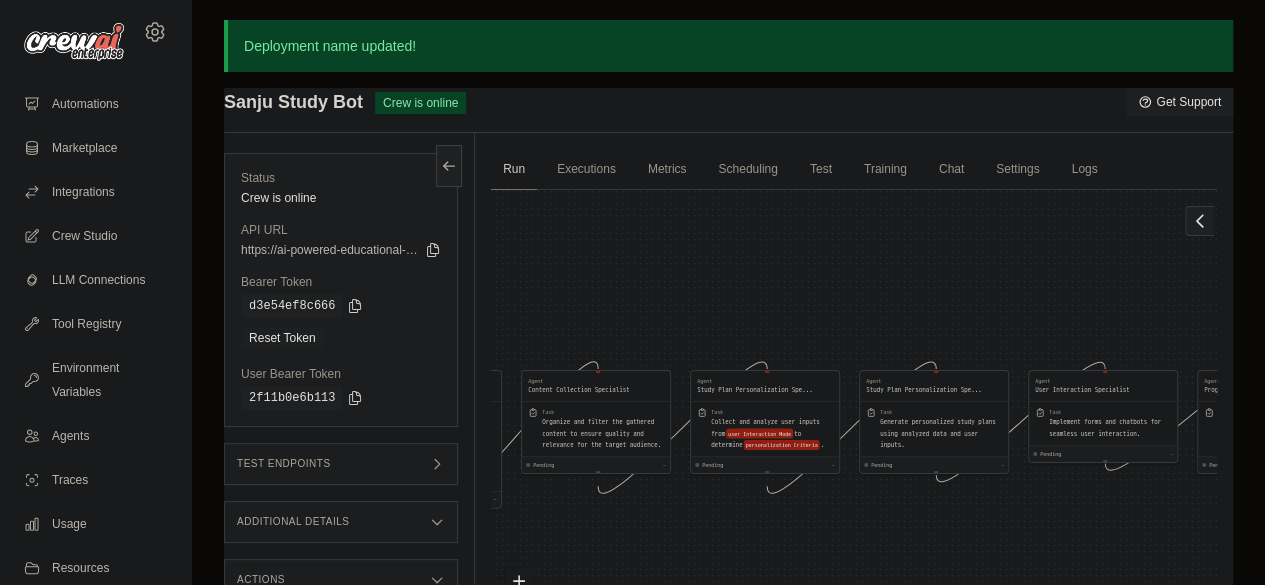 click 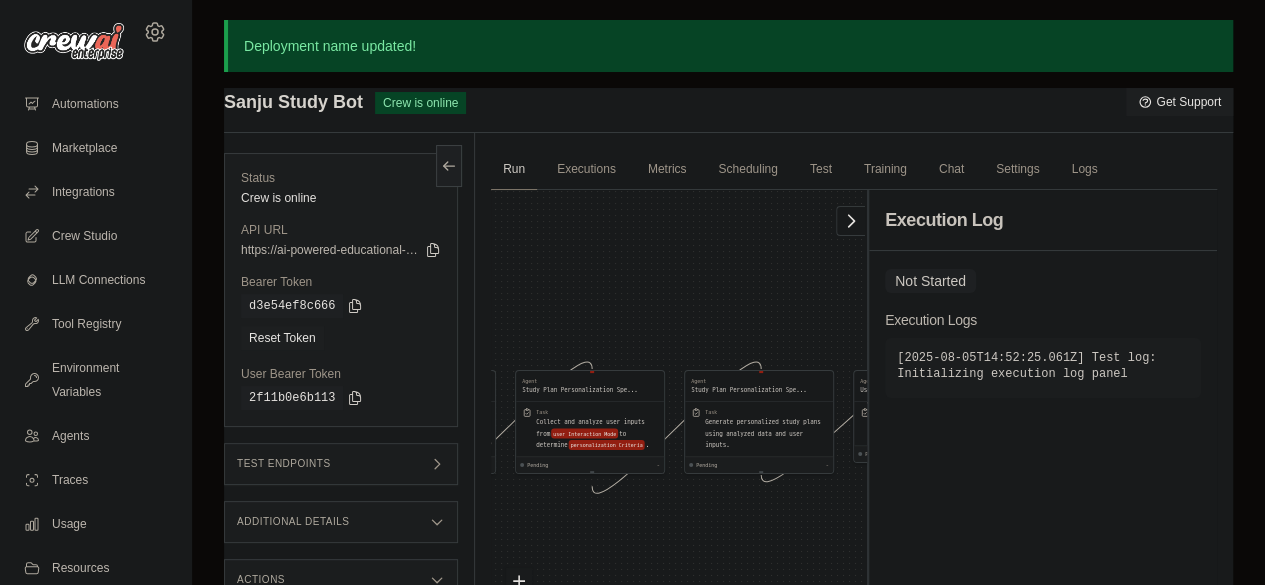 click on "Agent Content Collection Specialist Task Use SerperDevTool, YoutubeVideoSearchTool, and WebsiteSearchTool to gather educational content from  data Sources  based on  subjects Or Topics . Pending - Agent Content Collection Specialist Task Organize and filter the gathered content to ensure quality and relevance for the target audience. Pending - Agent Study Plan Personalization Spe... Task Collect and analyze user inputs from  user Interaction Mode  to determine  personalization Criteria . Pending - Agent Study Plan Personalization Spe... Task Generate personalized study plans using analyzed data and user inputs. Pending - Agent User Interaction Specialist Task Implement forms and chatbots for seamless user interaction. Pending - Agent Progress Tracking Specialist Task Develop a dashboard to track and display user progress and update study plans accordingly. Pending - Inputs Run Automation Output Status:  Waiting No Result Yet" at bounding box center (679, 438) 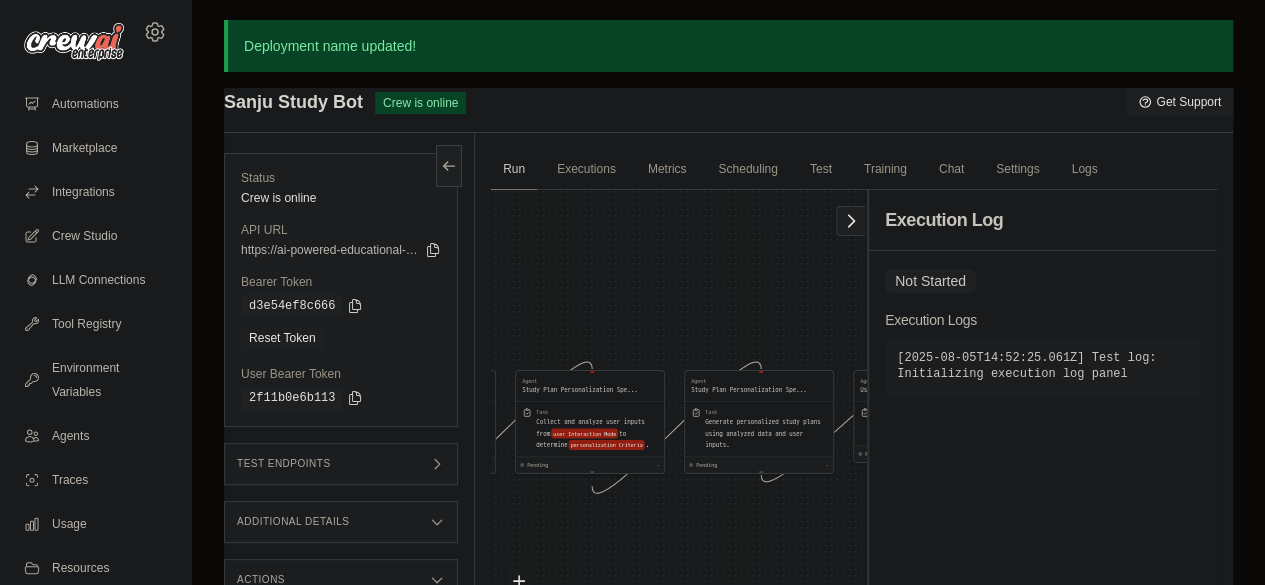 click at bounding box center (850, 221) 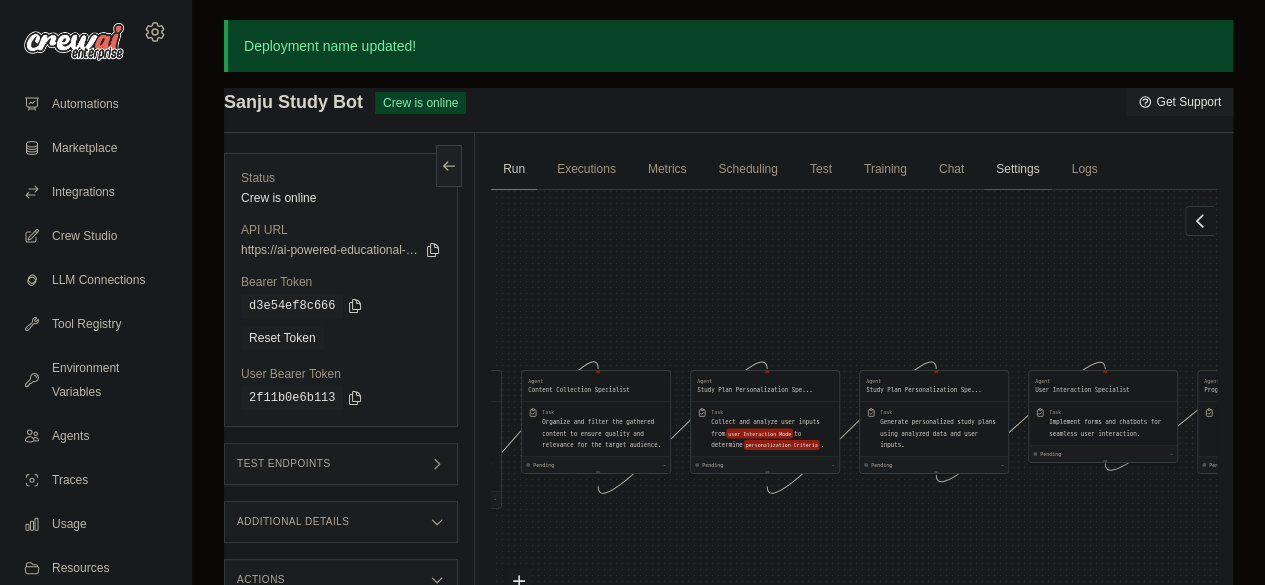 click on "Settings" at bounding box center (1017, 170) 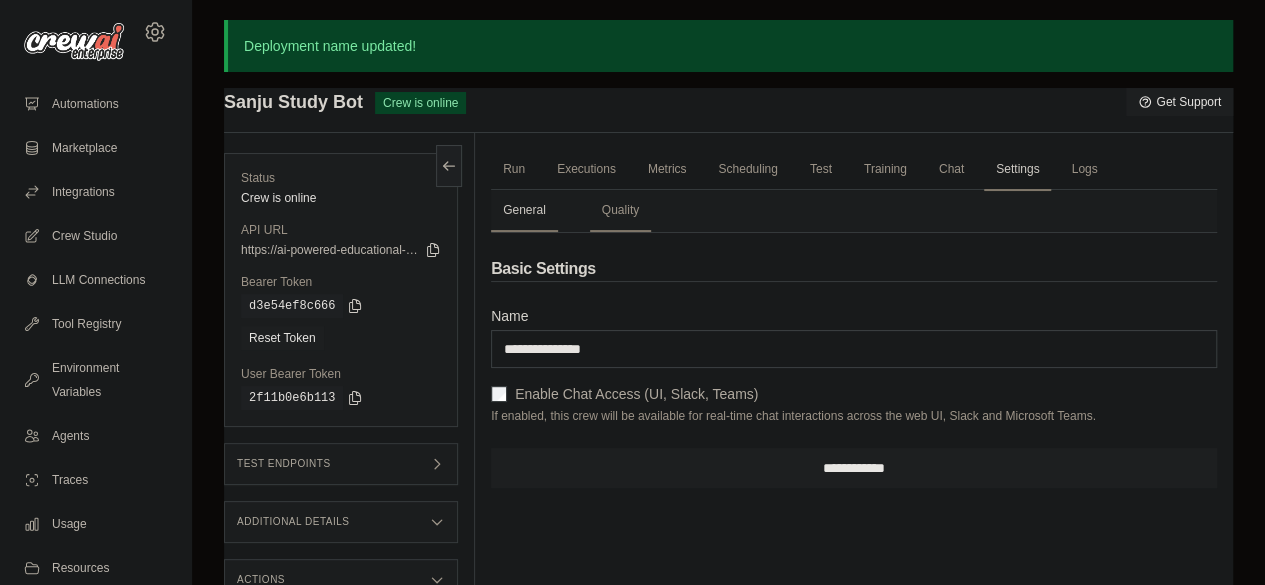 click on "General" at bounding box center [524, 211] 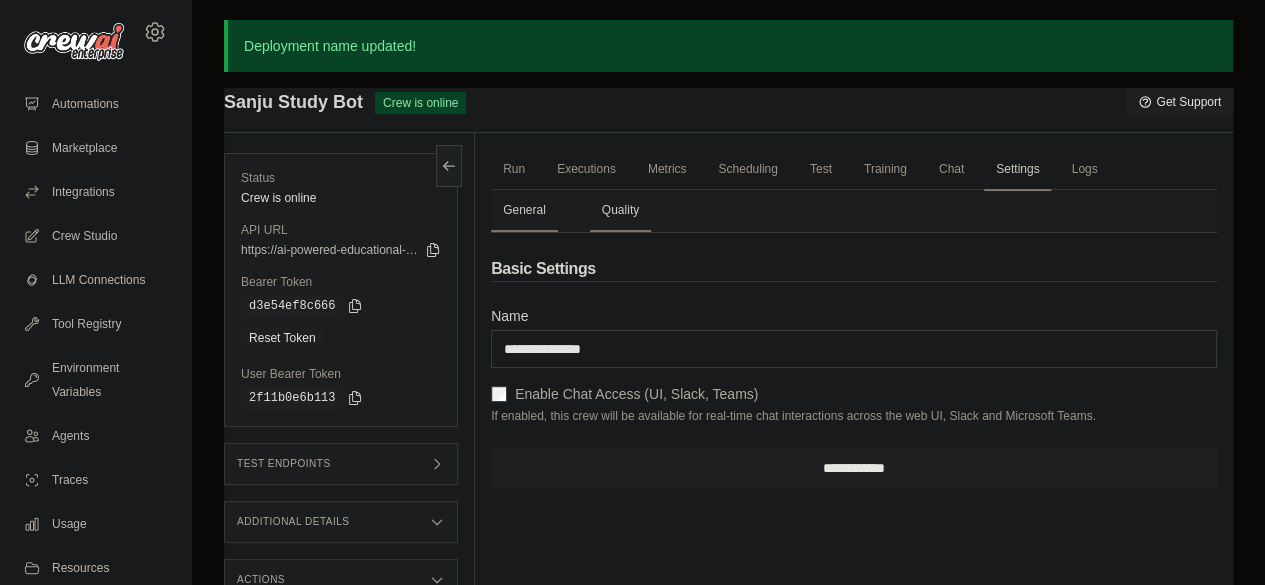 click on "Quality" at bounding box center (620, 211) 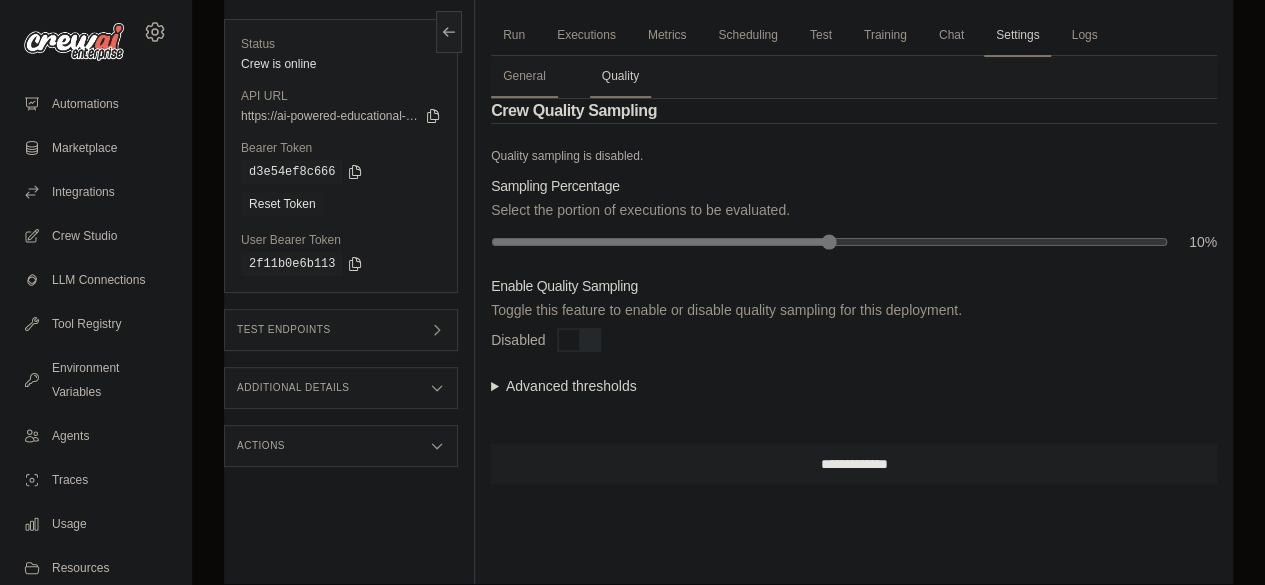 scroll, scrollTop: 0, scrollLeft: 0, axis: both 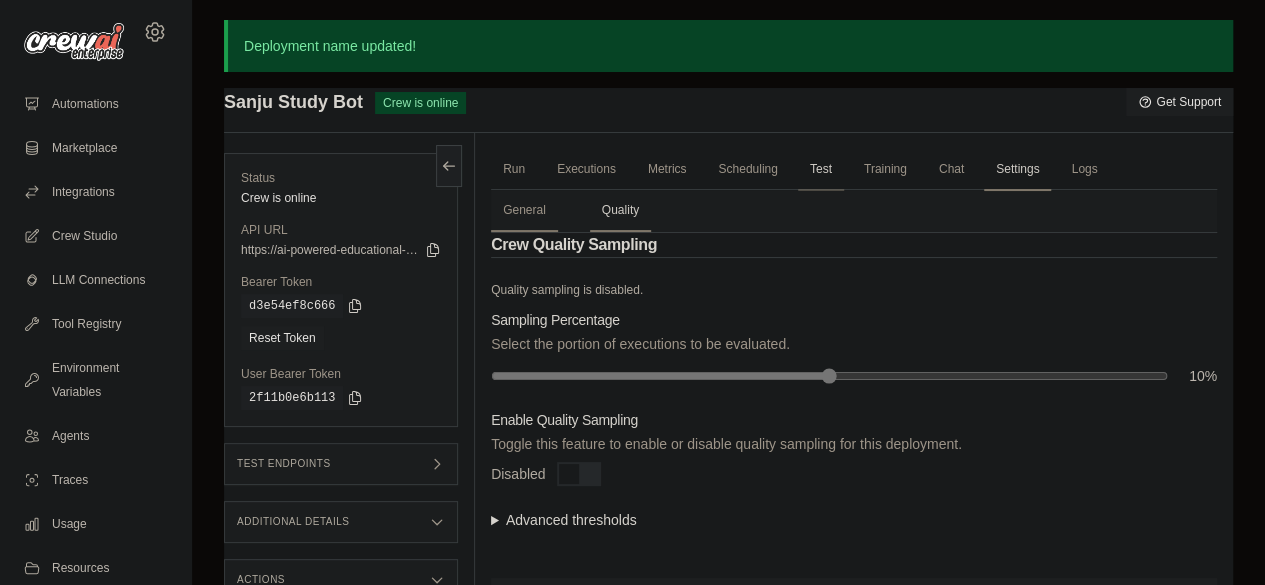 click on "Test" at bounding box center (821, 170) 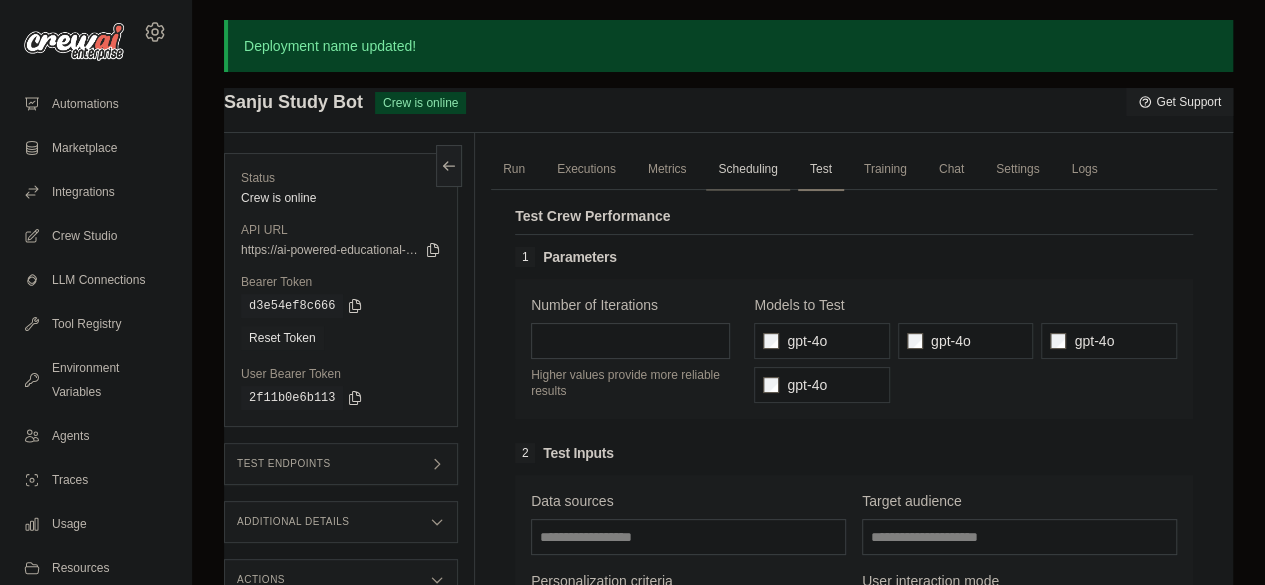 click on "Scheduling" at bounding box center (747, 170) 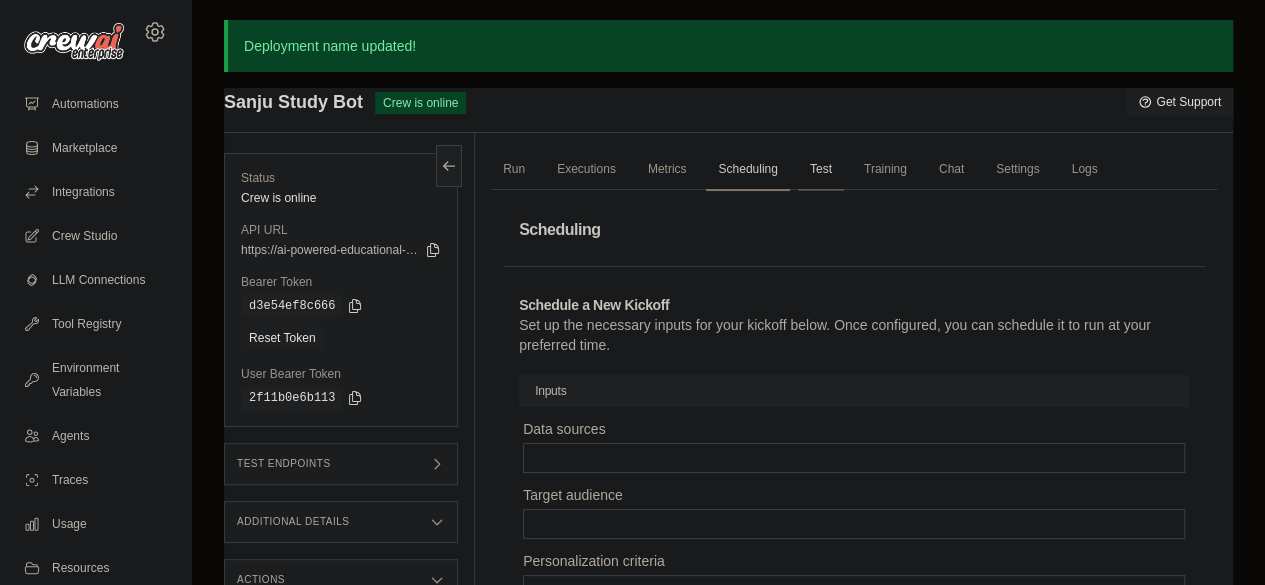 click on "Test" at bounding box center (821, 170) 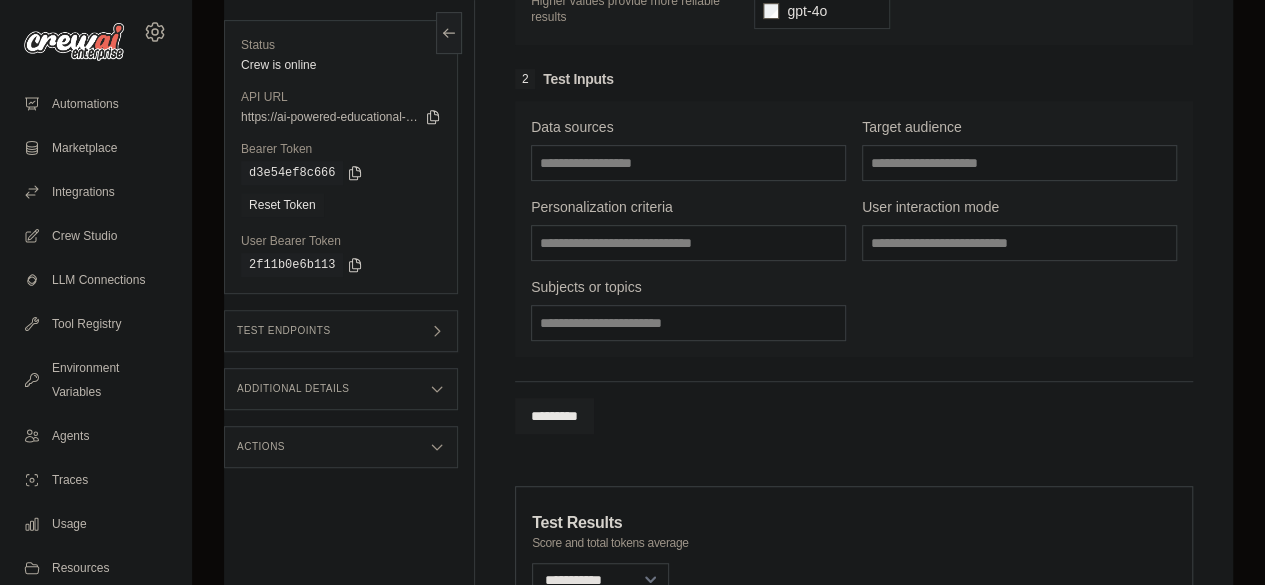 scroll, scrollTop: 0, scrollLeft: 0, axis: both 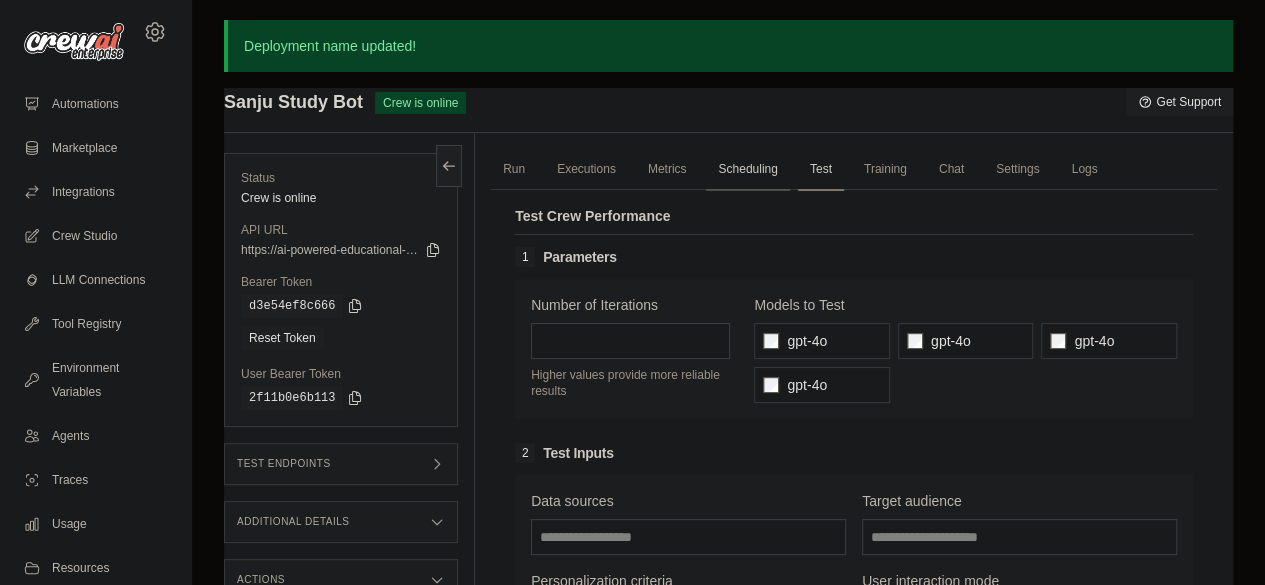 click on "Scheduling" at bounding box center [747, 170] 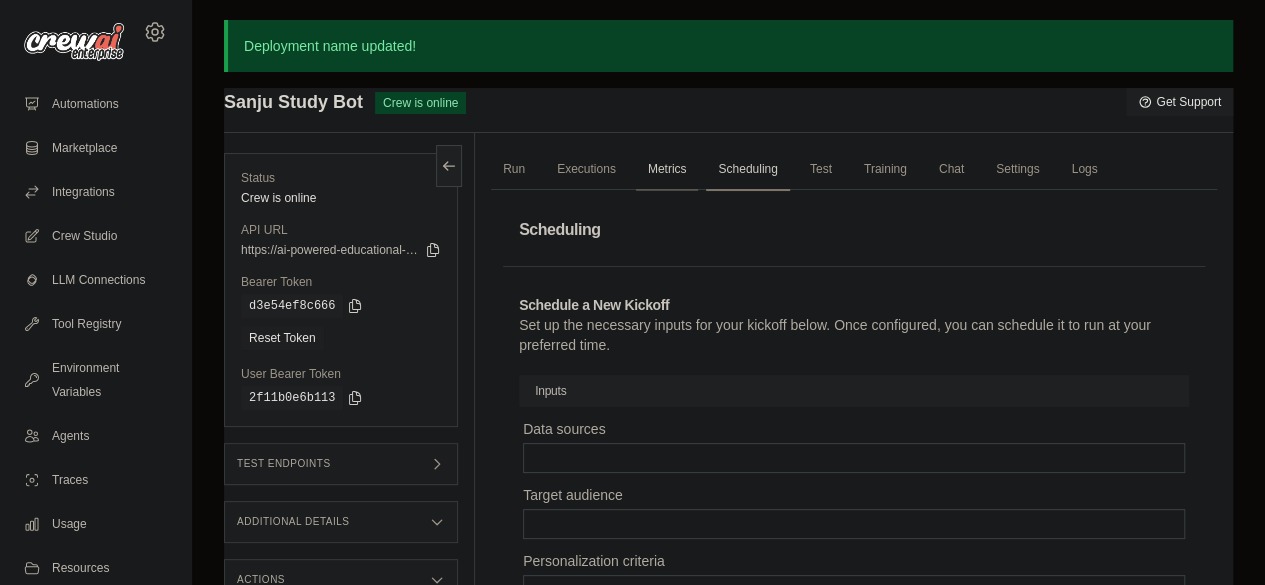 click on "Metrics" at bounding box center [667, 170] 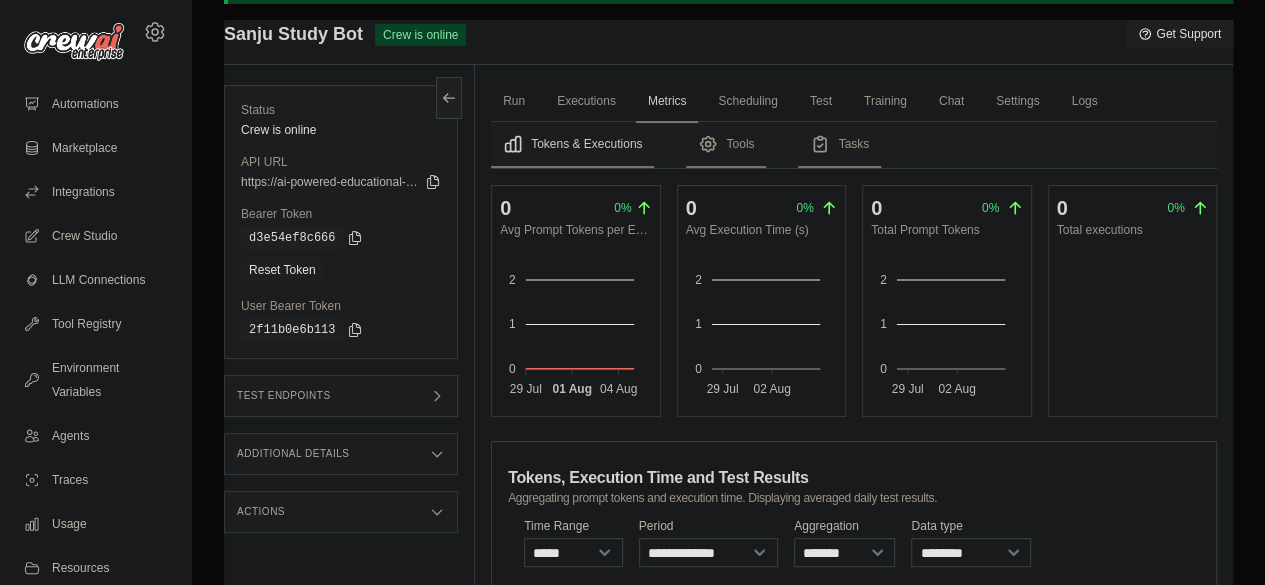 scroll, scrollTop: 0, scrollLeft: 0, axis: both 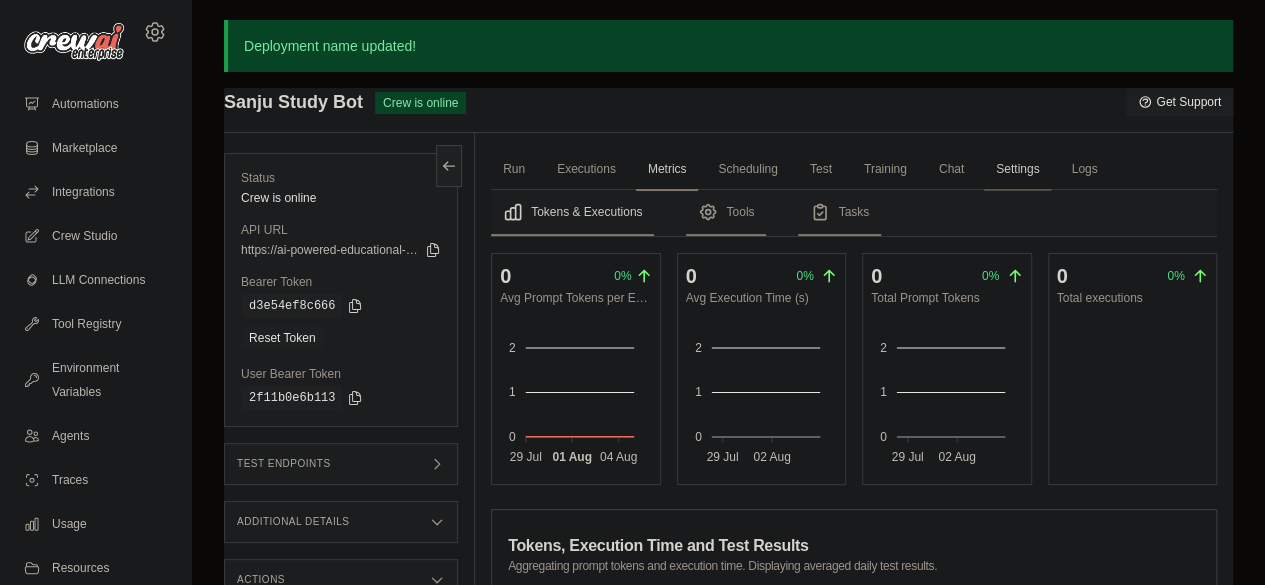click on "Settings" at bounding box center [1017, 170] 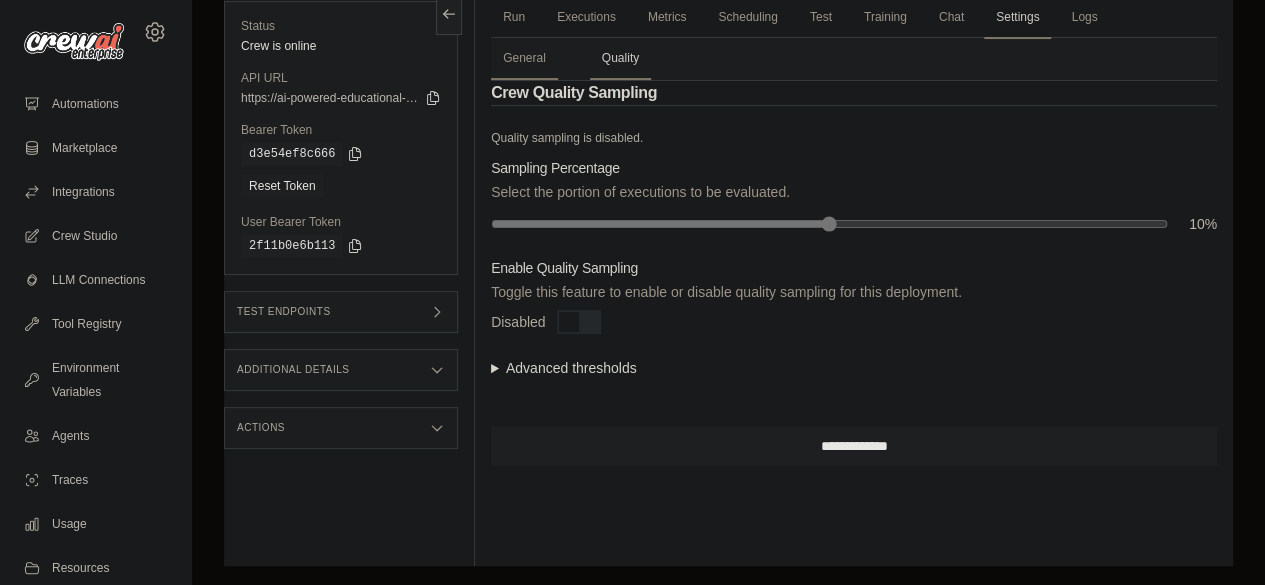 scroll, scrollTop: 0, scrollLeft: 0, axis: both 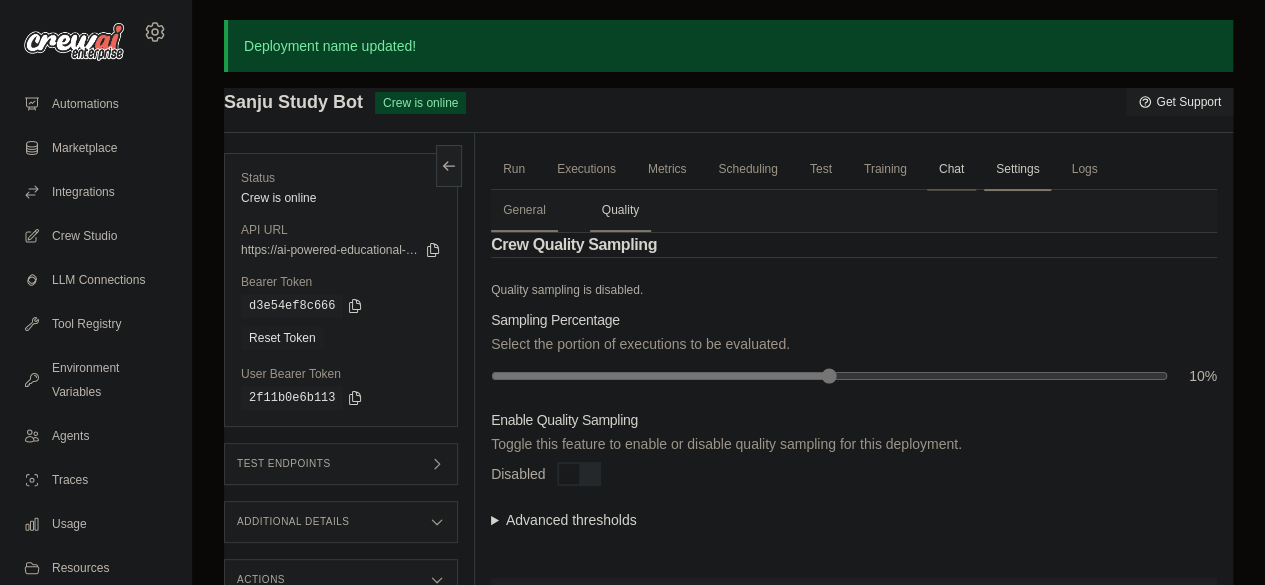 click on "Chat" at bounding box center (951, 170) 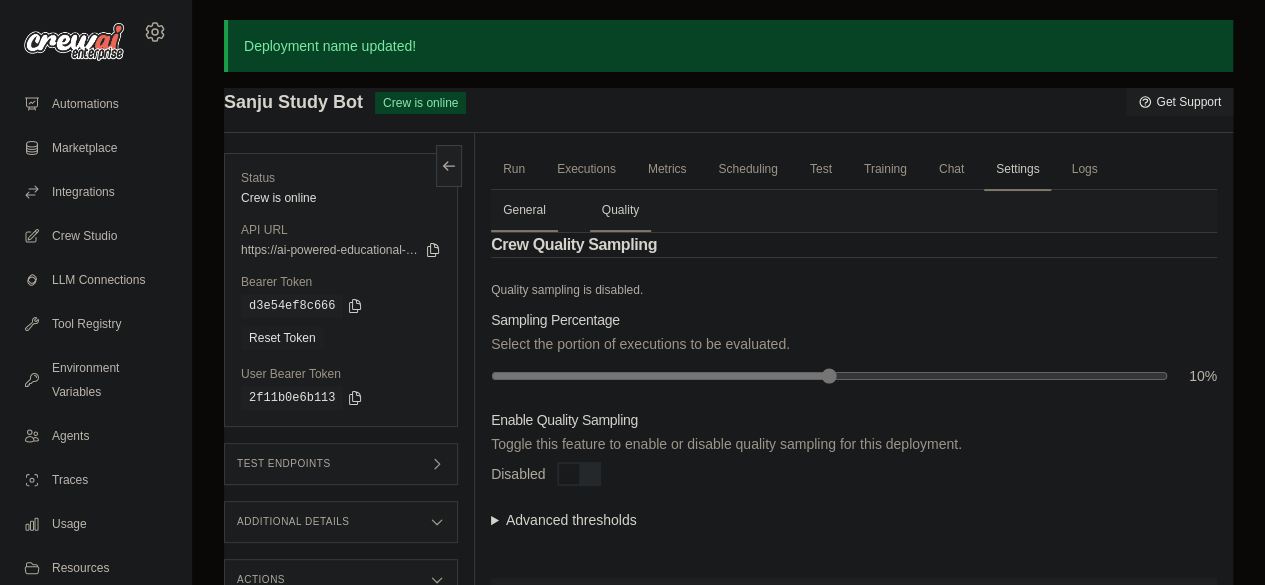 click on "General" at bounding box center [524, 211] 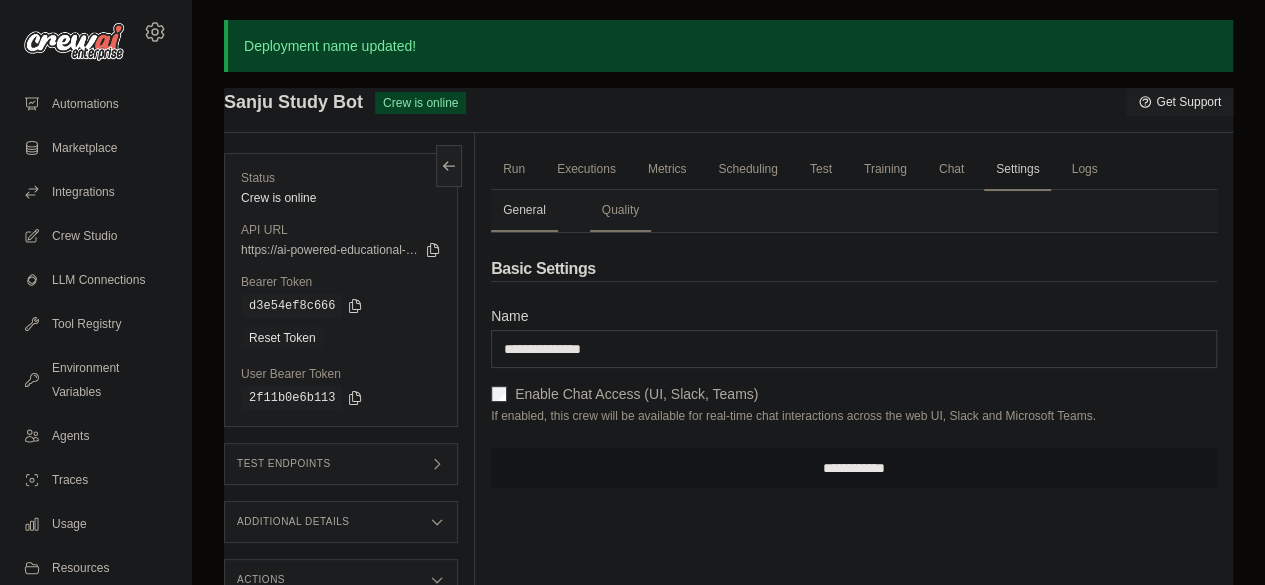 click on "**********" at bounding box center (854, 468) 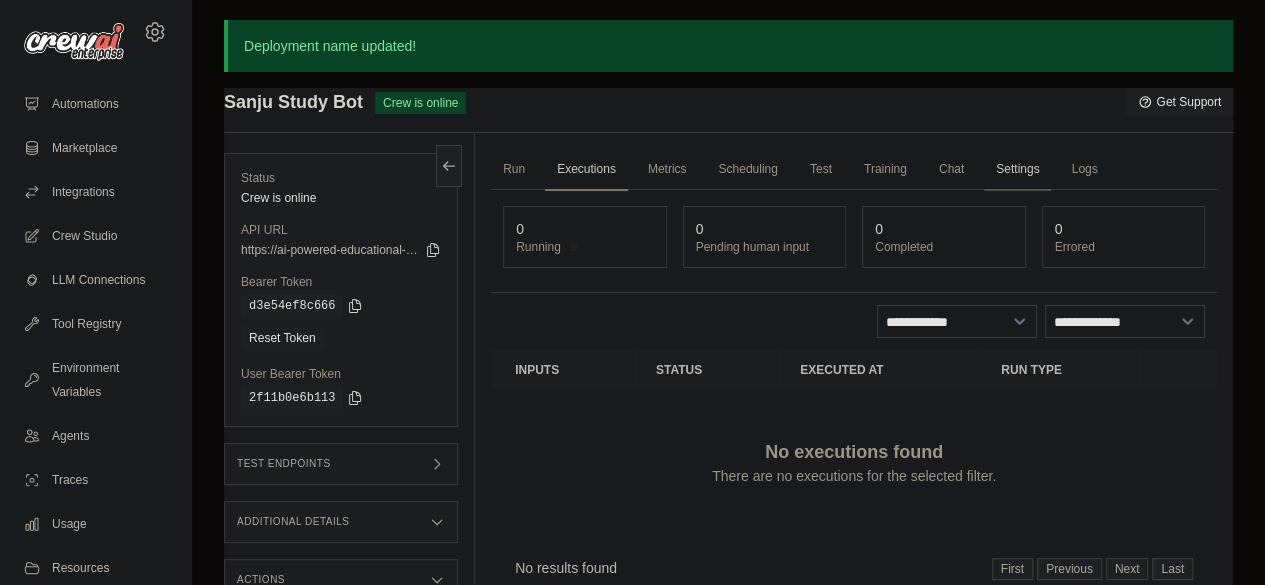 click on "Settings" at bounding box center [1017, 170] 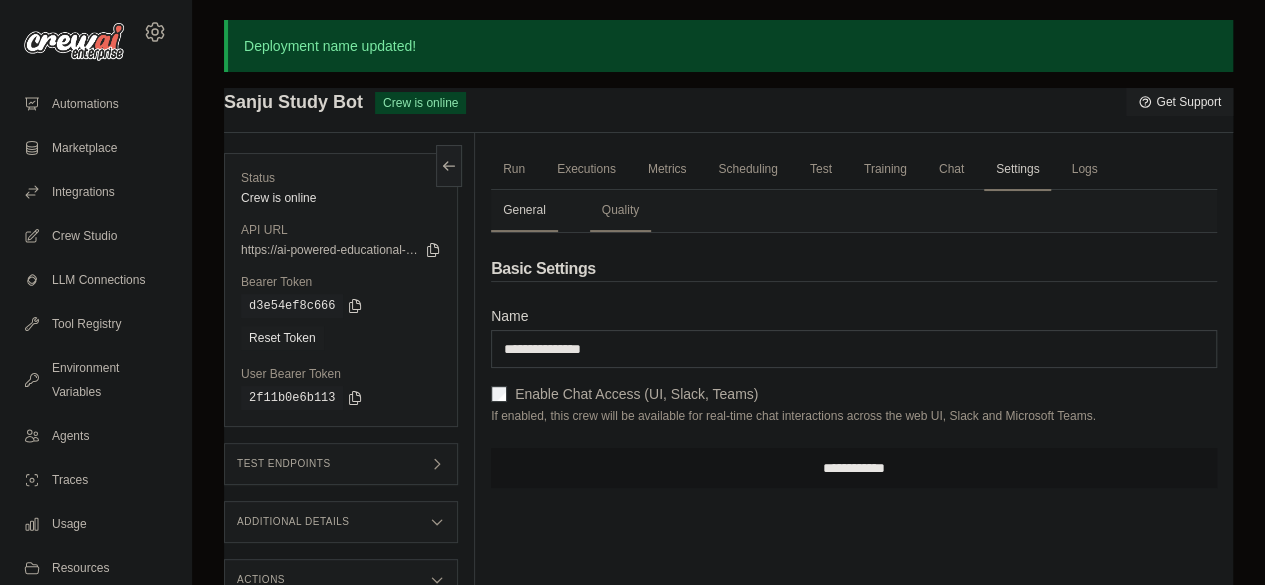 click on "**********" at bounding box center (854, 468) 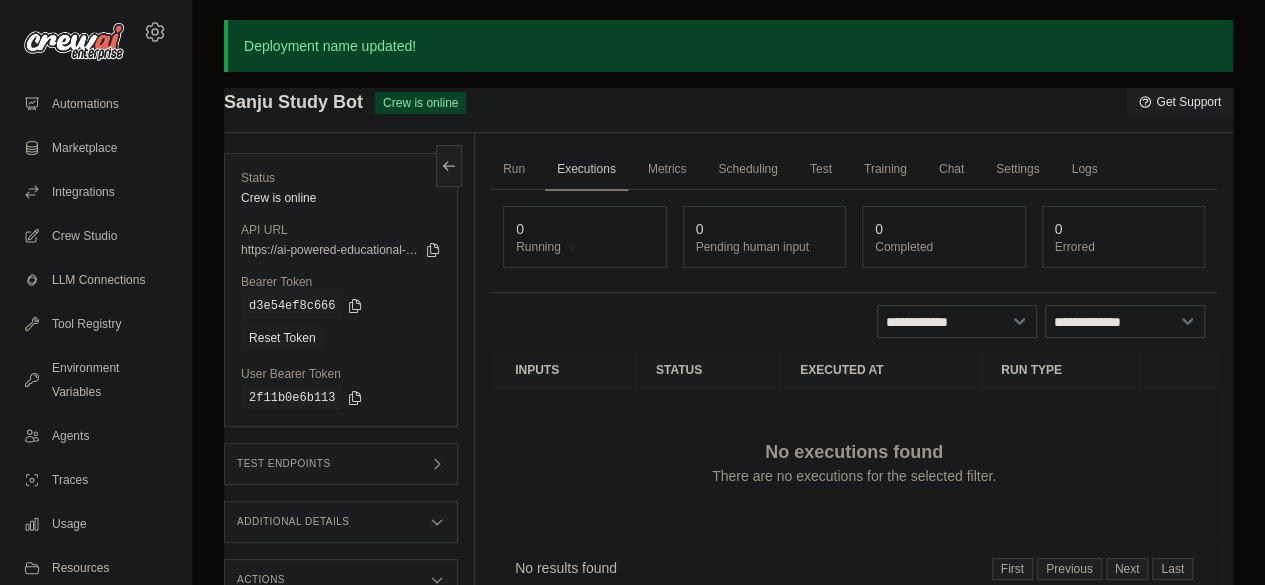 click on "0
Pending human input" at bounding box center [765, 237] 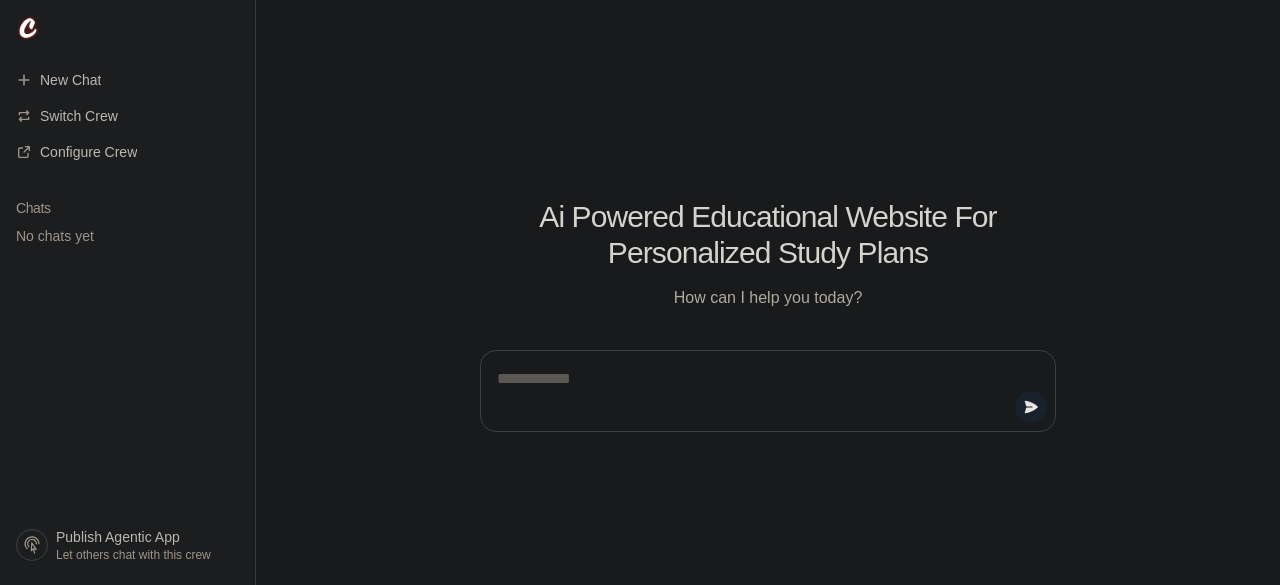 scroll, scrollTop: 0, scrollLeft: 0, axis: both 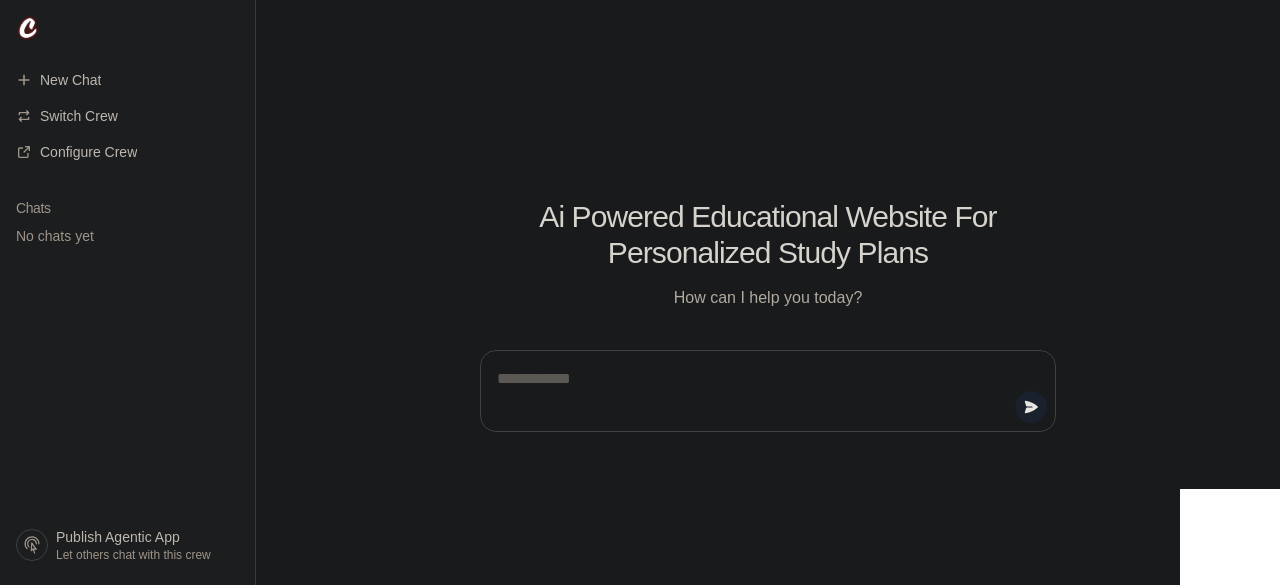 paste on "**********" 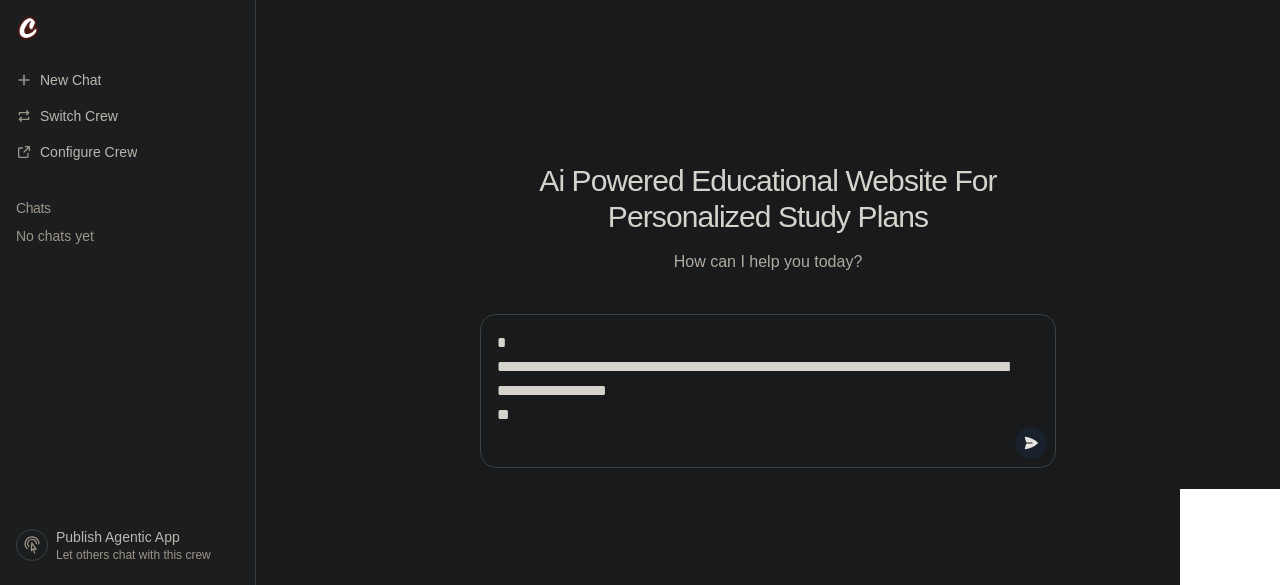 type 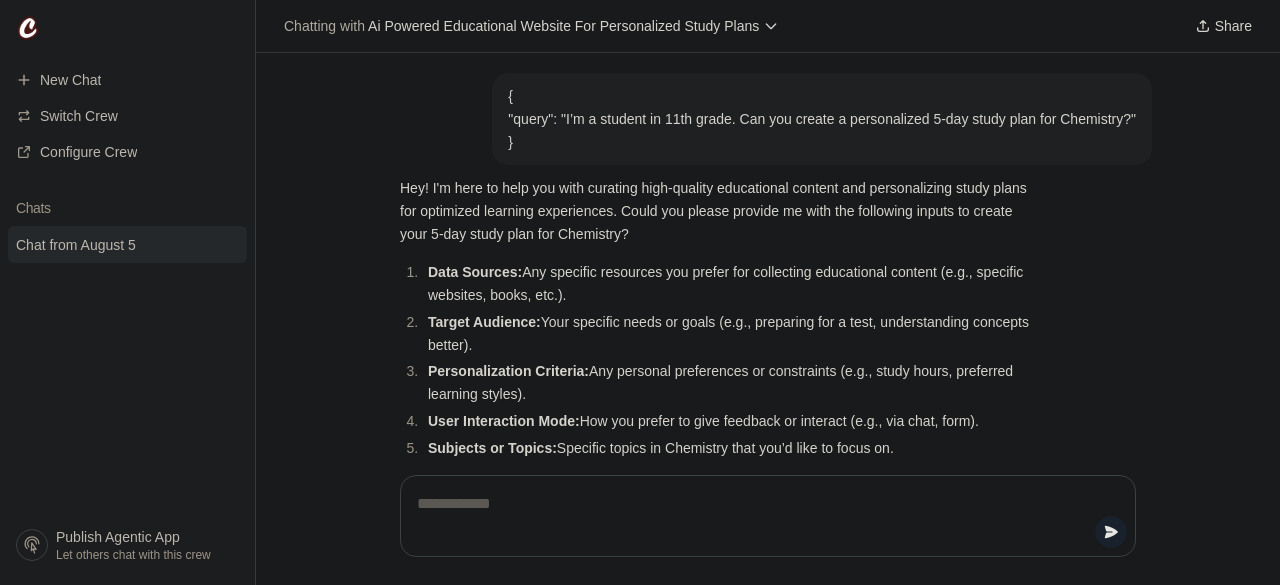 scroll, scrollTop: 70, scrollLeft: 0, axis: vertical 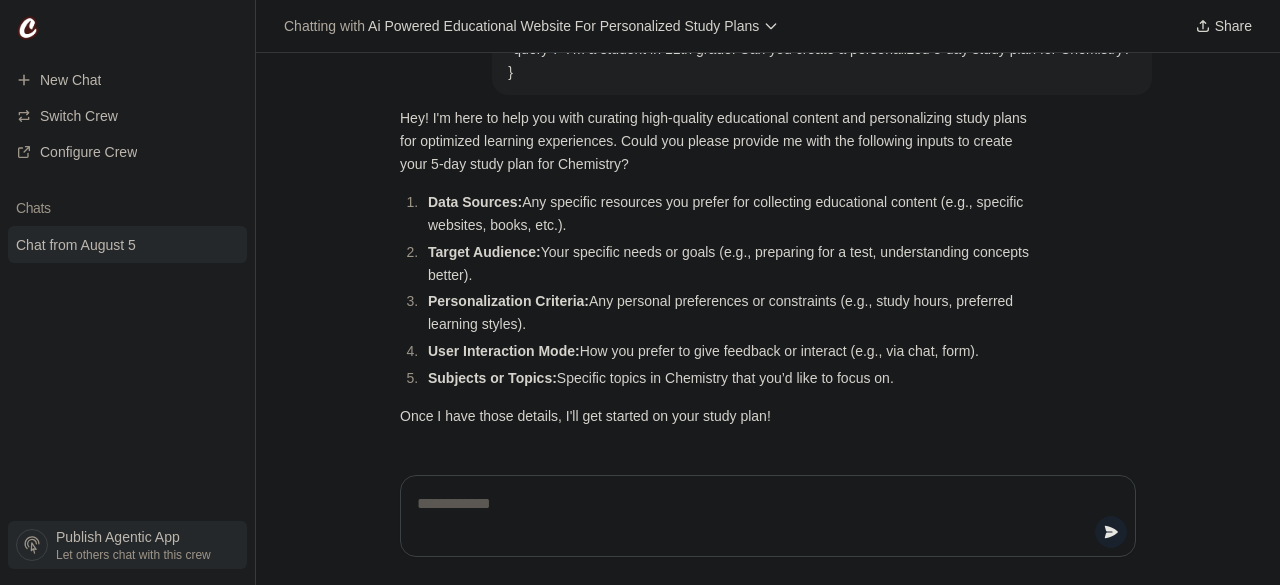click on "Publish Agentic App
Let others chat with this crew" at bounding box center (119, 545) 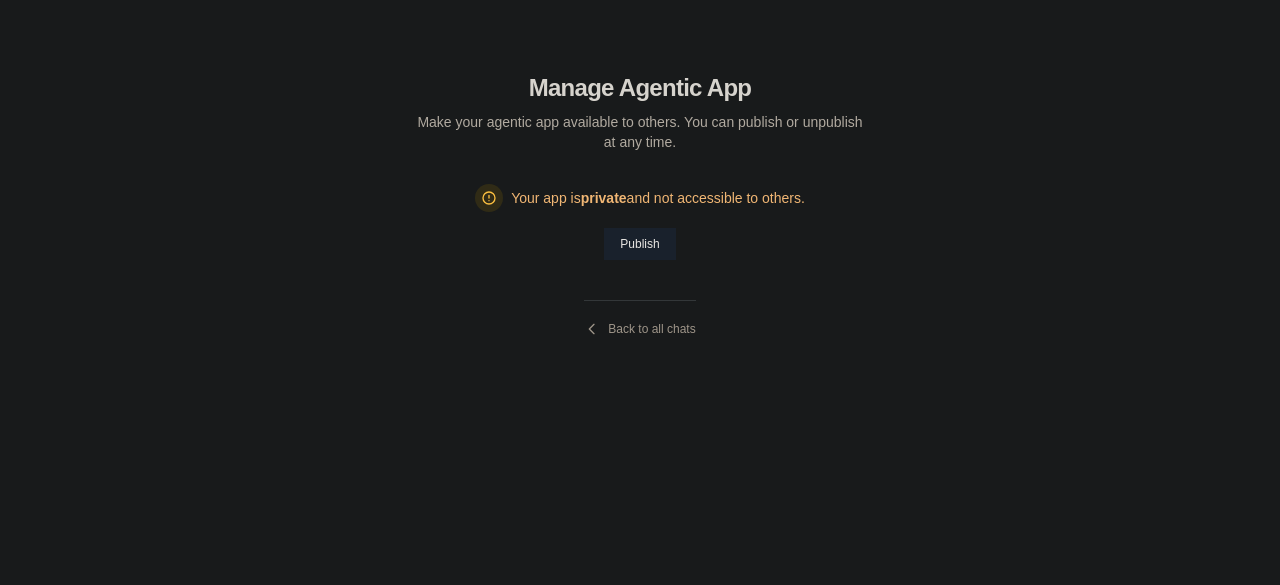click on "Publish" at bounding box center [639, 244] 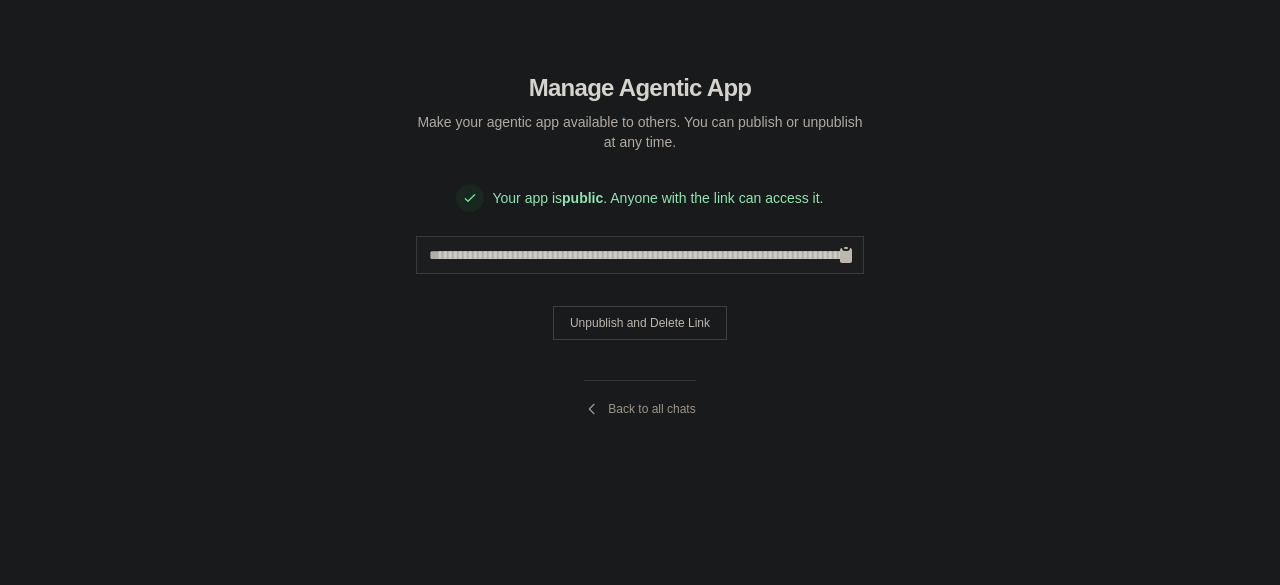 click 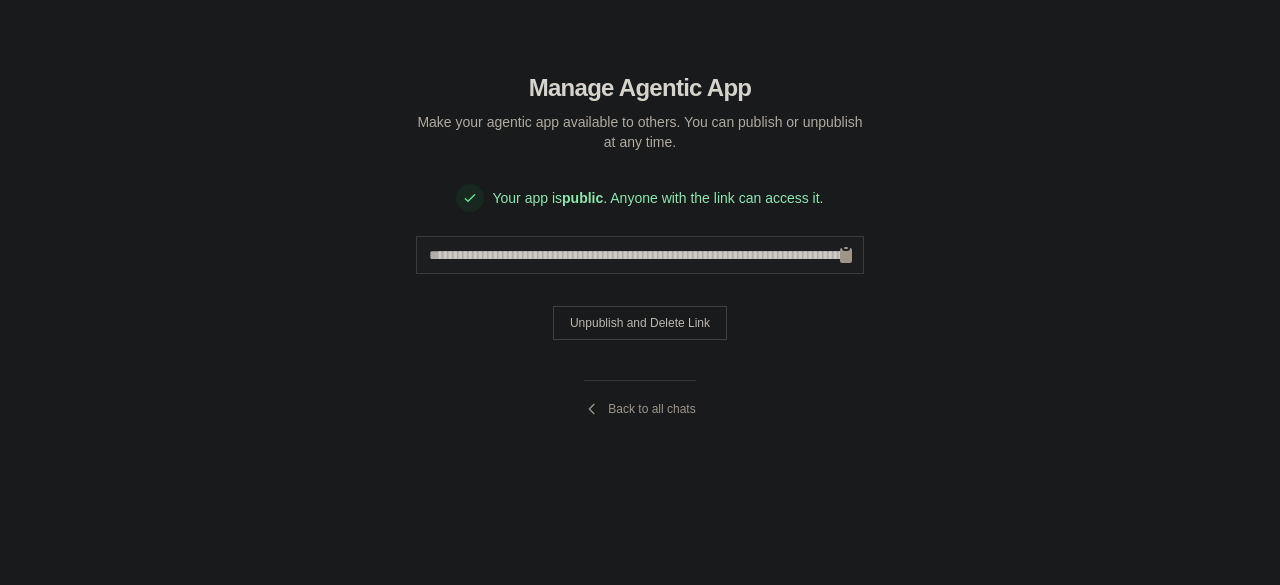 drag, startPoint x: 844, startPoint y: 253, endPoint x: 425, endPoint y: 256, distance: 419.01074 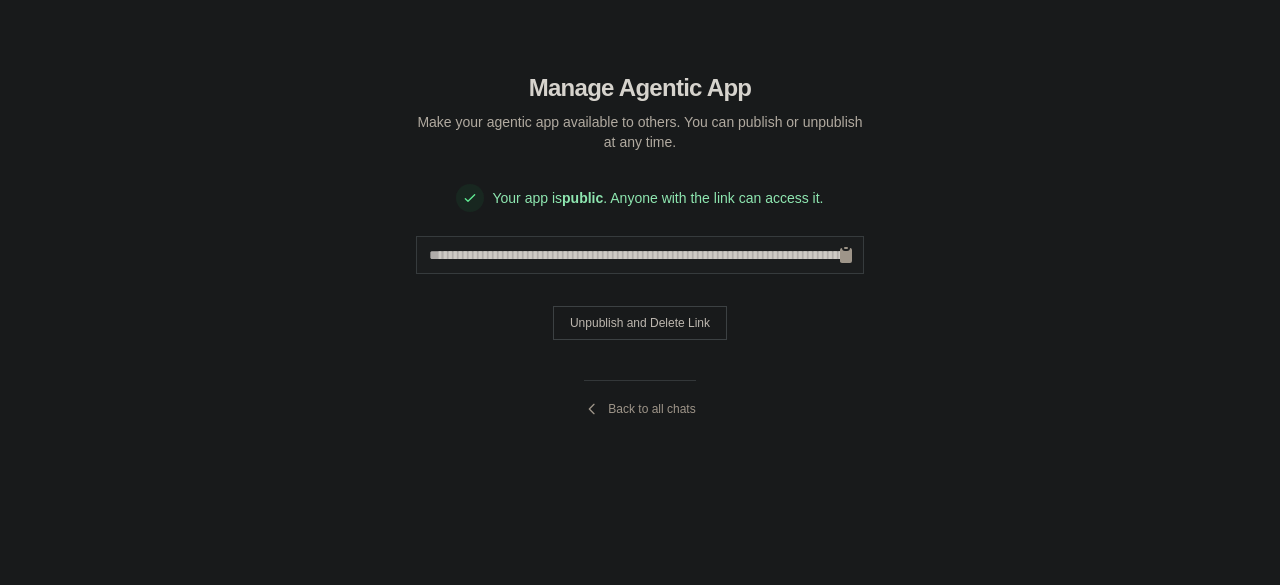click on "**********" at bounding box center (640, 255) 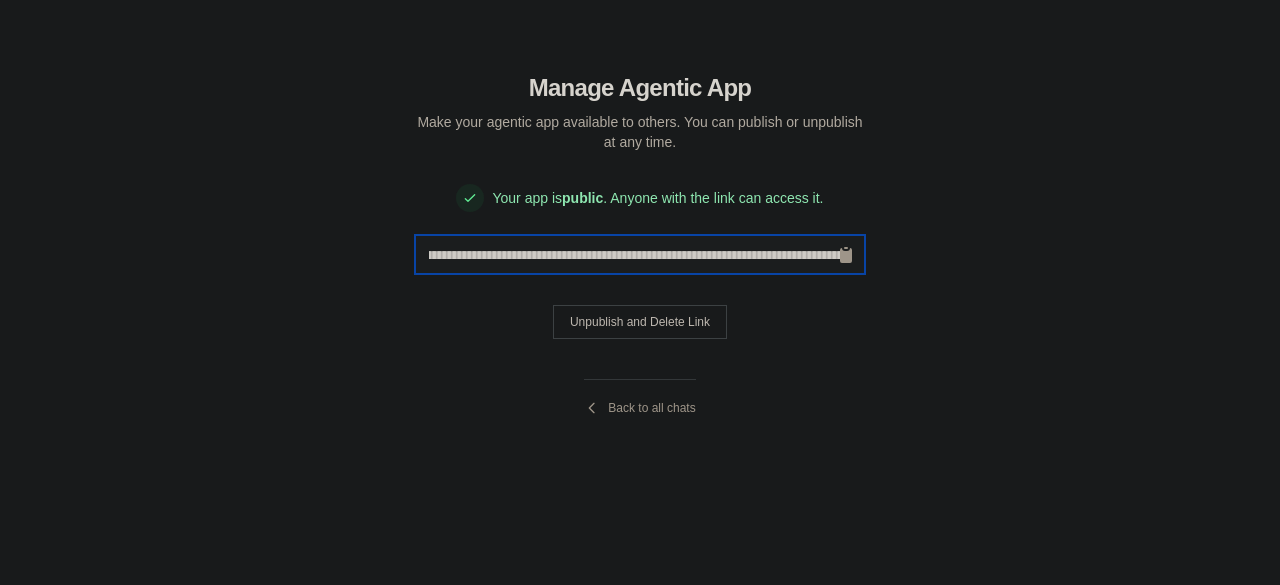 scroll, scrollTop: 0, scrollLeft: 876, axis: horizontal 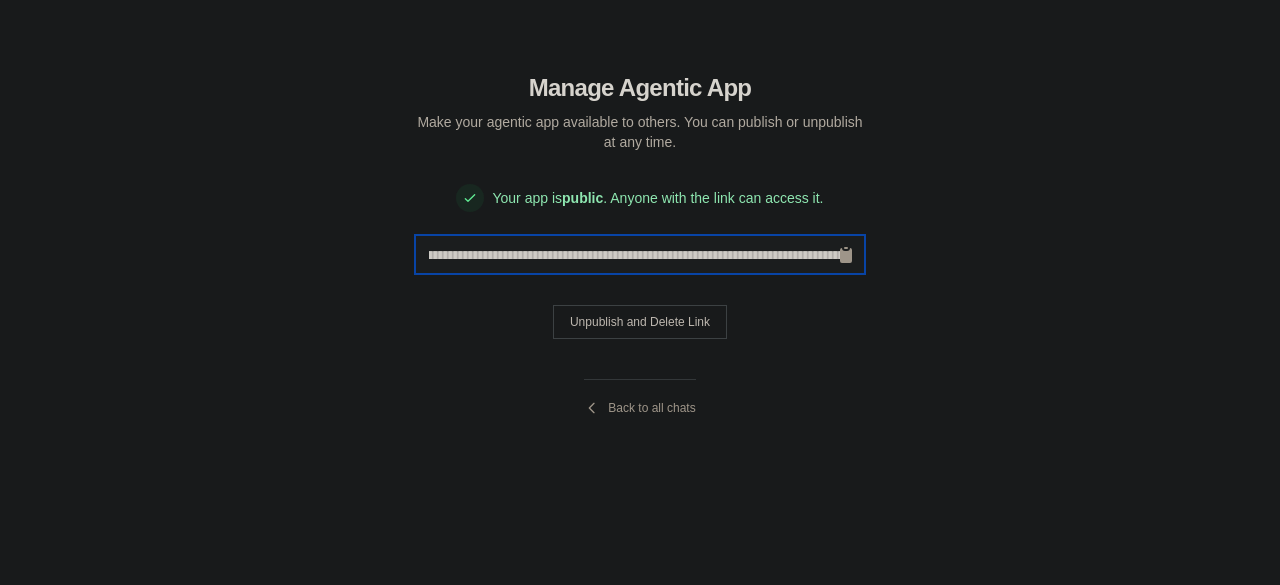 drag, startPoint x: 425, startPoint y: 256, endPoint x: 922, endPoint y: 268, distance: 497.14484 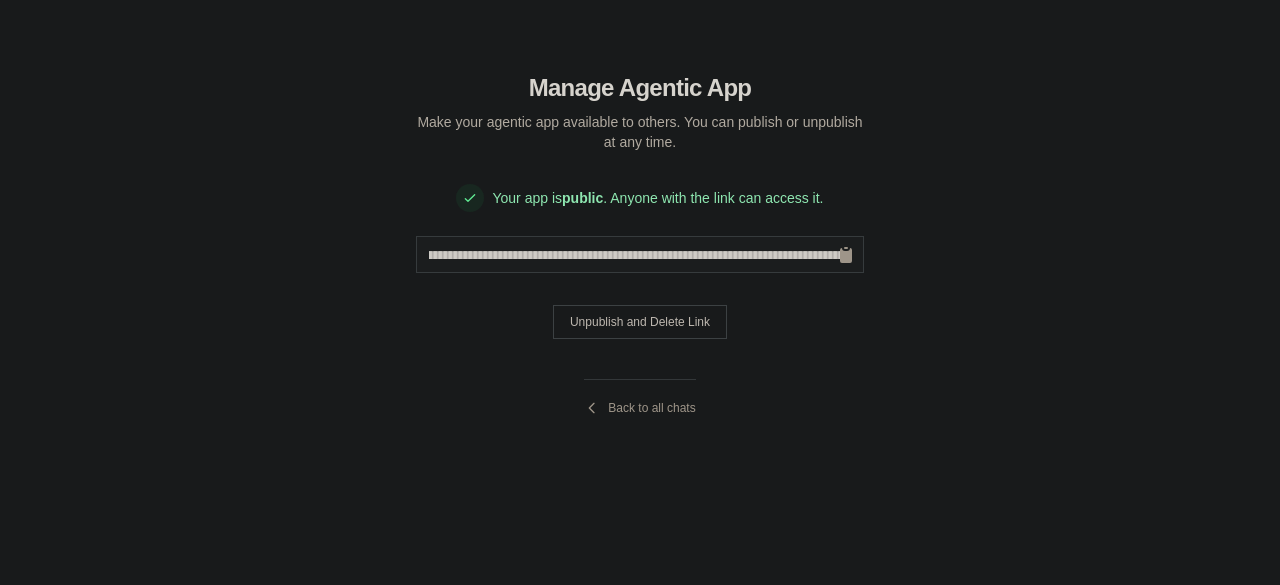 scroll, scrollTop: 0, scrollLeft: 0, axis: both 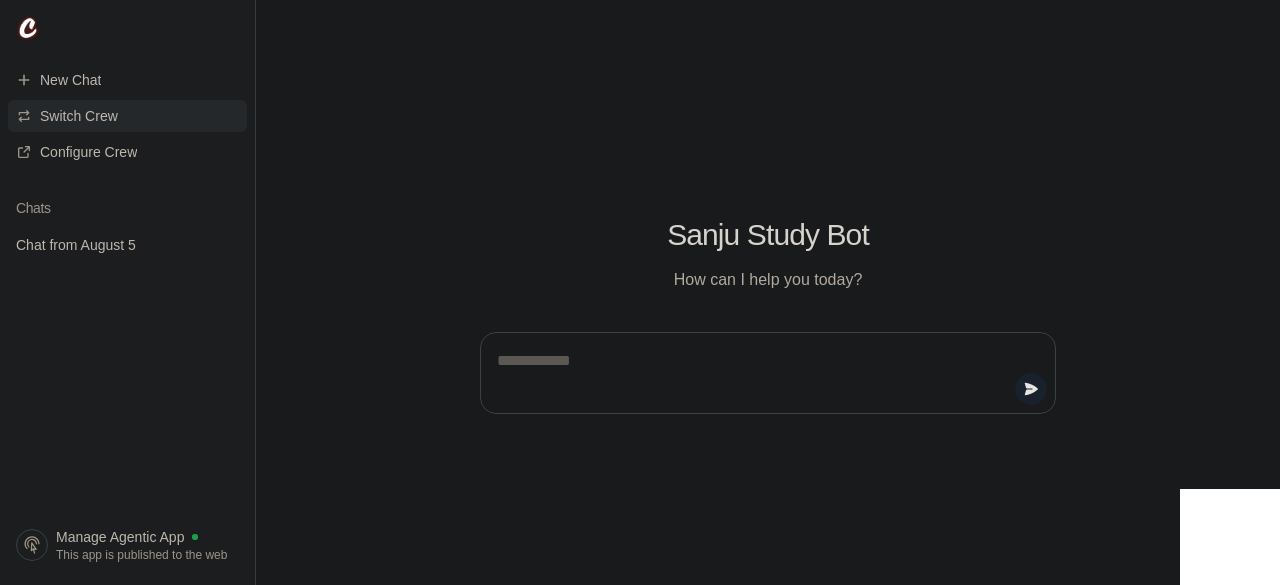 click on "Switch Crew" at bounding box center [79, 116] 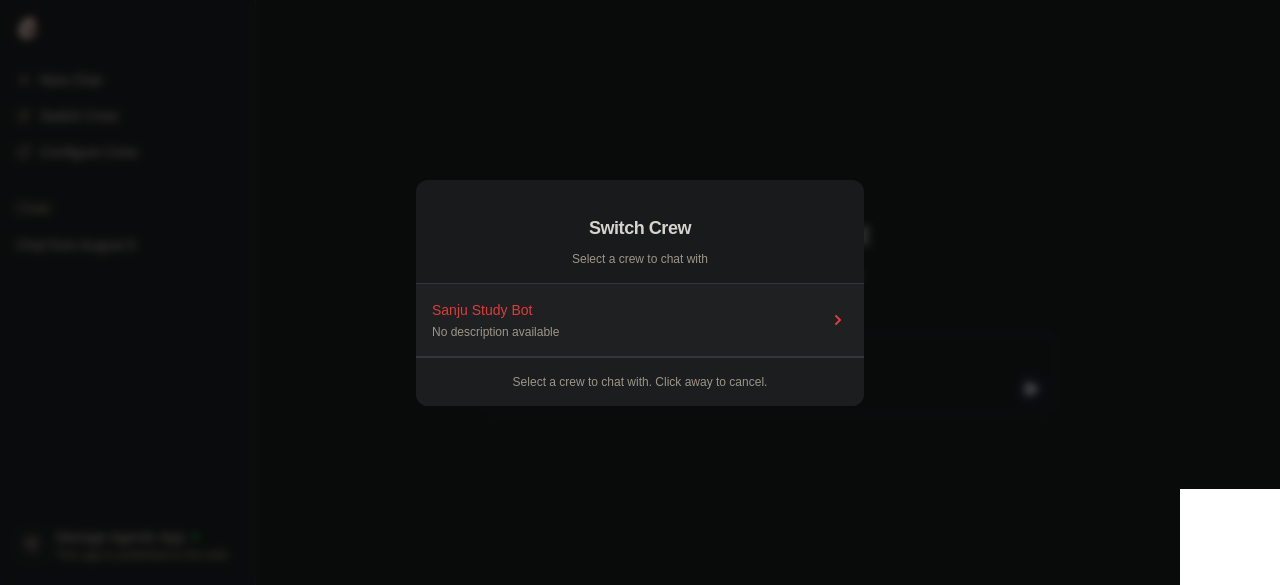 click on "No description available" at bounding box center (630, 332) 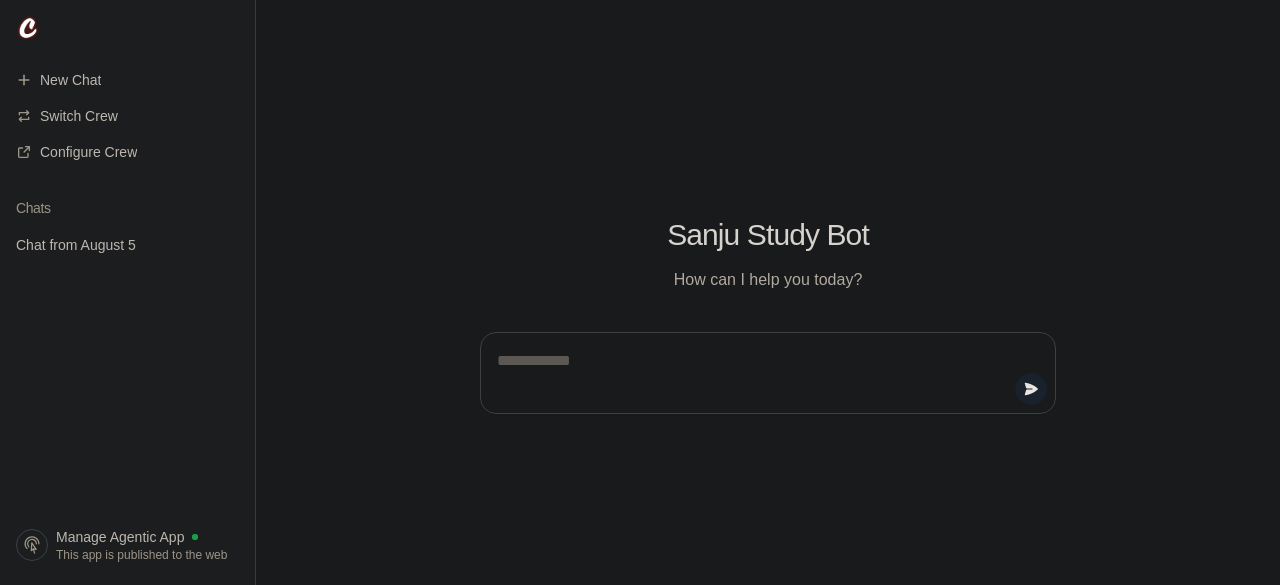 scroll, scrollTop: 0, scrollLeft: 0, axis: both 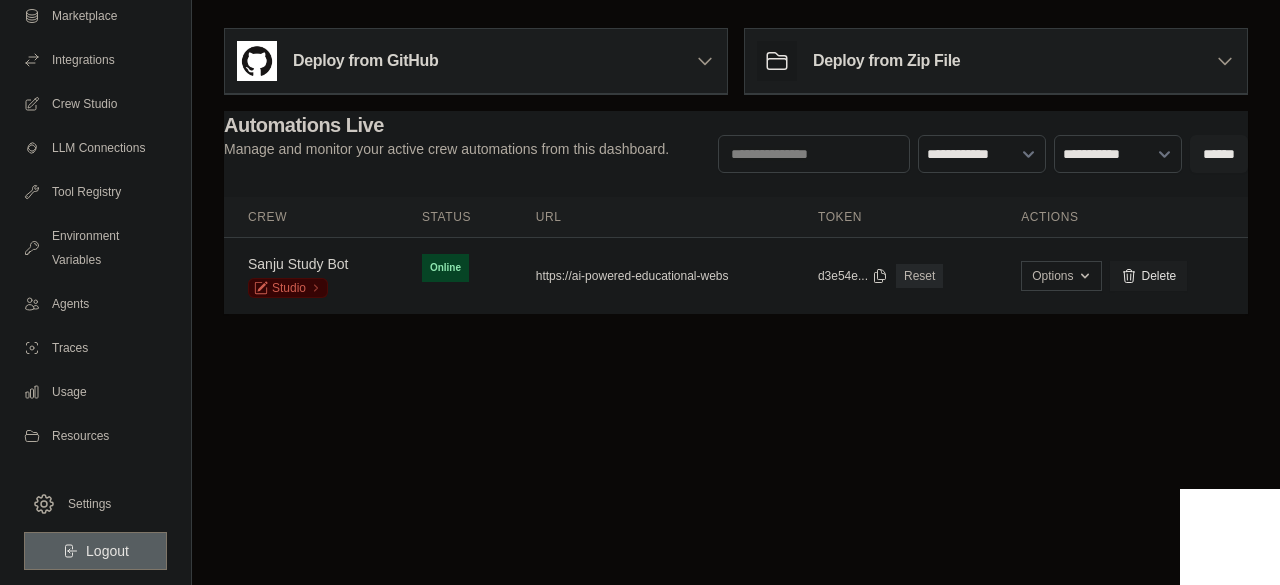 click on "Logout" at bounding box center [107, 551] 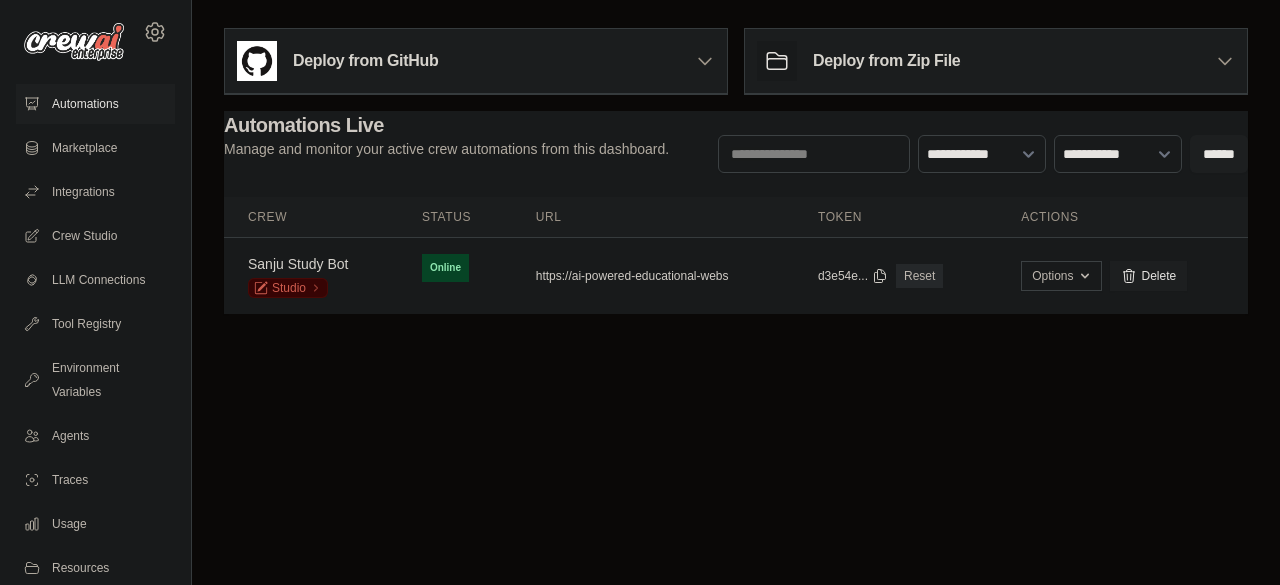 scroll, scrollTop: 0, scrollLeft: 0, axis: both 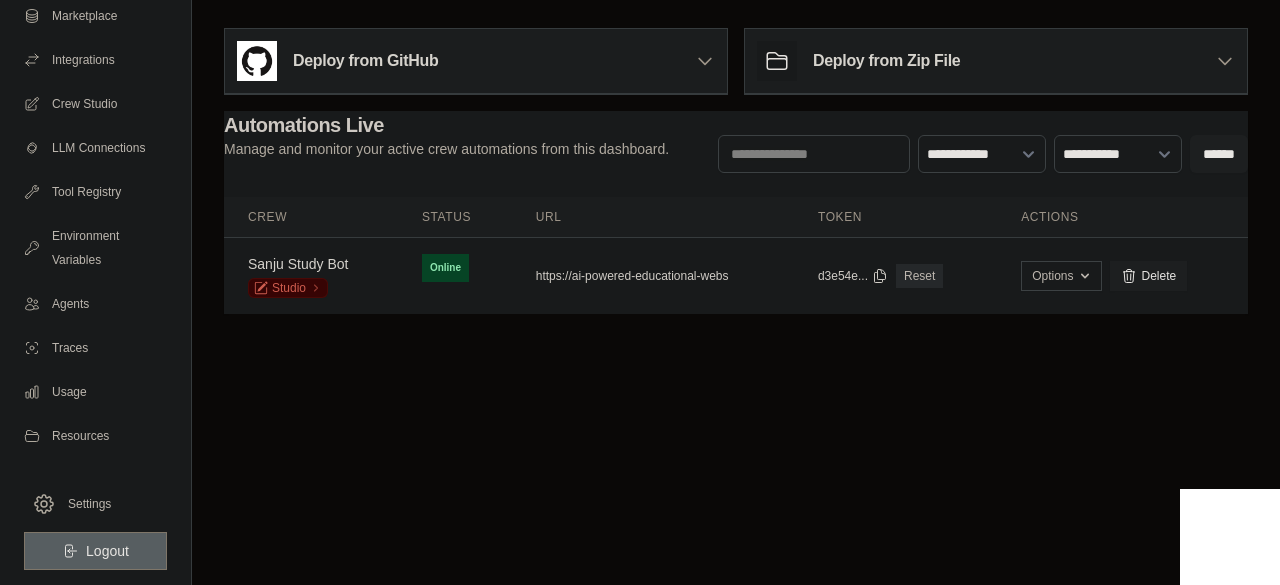 click on "Logout" at bounding box center [95, 551] 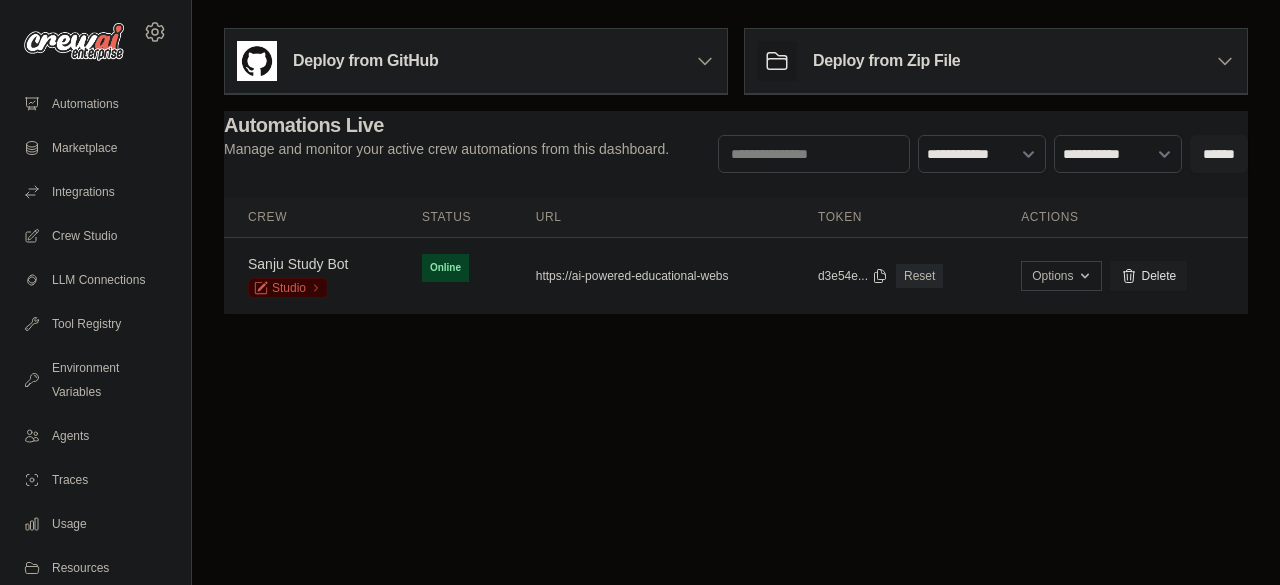 scroll, scrollTop: 0, scrollLeft: 0, axis: both 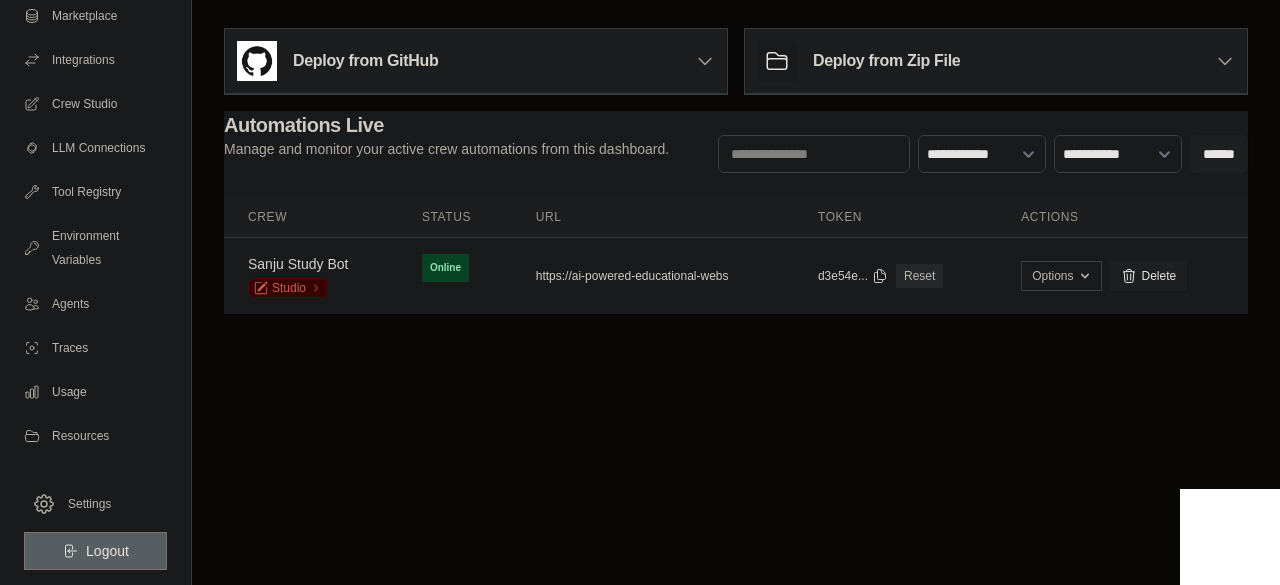 click 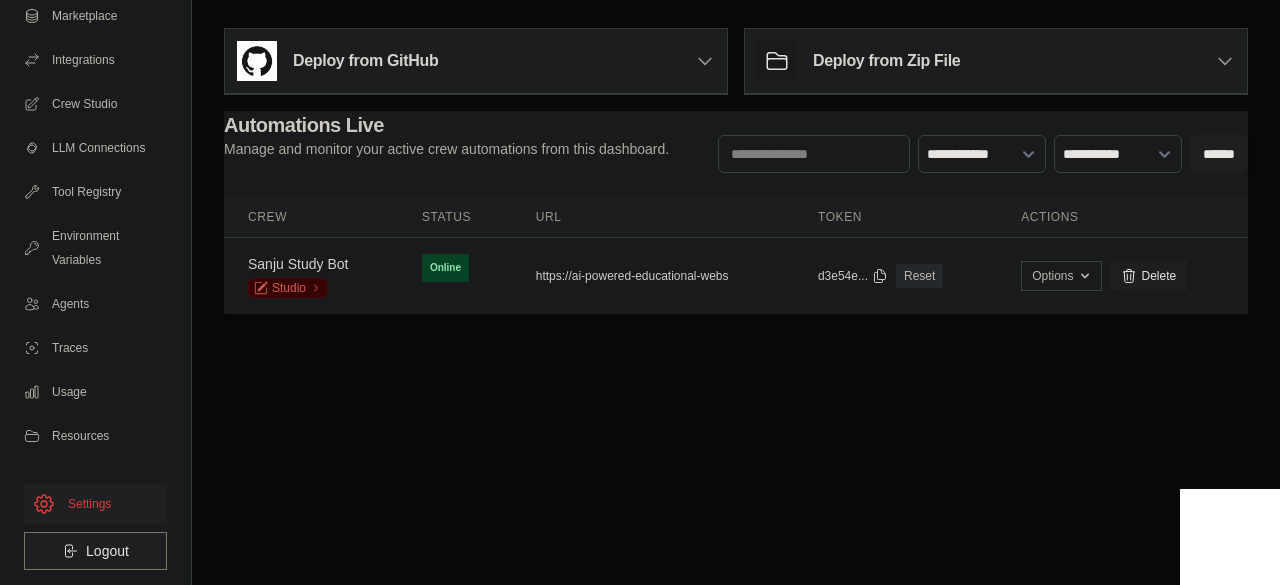click on "Settings" at bounding box center [95, 504] 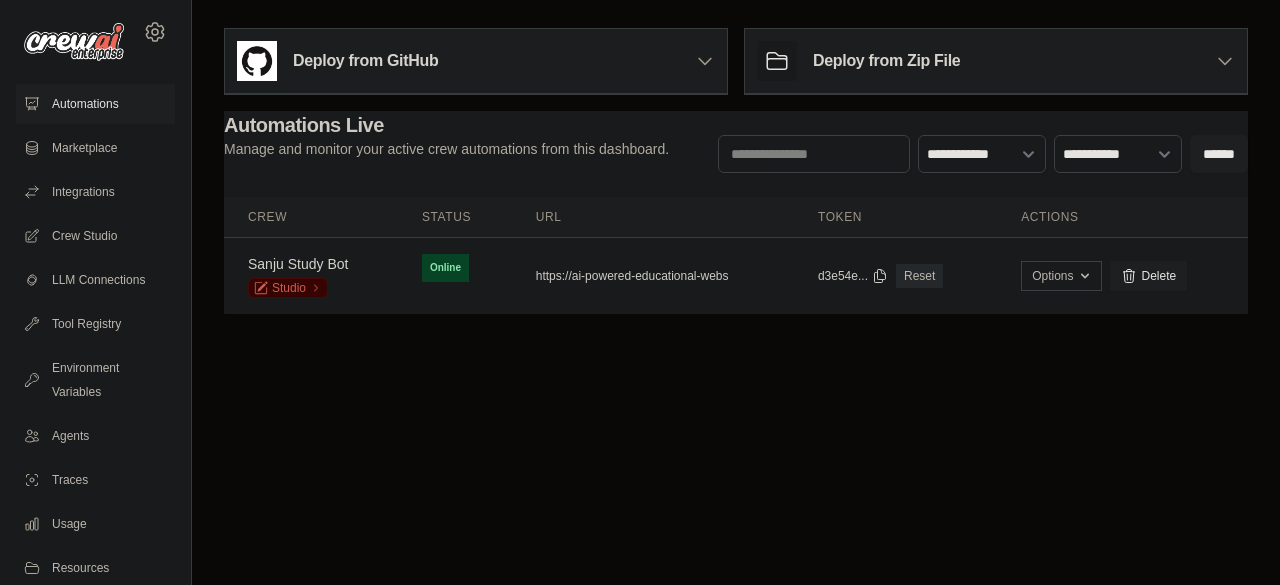 scroll, scrollTop: 0, scrollLeft: 0, axis: both 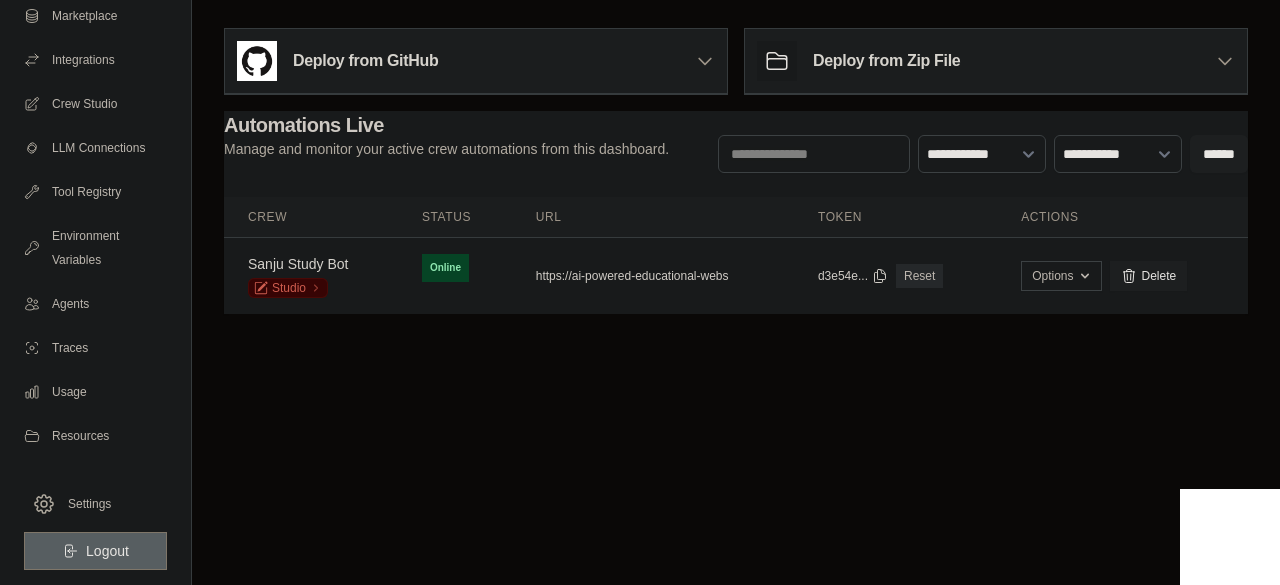 click on "Logout" at bounding box center (107, 551) 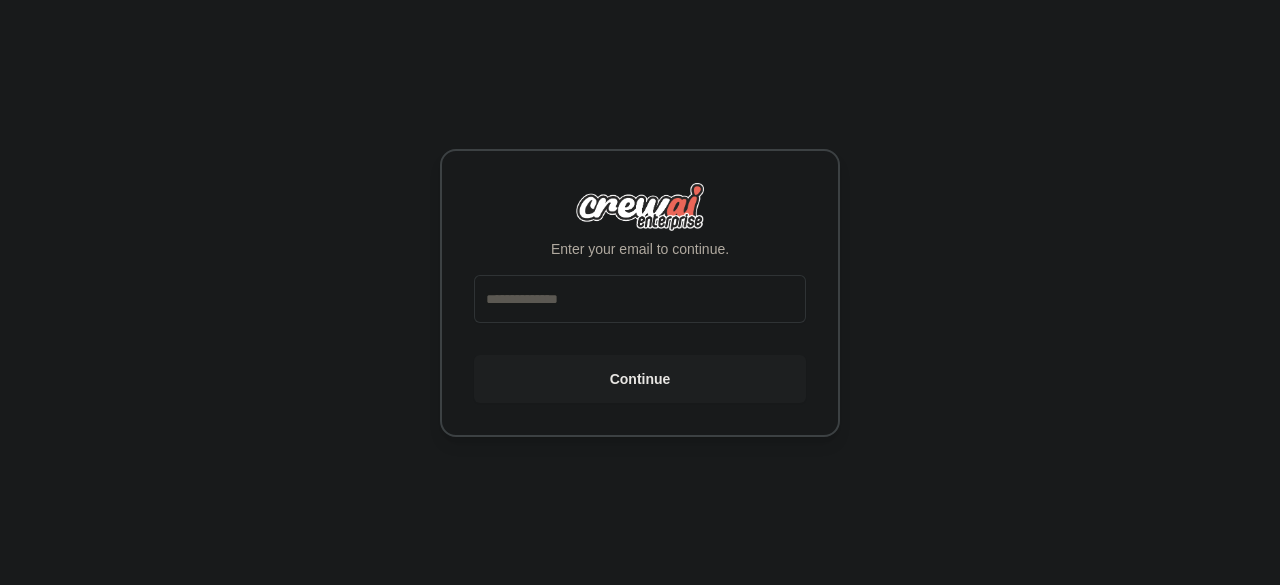 scroll, scrollTop: 0, scrollLeft: 0, axis: both 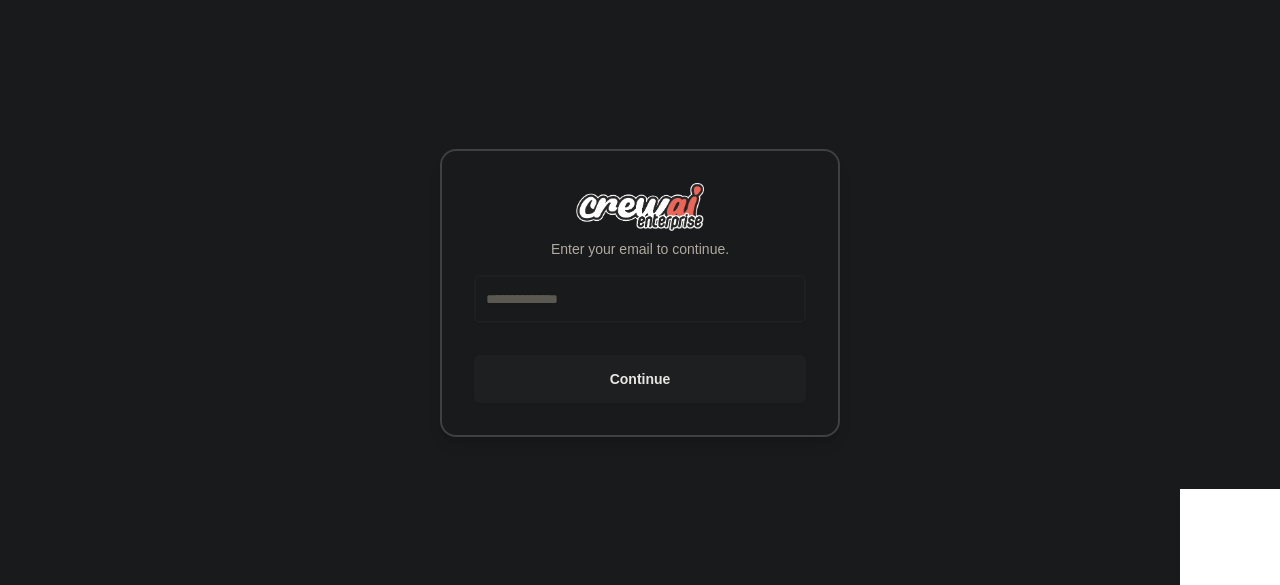 click at bounding box center (640, 299) 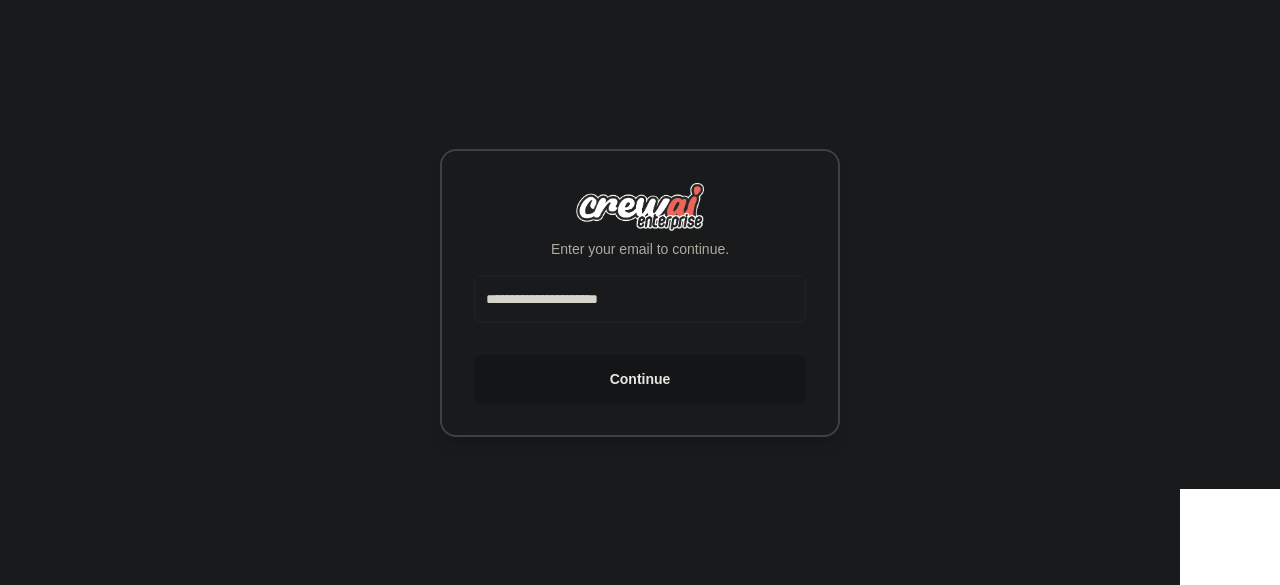 type on "**********" 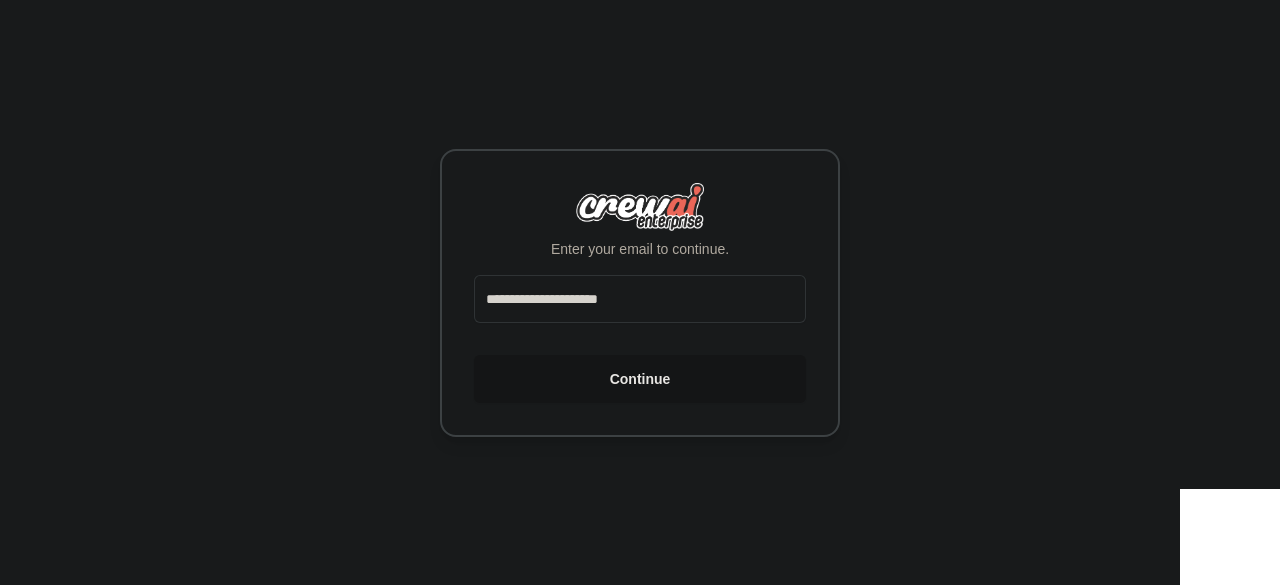 click on "Continue" at bounding box center [640, 379] 